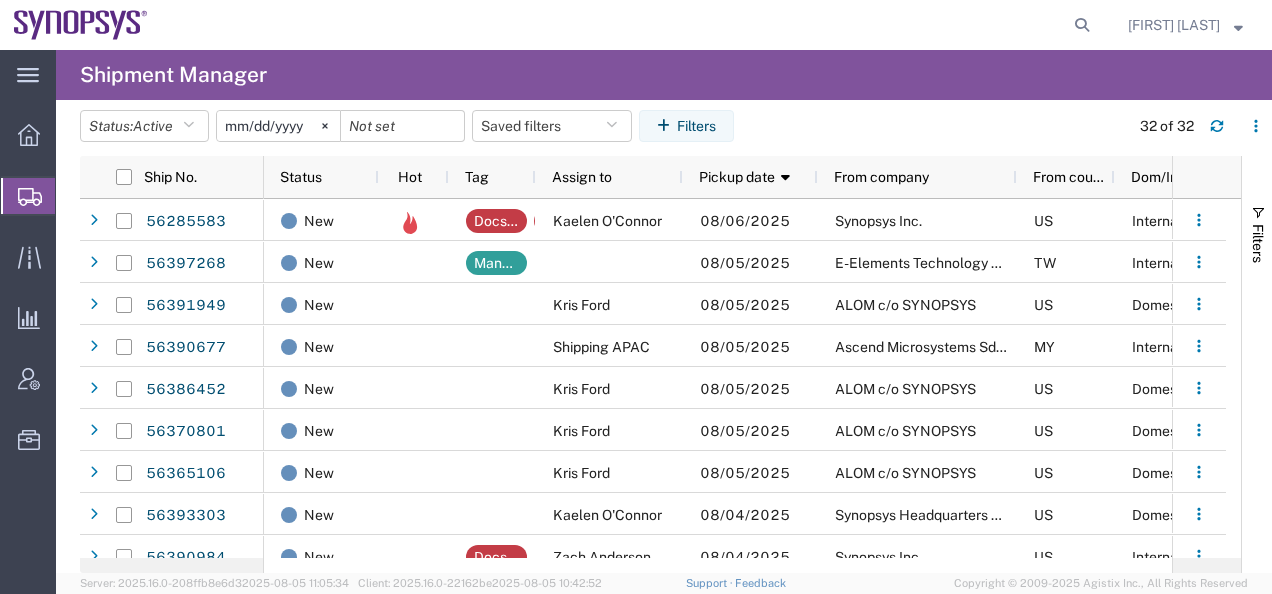 scroll, scrollTop: 0, scrollLeft: 0, axis: both 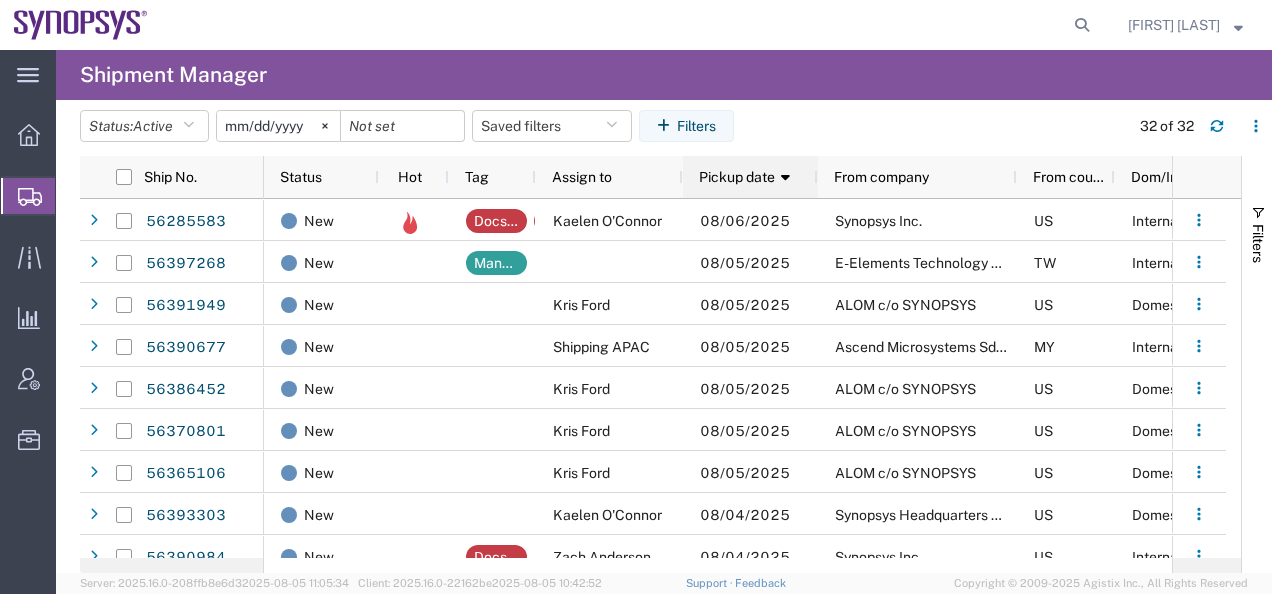 click on "Pickup date       1" 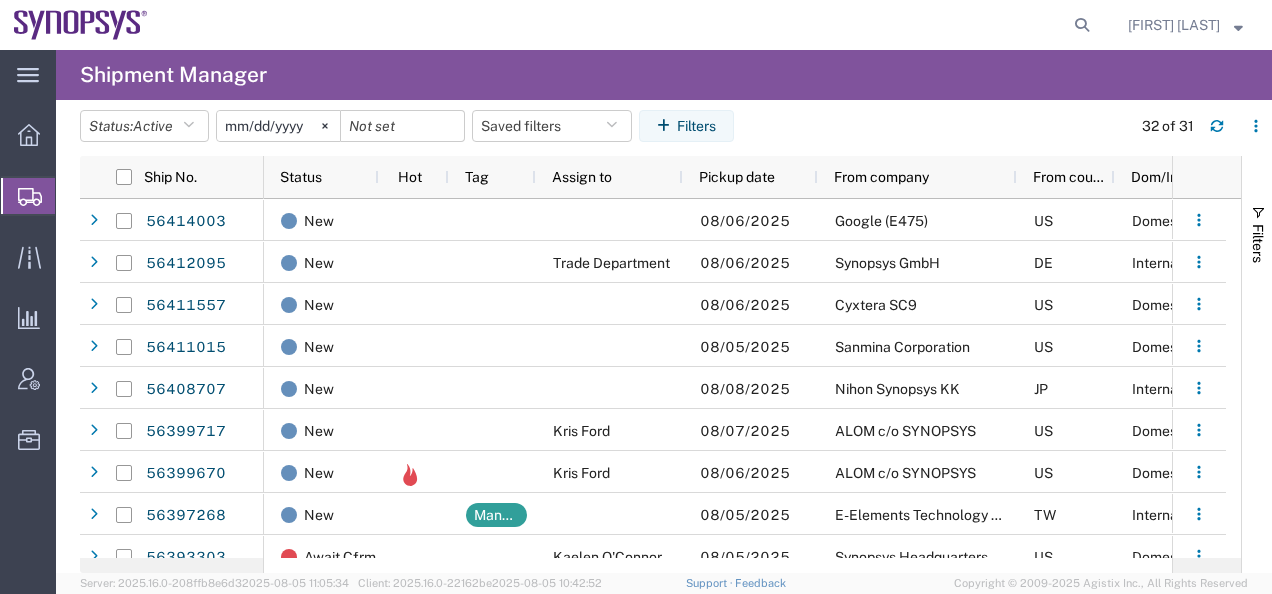 click on "Pickup date" 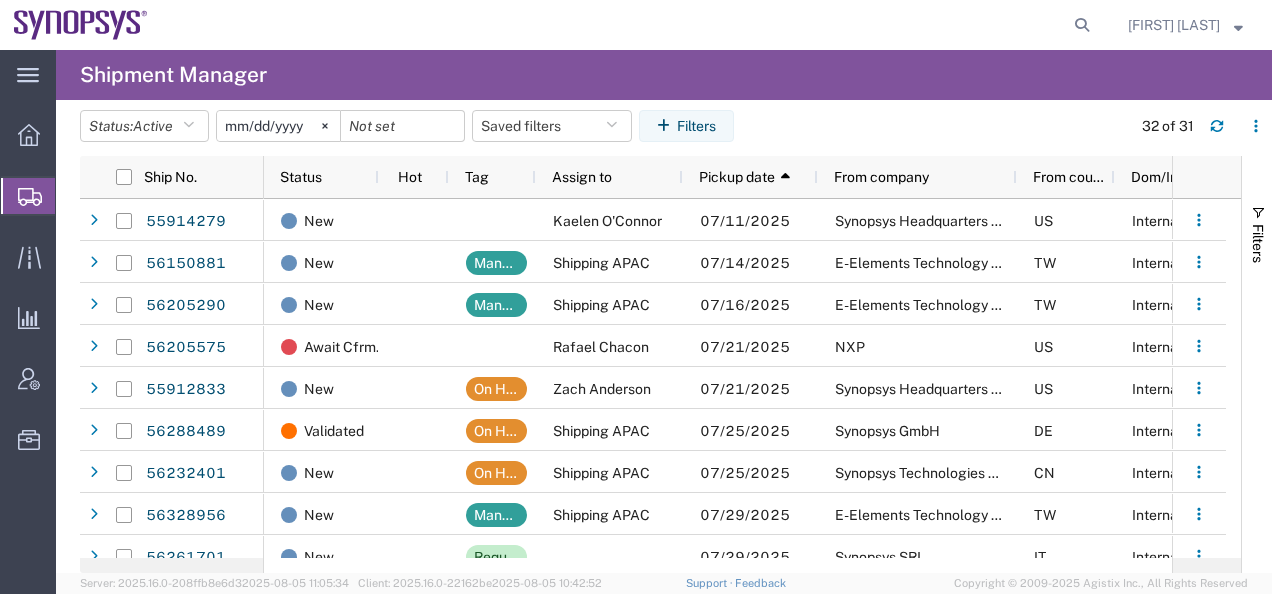 click on "Pickup date" 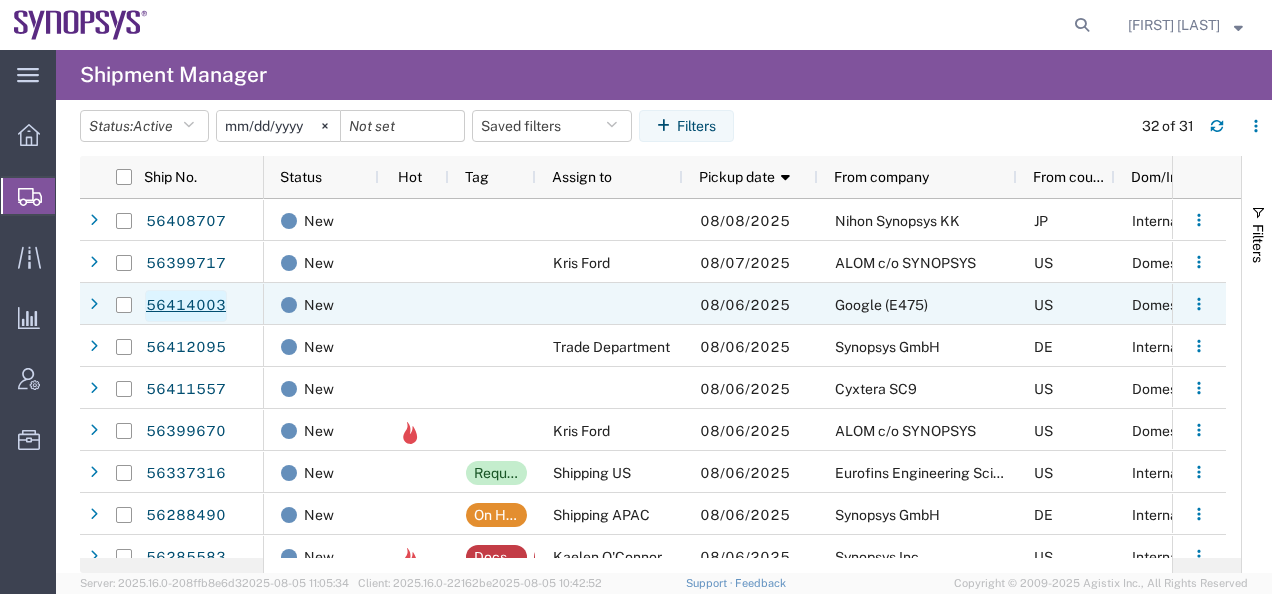 click on "56414003" 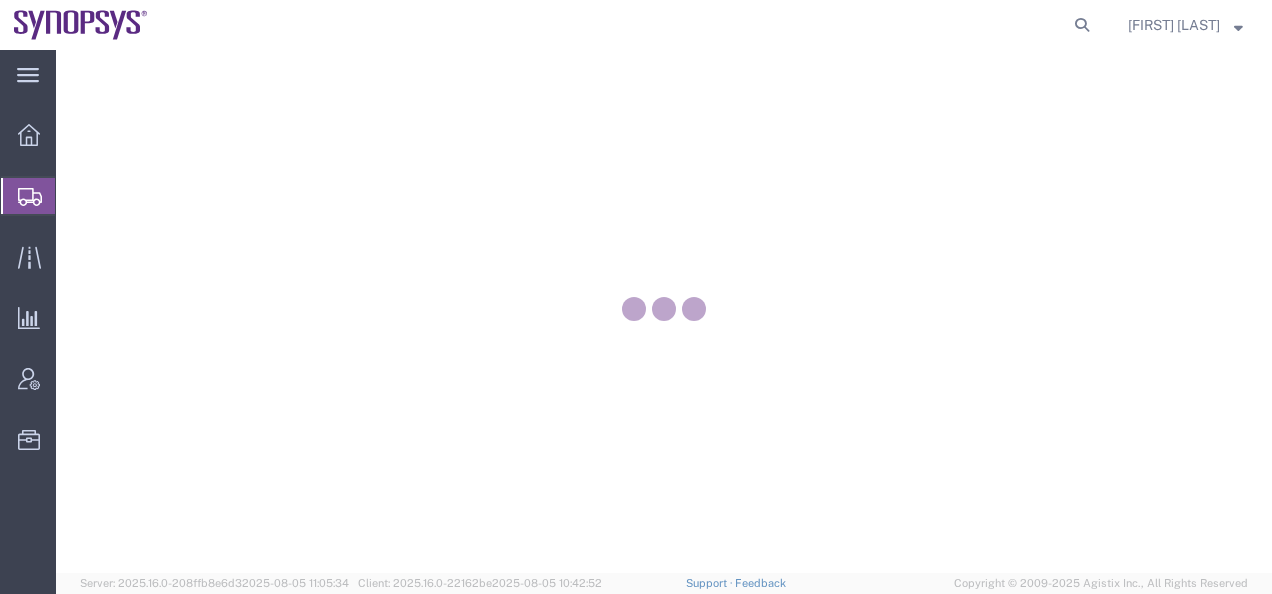scroll, scrollTop: 0, scrollLeft: 0, axis: both 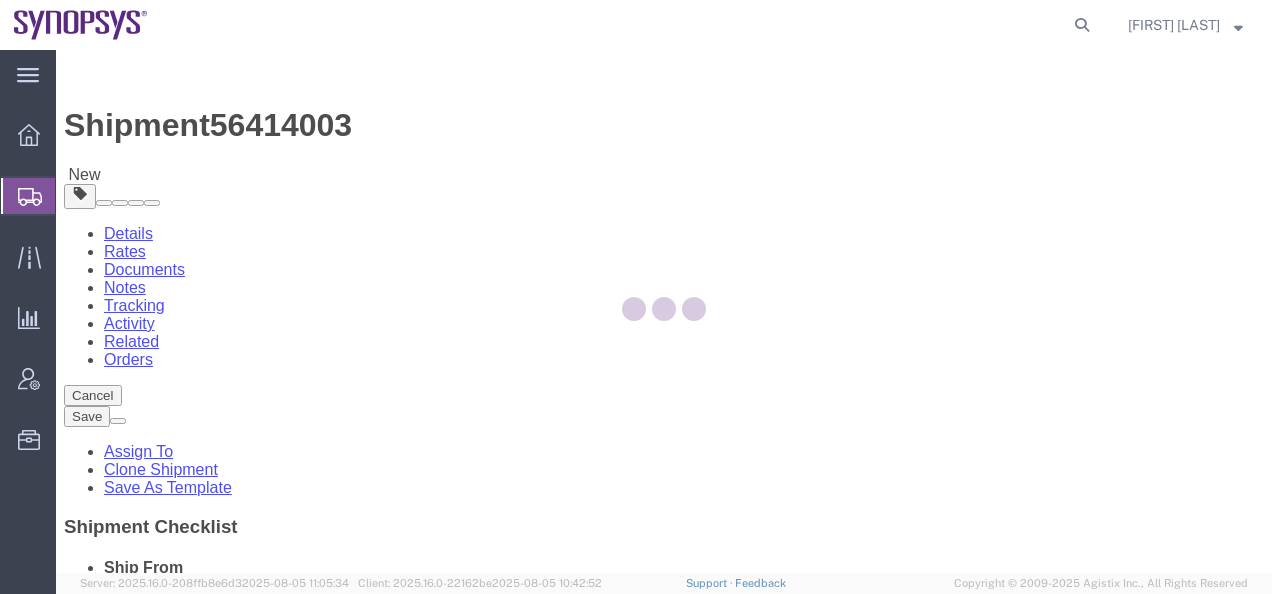 select 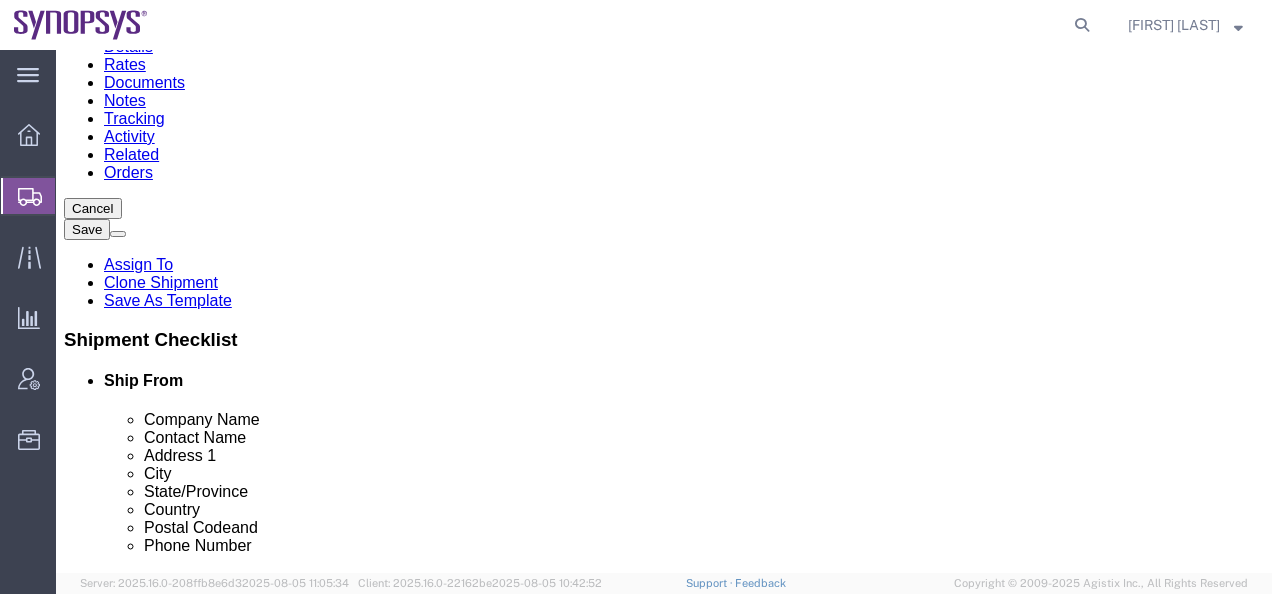 scroll, scrollTop: 0, scrollLeft: 0, axis: both 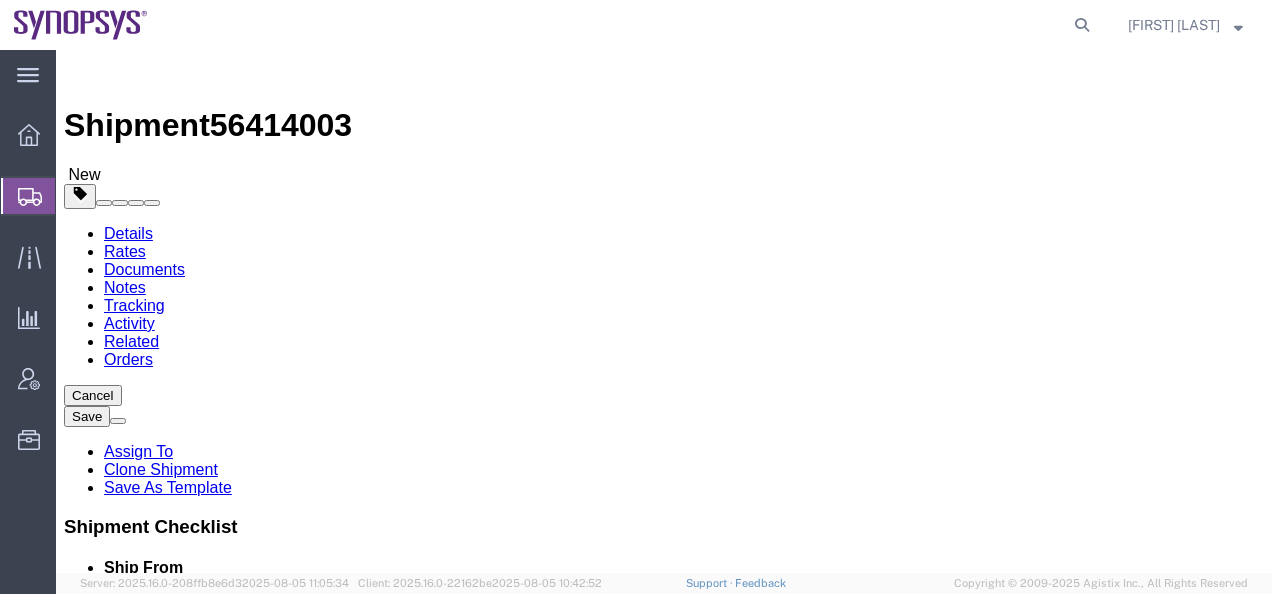 click 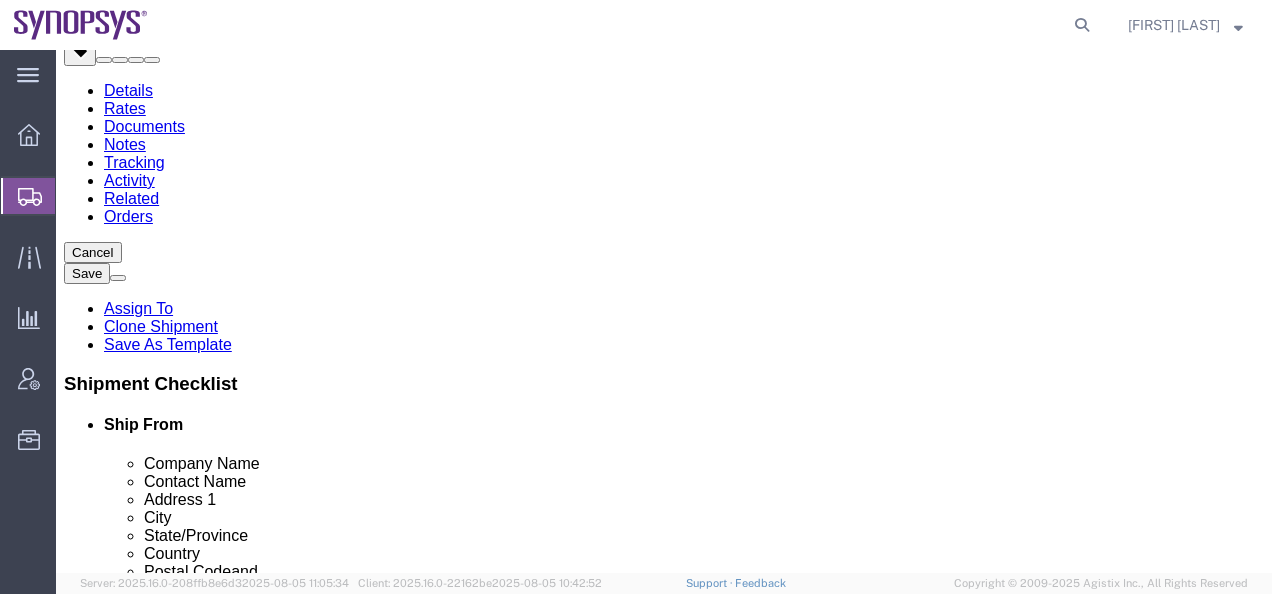 scroll, scrollTop: 0, scrollLeft: 0, axis: both 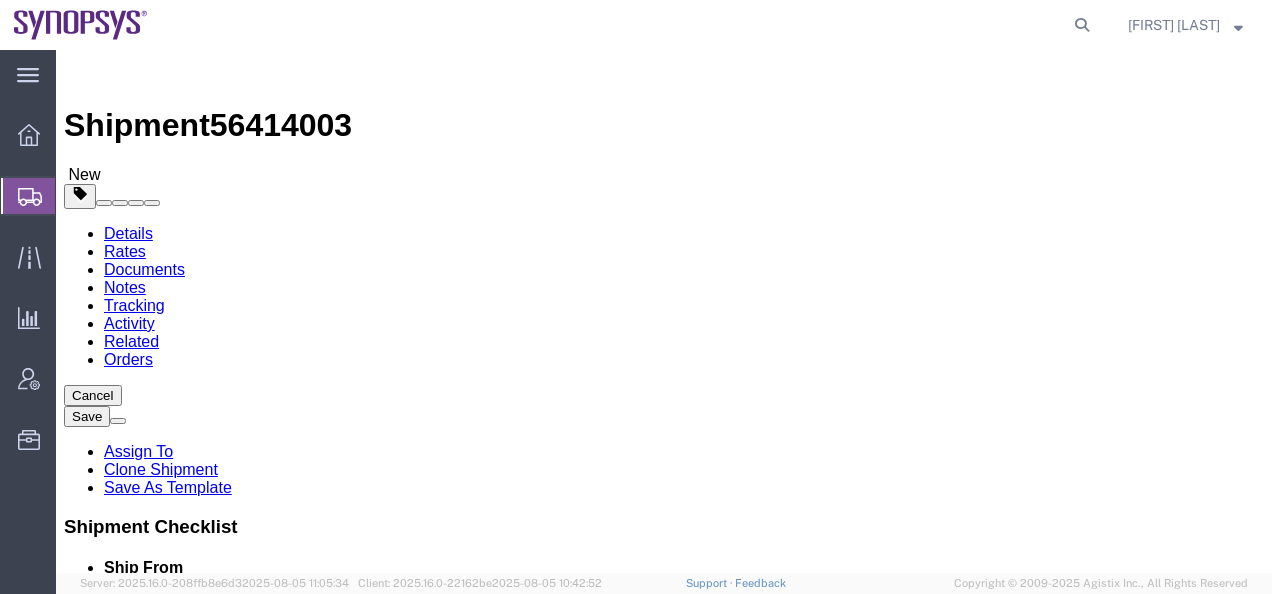 click on "Assign To" 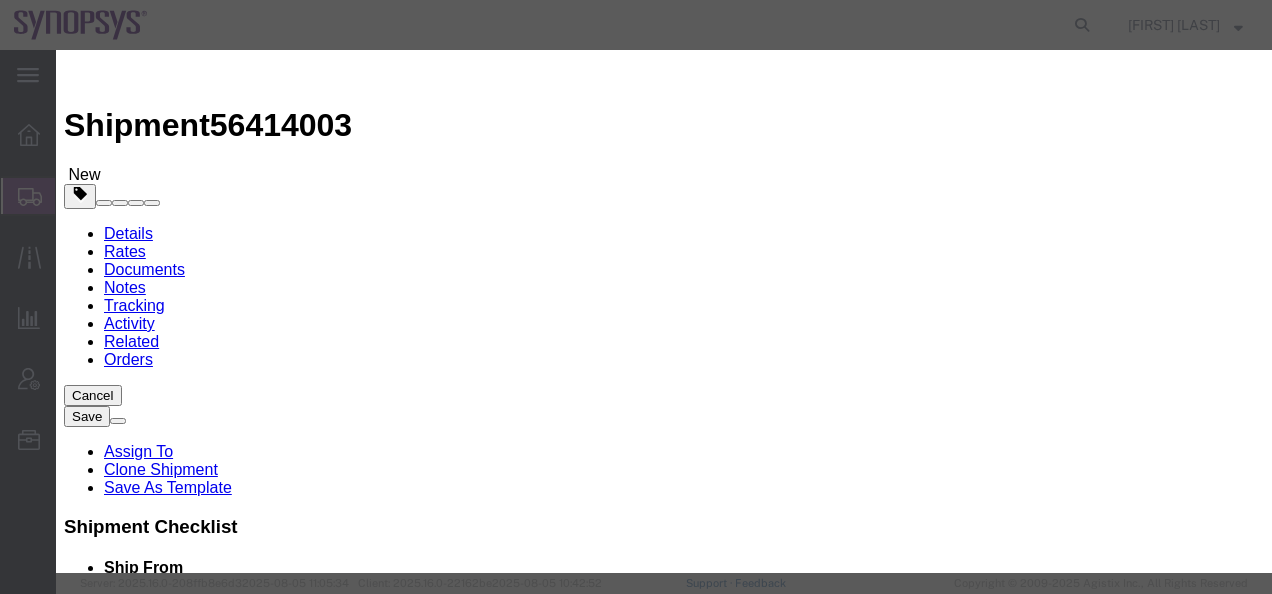 select on "117156" 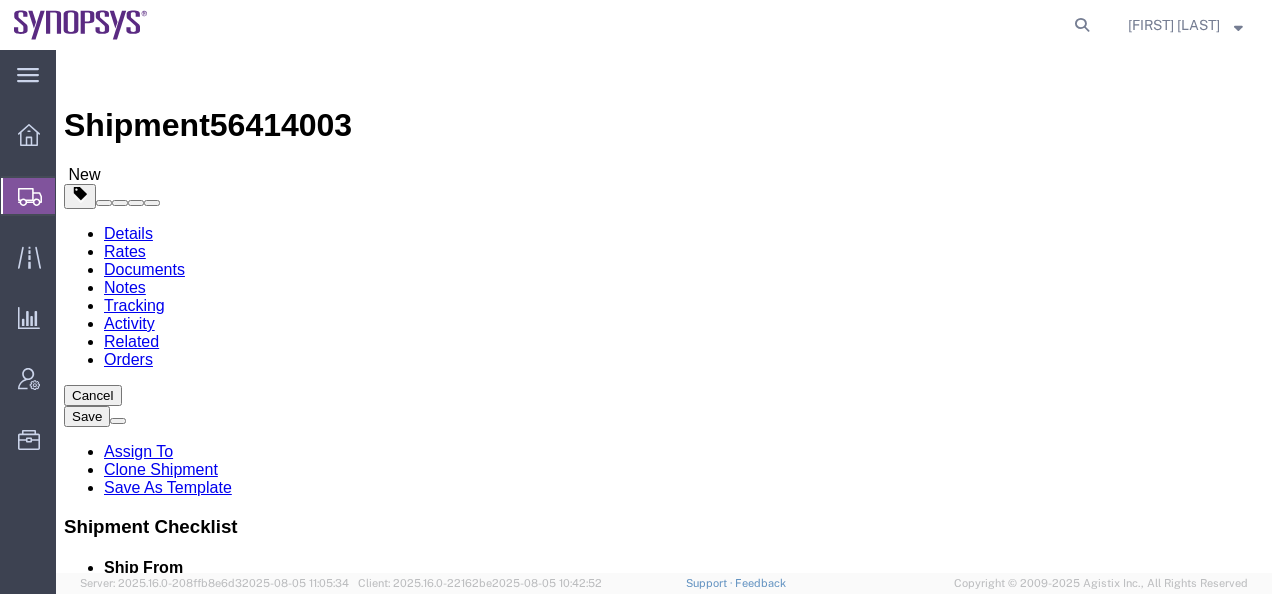 click 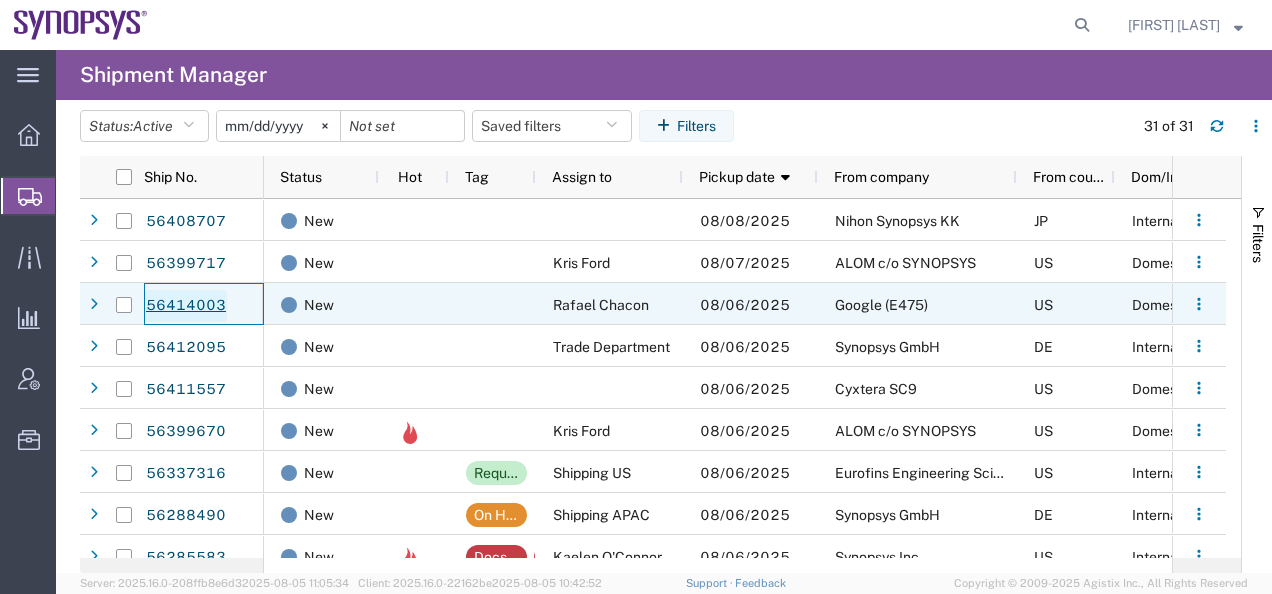 click on "56414003" 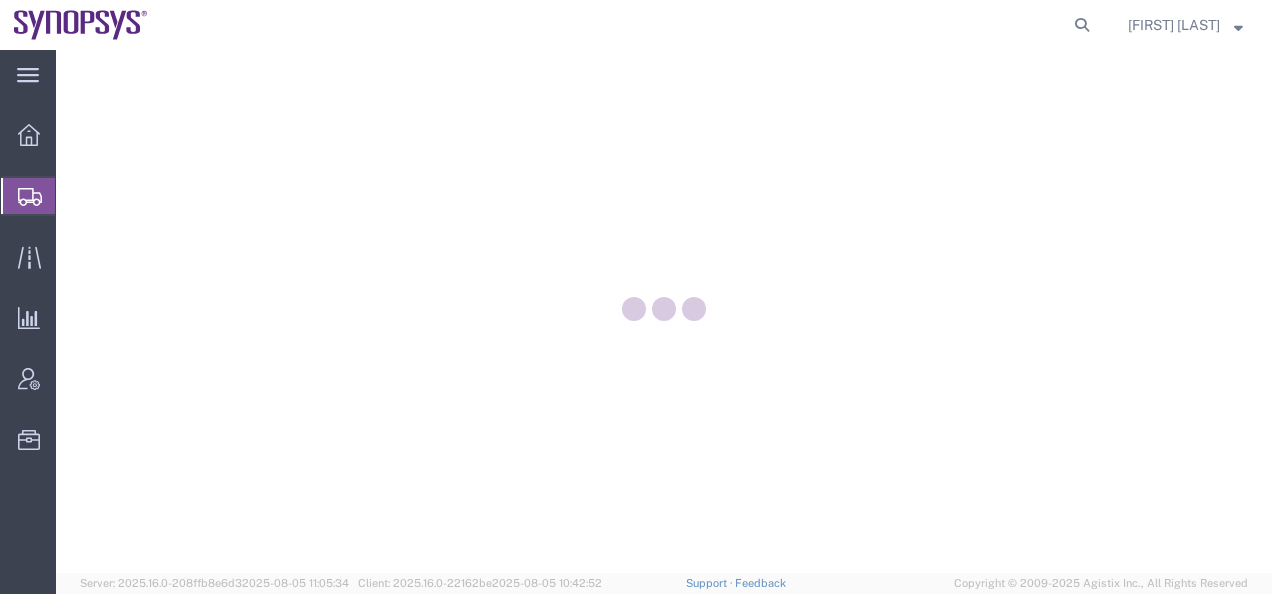 scroll, scrollTop: 0, scrollLeft: 0, axis: both 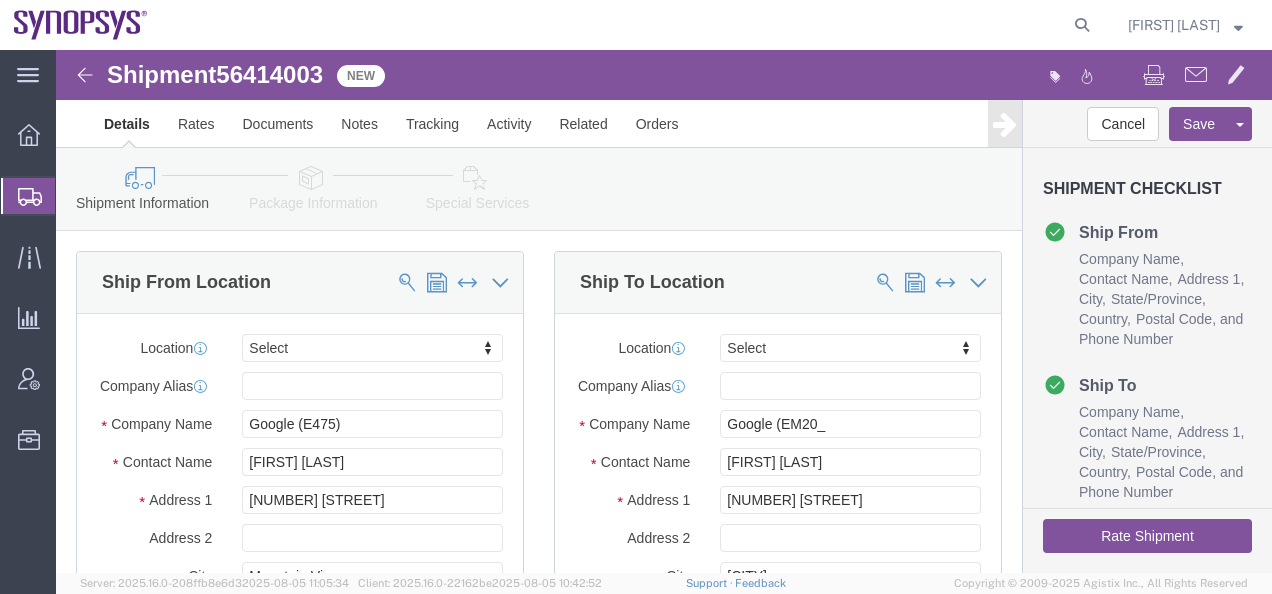 select 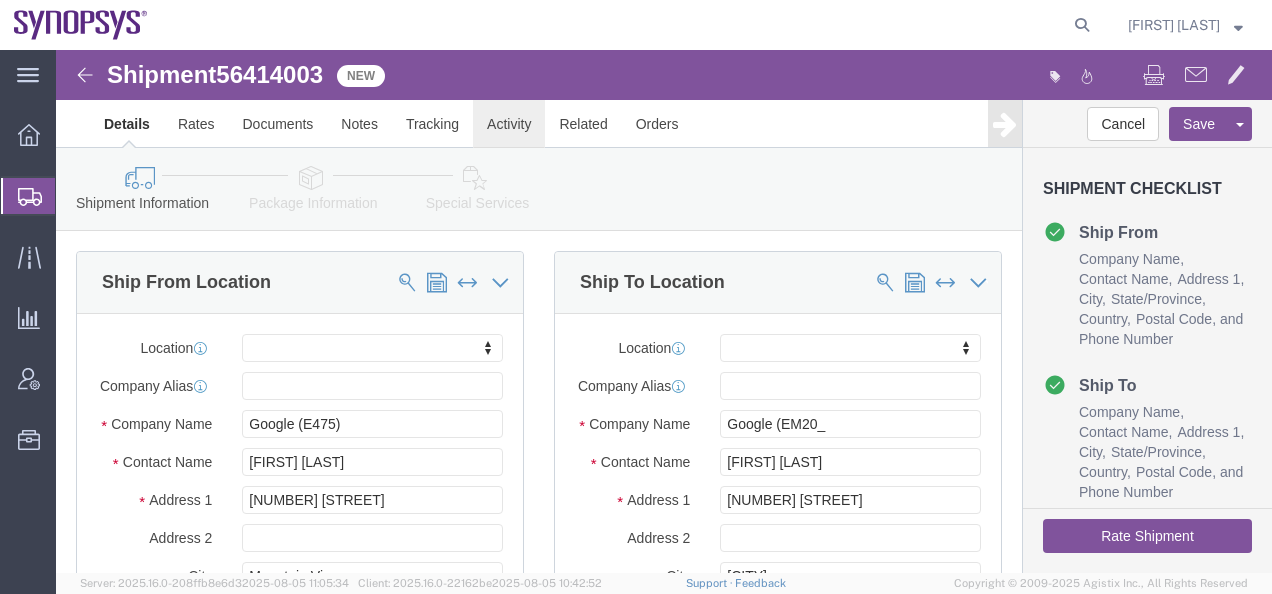 click on "Activity" 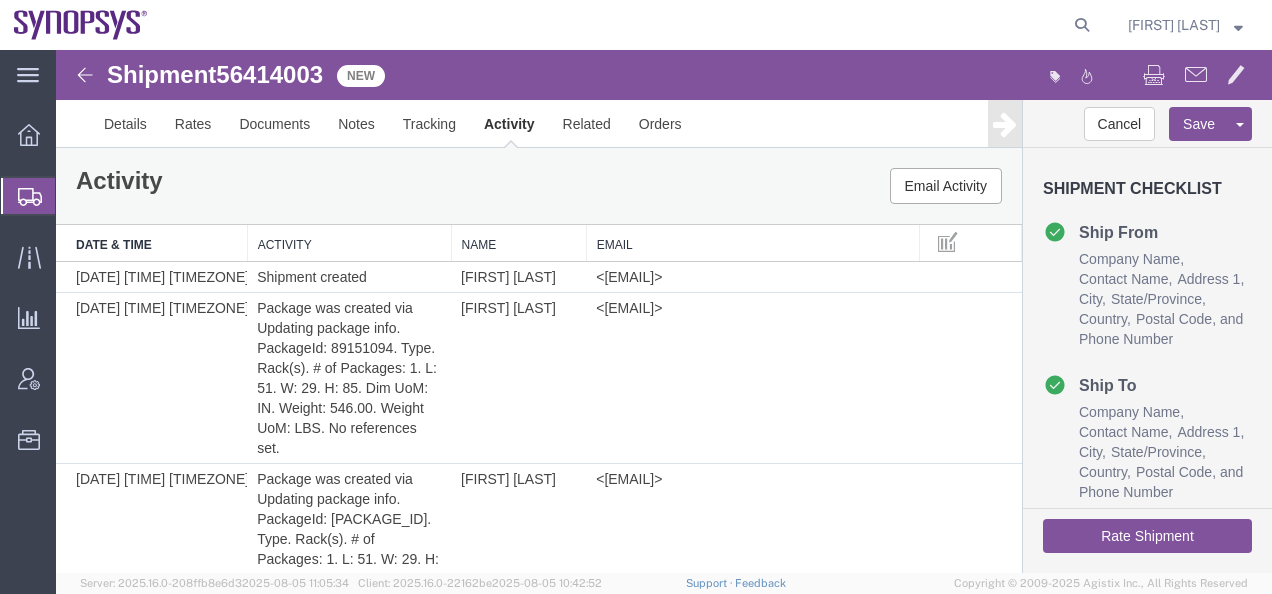 click at bounding box center [85, 75] 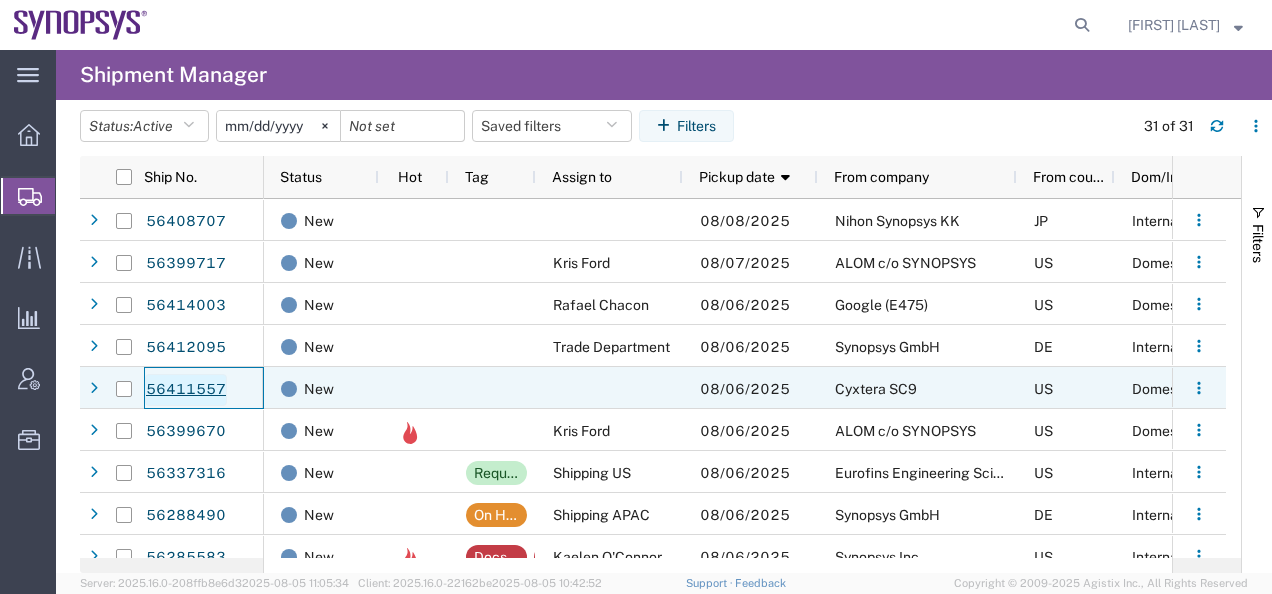 click on "56411557" 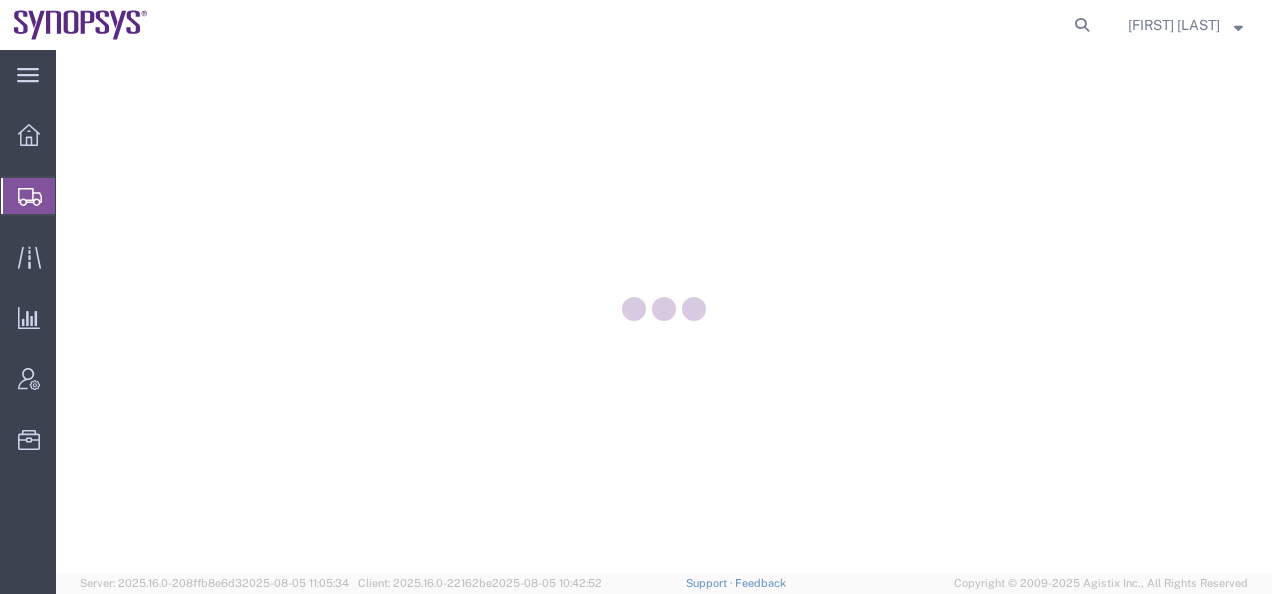 scroll, scrollTop: 0, scrollLeft: 0, axis: both 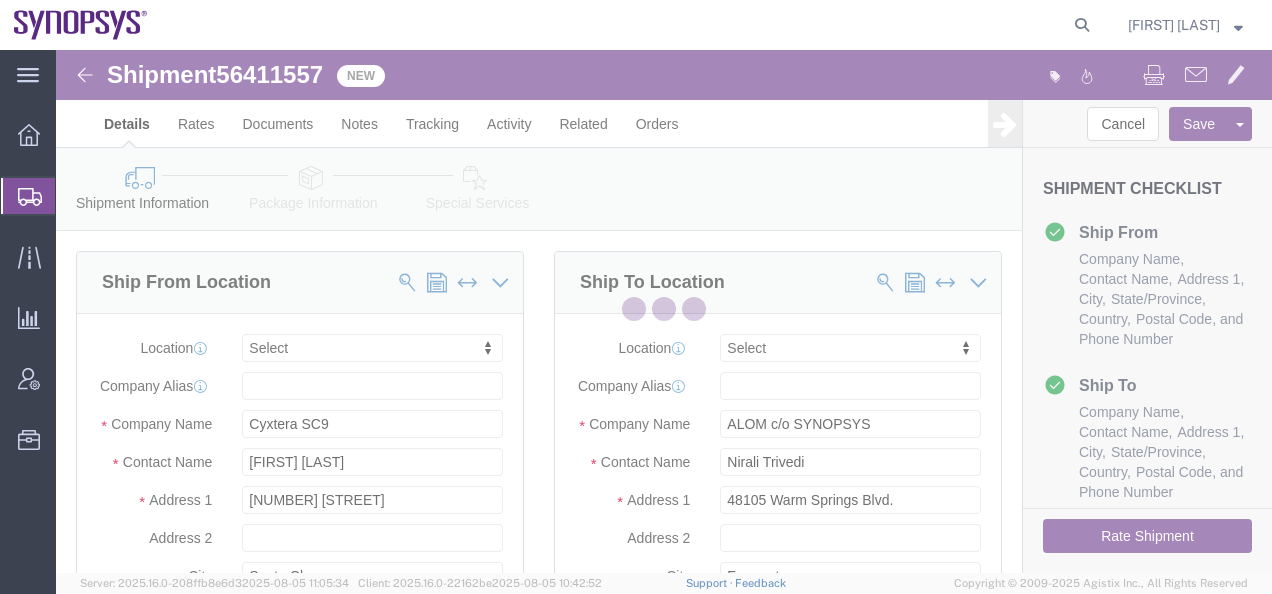 select 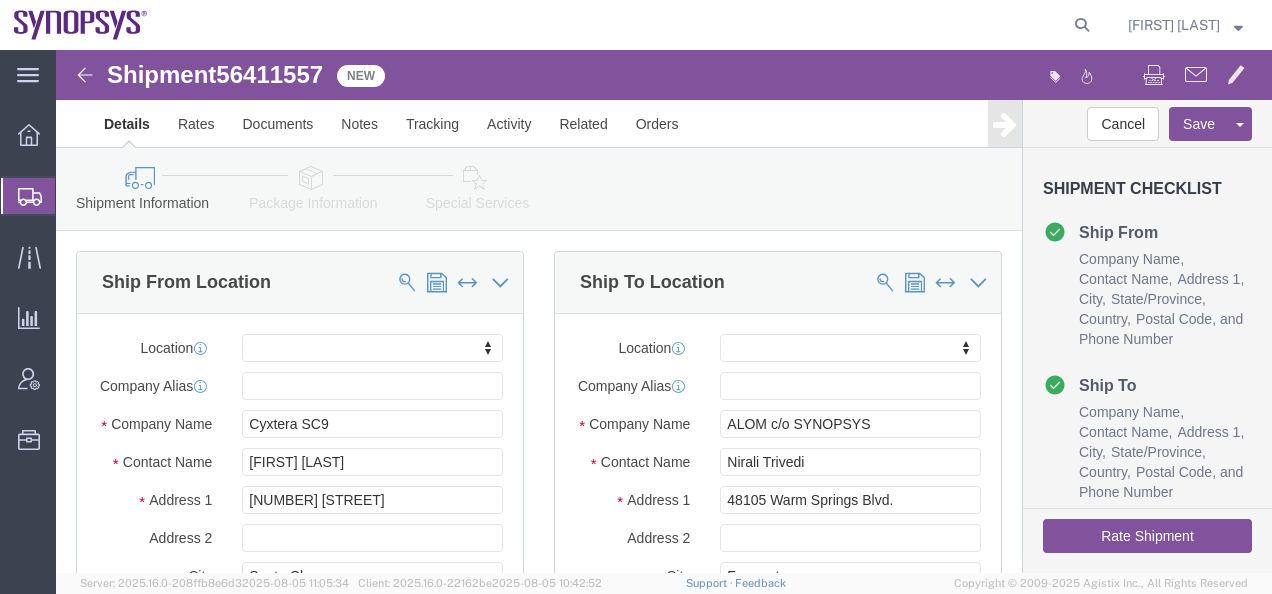 click 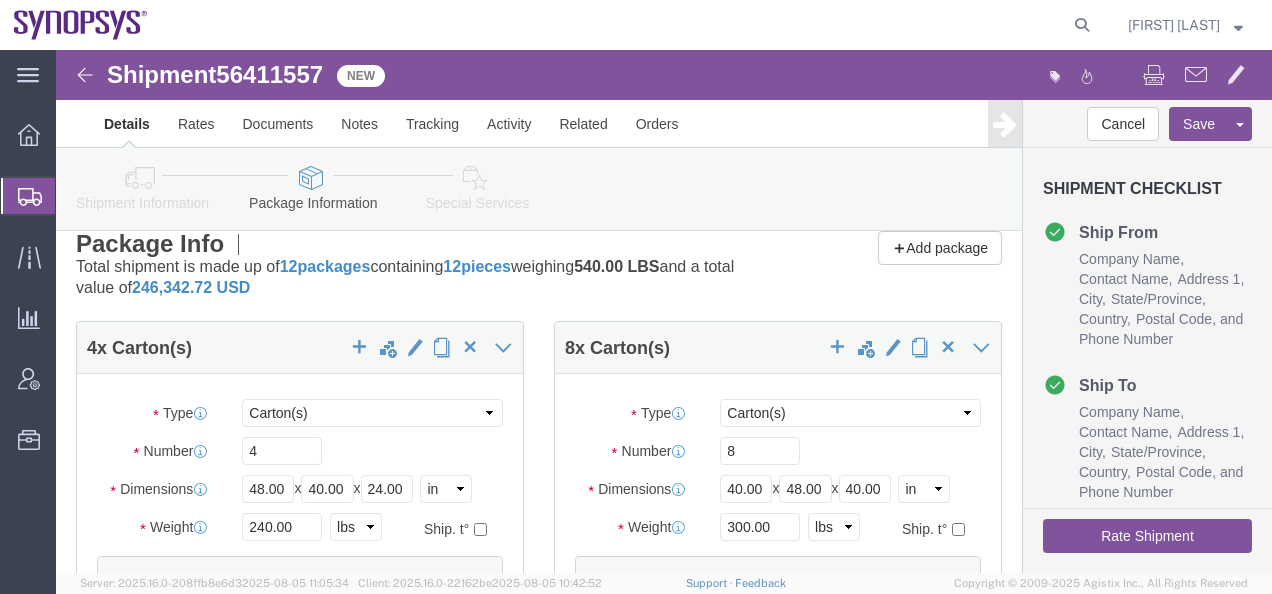 scroll, scrollTop: 0, scrollLeft: 0, axis: both 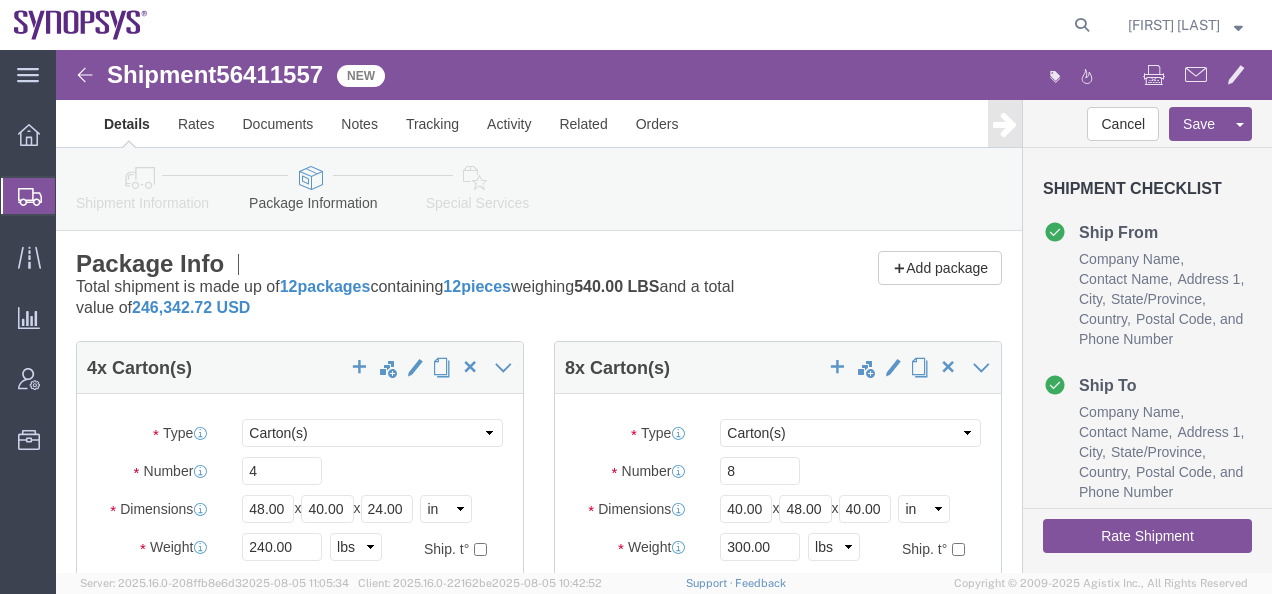 click 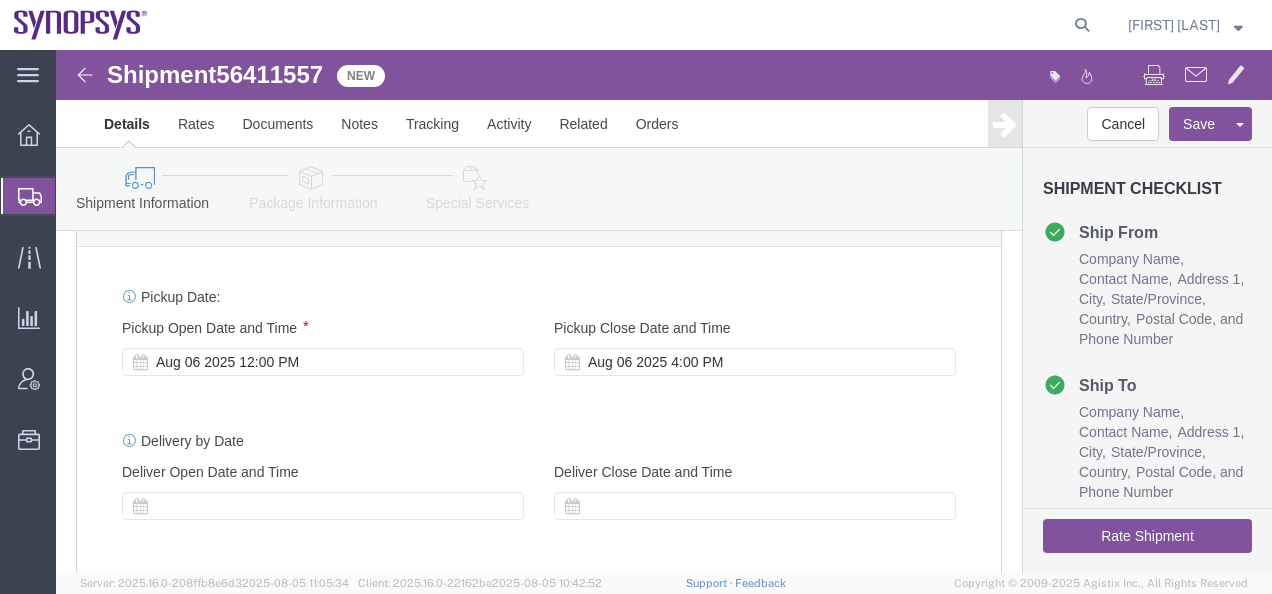 scroll, scrollTop: 800, scrollLeft: 0, axis: vertical 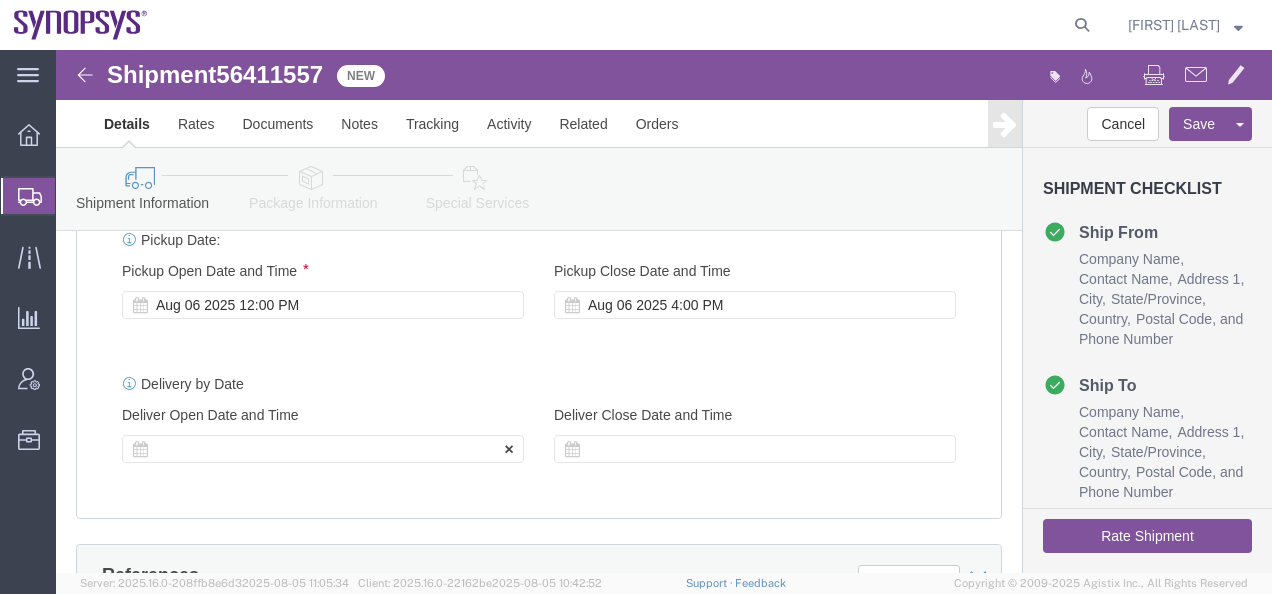 click 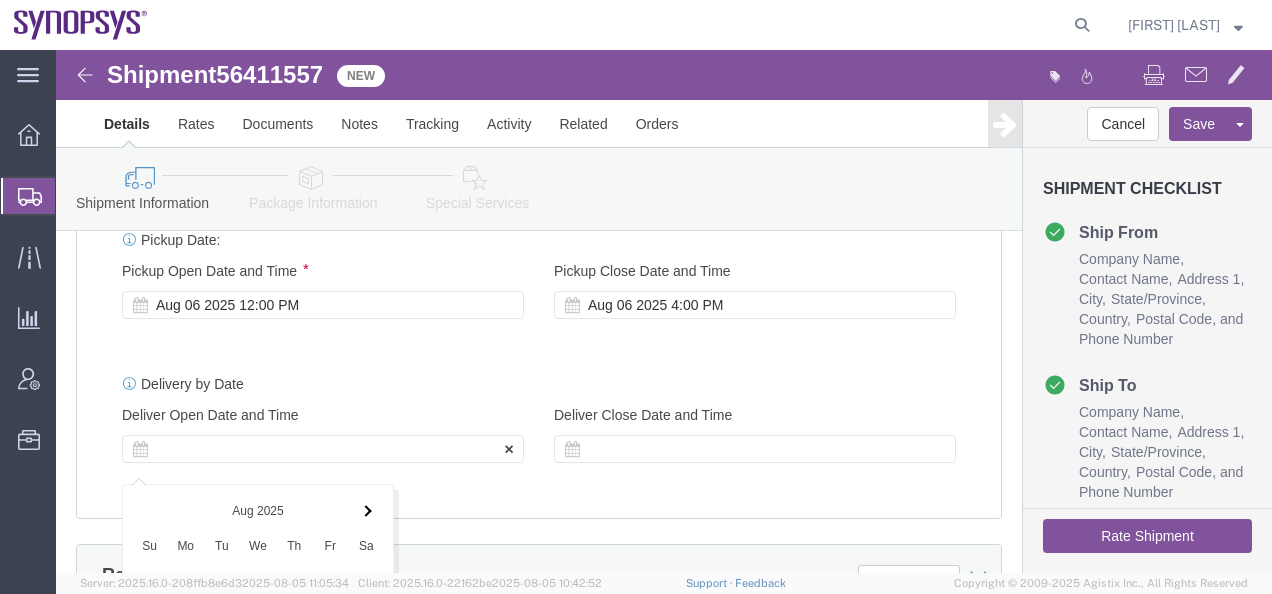 scroll, scrollTop: 1318, scrollLeft: 0, axis: vertical 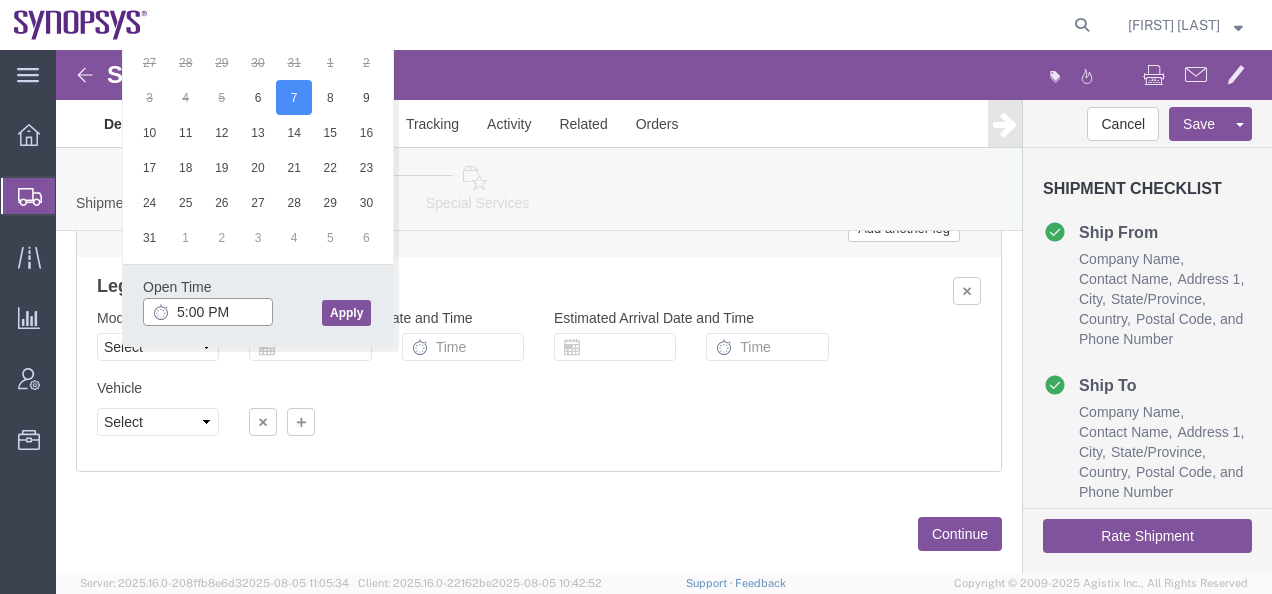 click on "5:00 PM" 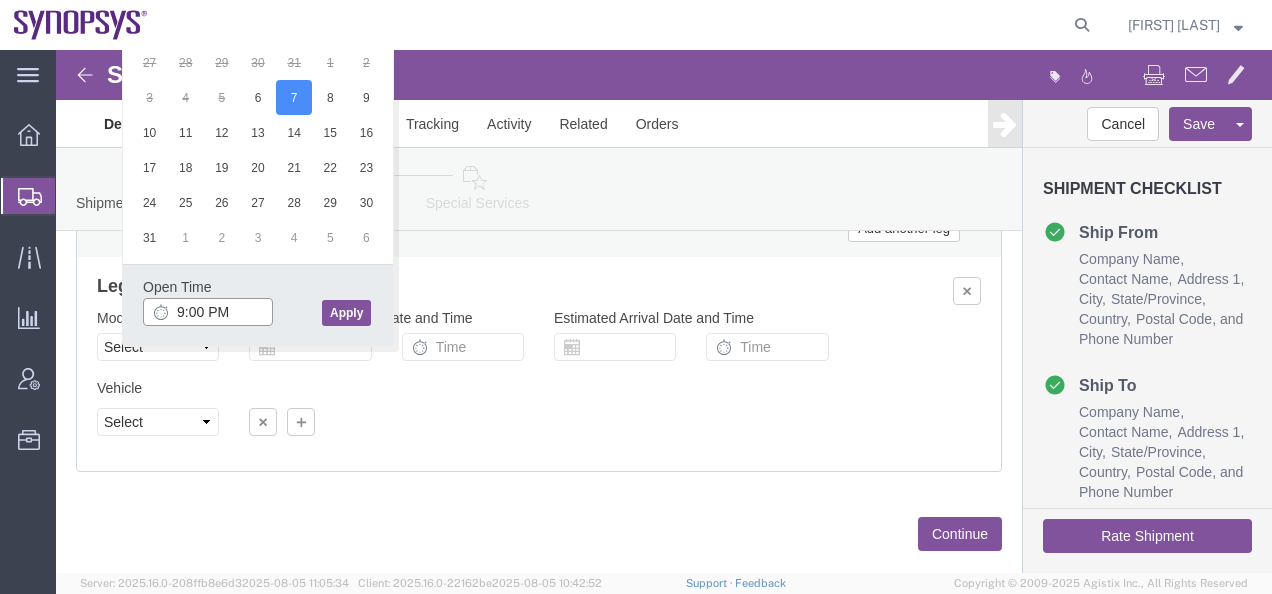 click on "9:00 PM" 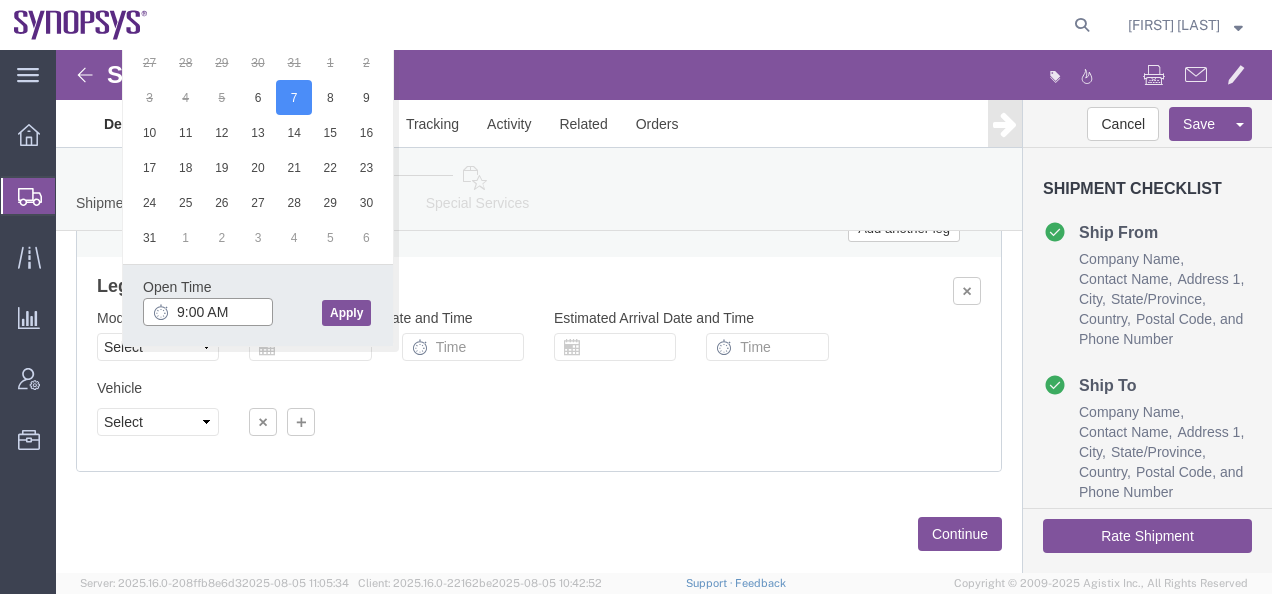 type on "9:00 AM" 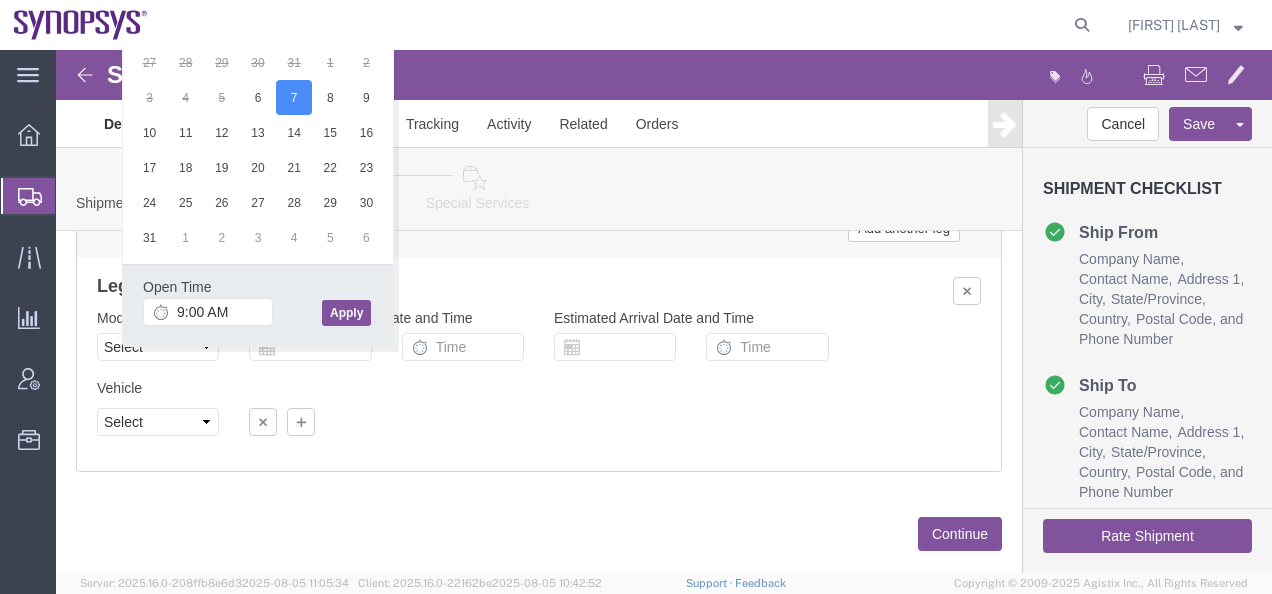 click on "Apply" 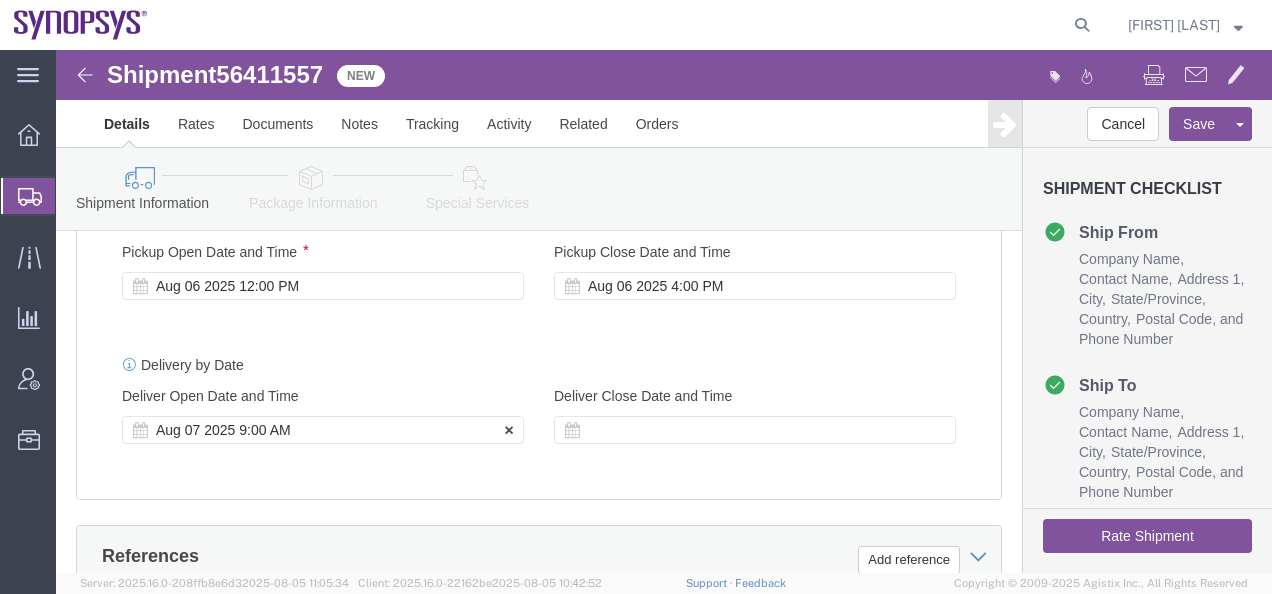 scroll, scrollTop: 818, scrollLeft: 0, axis: vertical 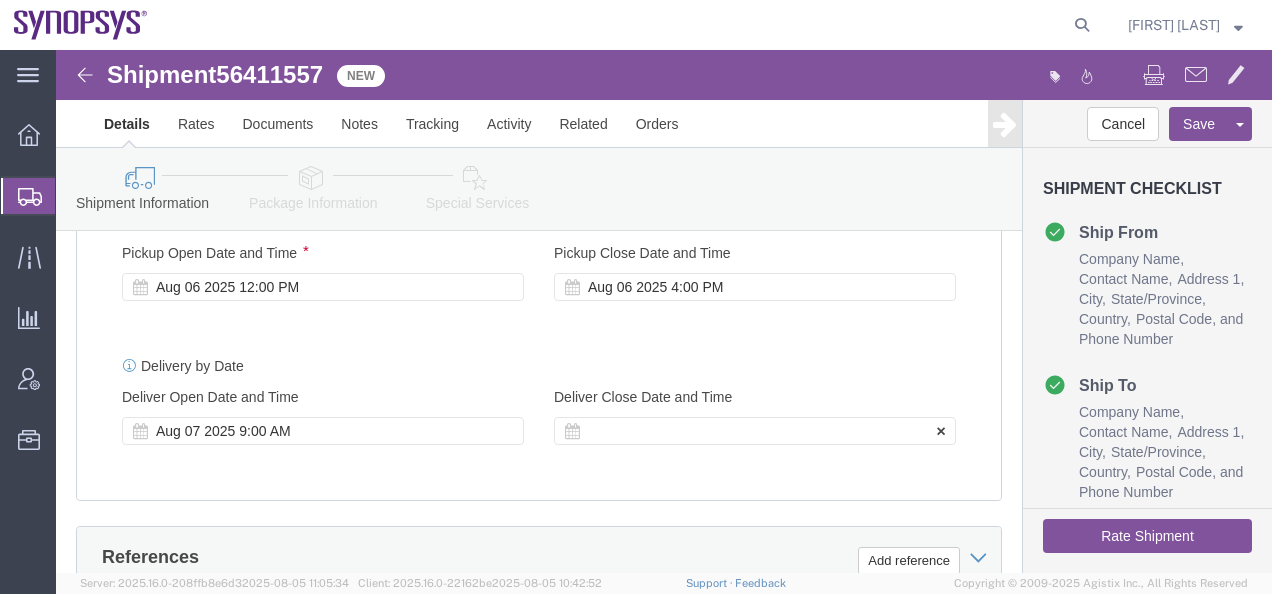 click 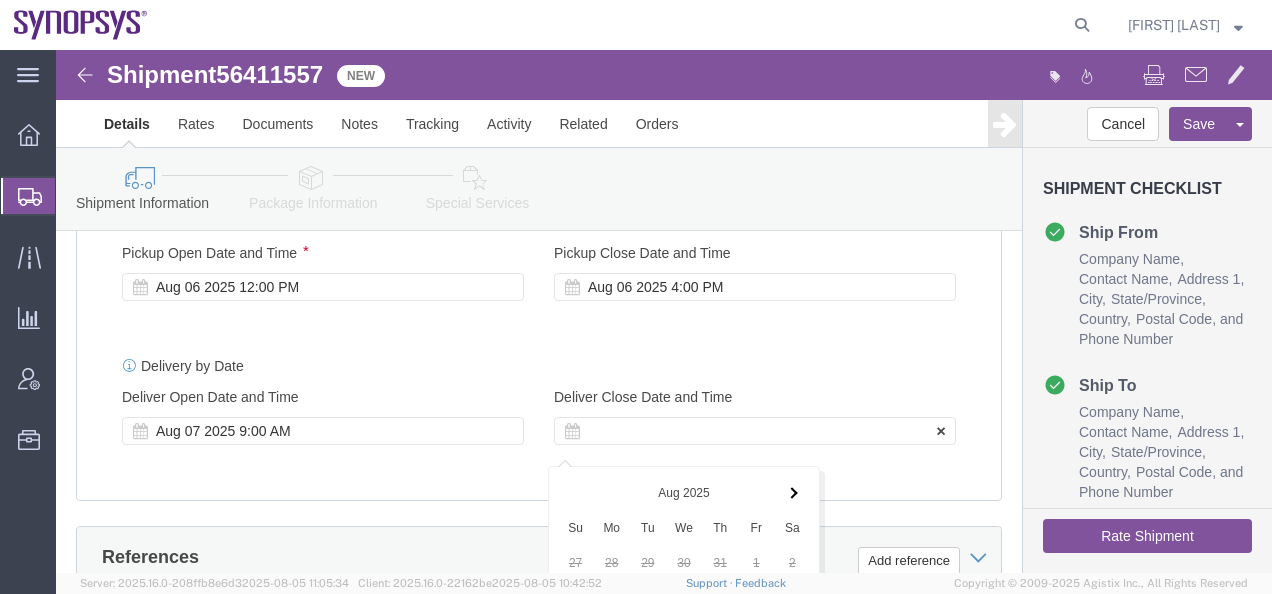 scroll, scrollTop: 1318, scrollLeft: 0, axis: vertical 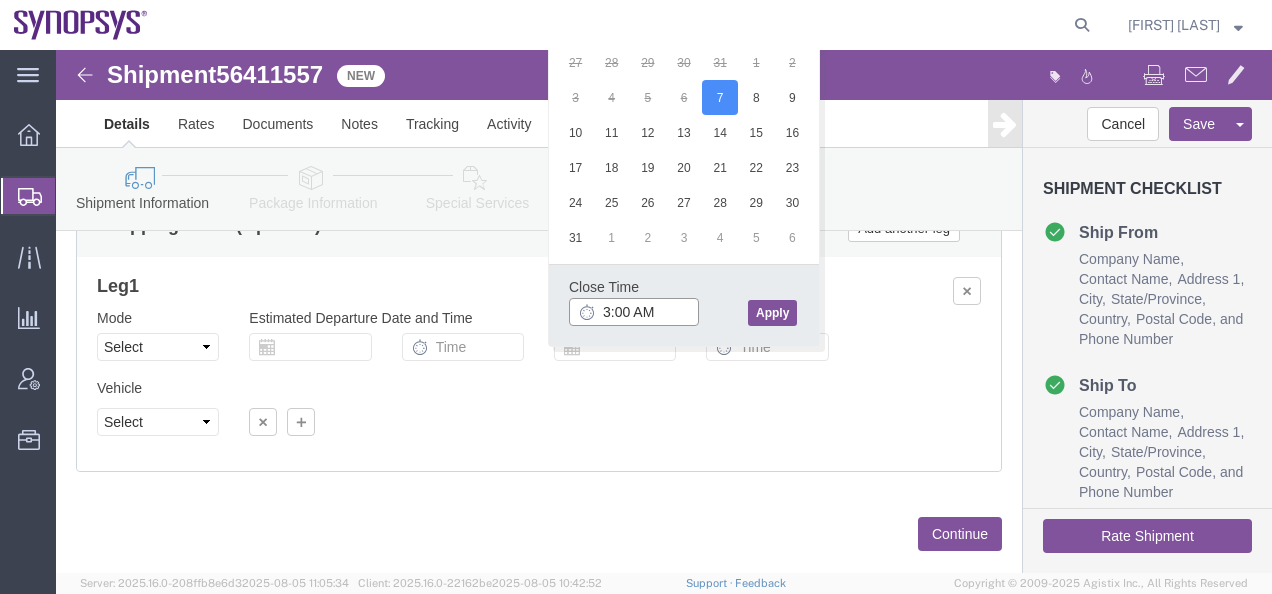 click on "3:00 AM" 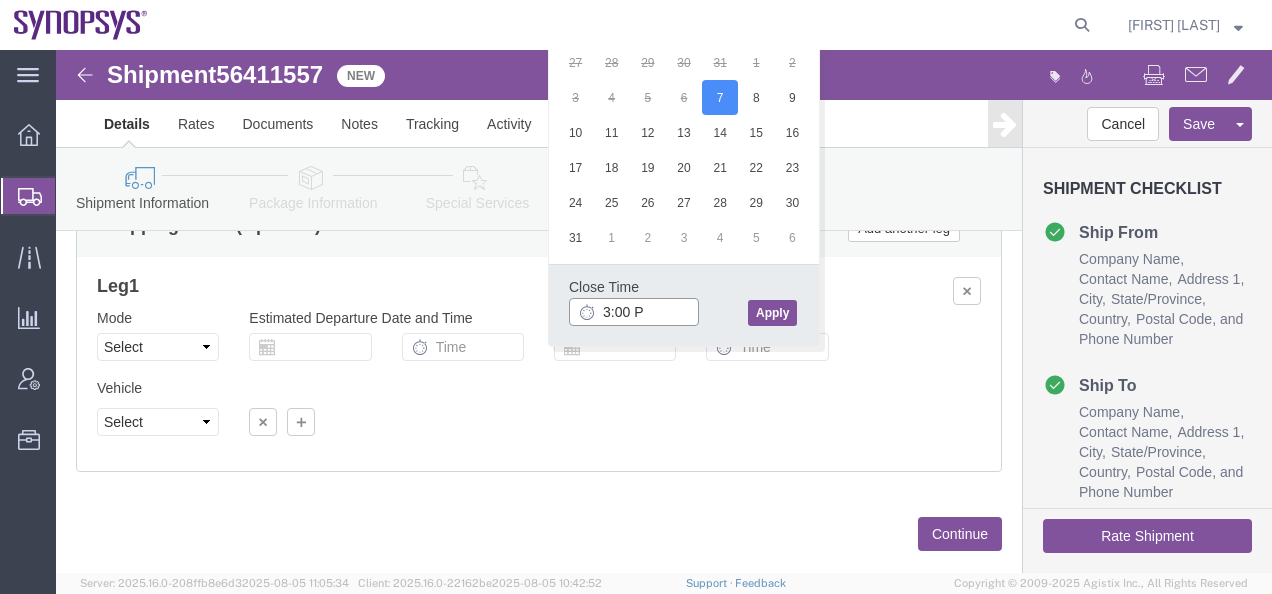type on "3:00 PM" 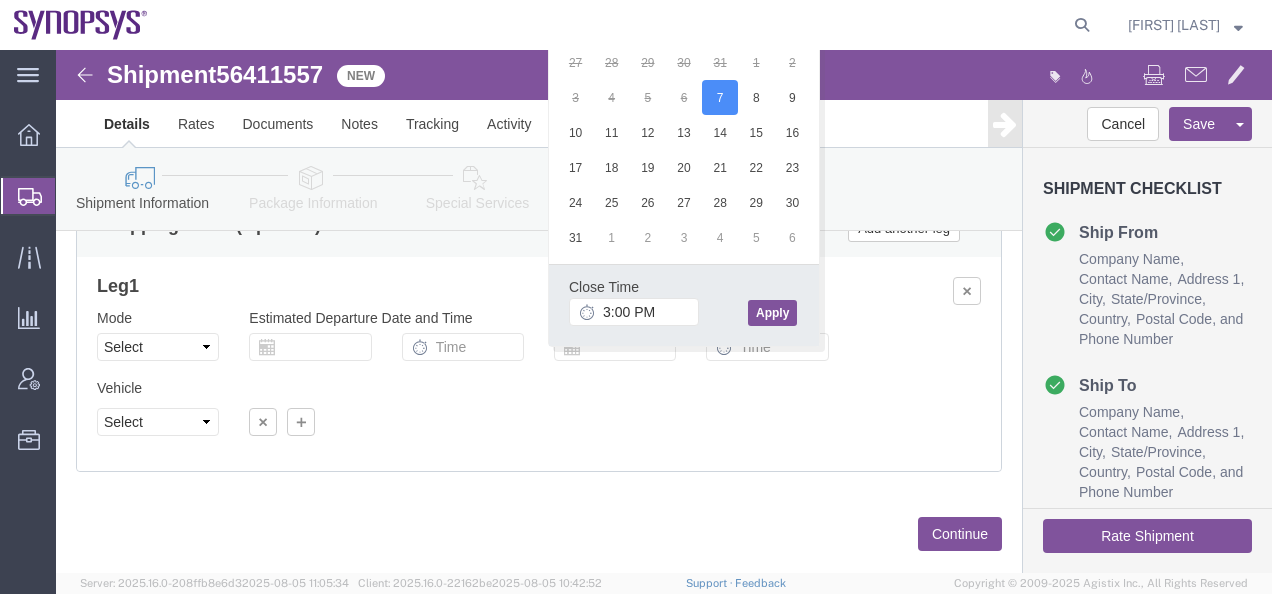 click on "Apply" 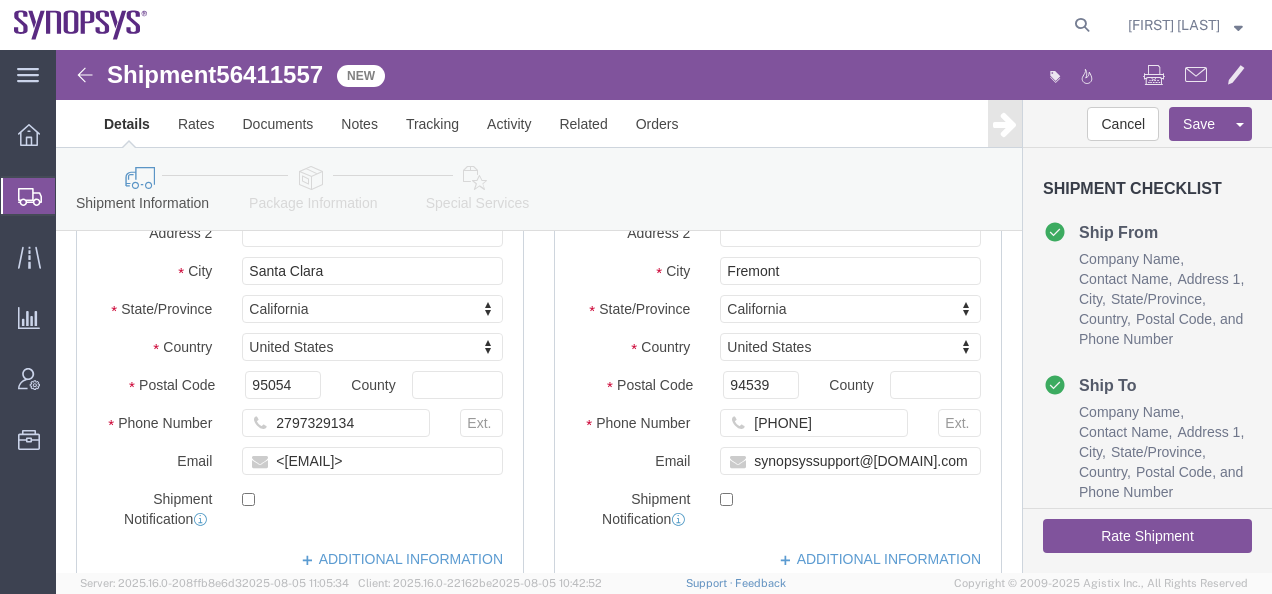 scroll, scrollTop: 0, scrollLeft: 0, axis: both 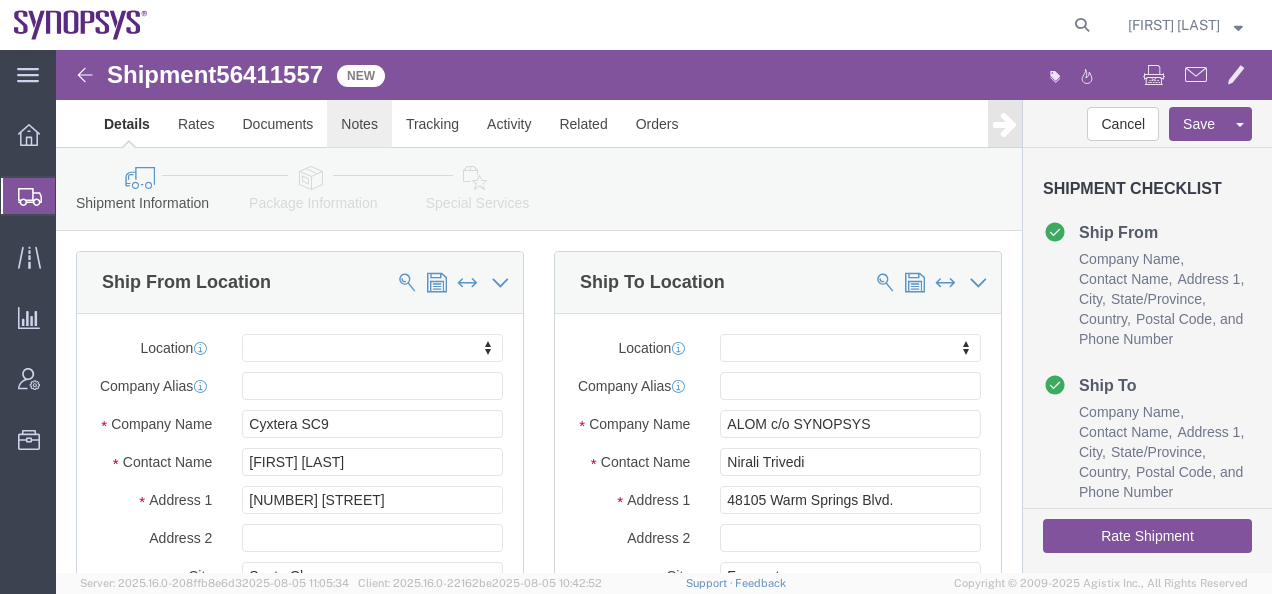 click on "Notes" 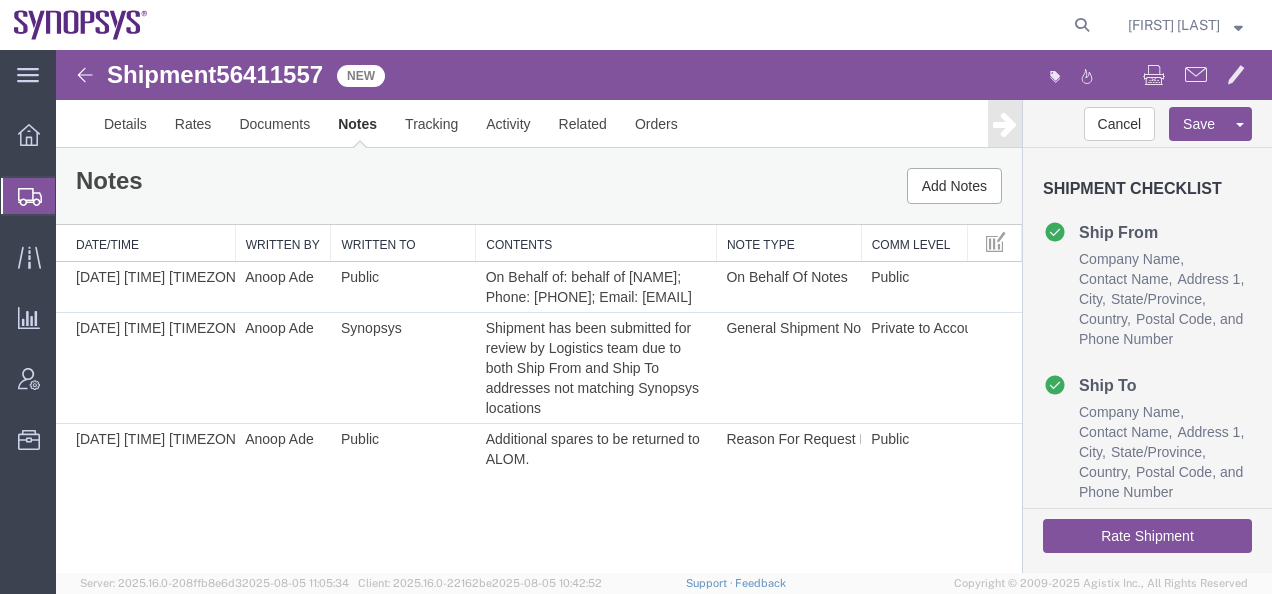 click on "Rate Shipment" at bounding box center [1147, 536] 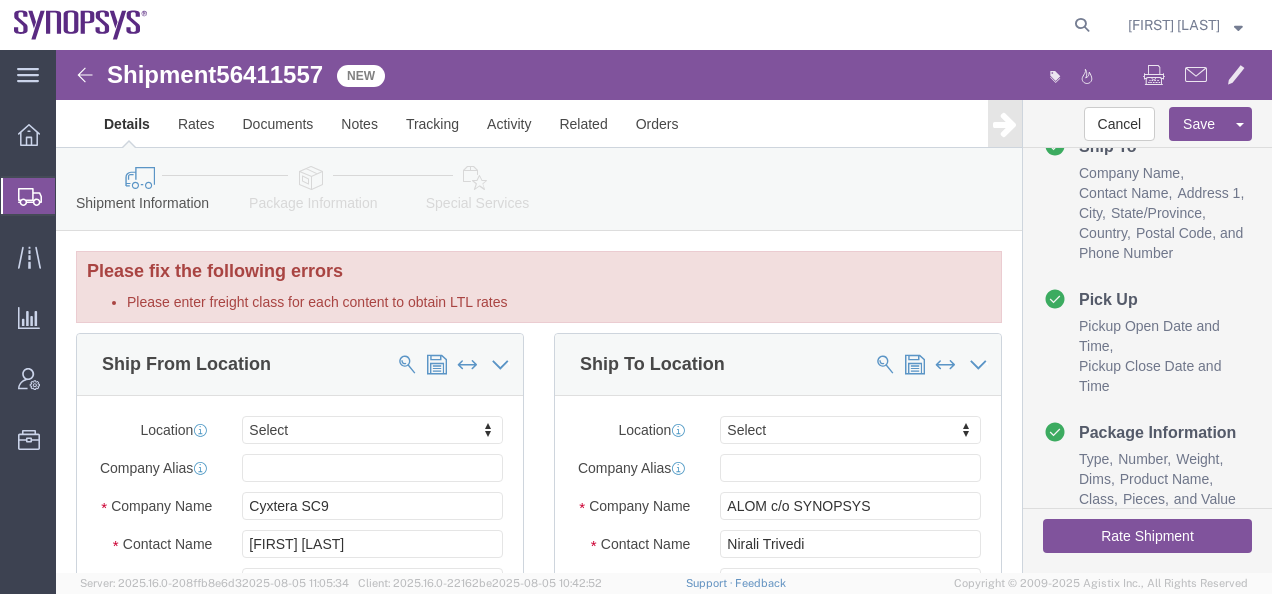 scroll, scrollTop: 340, scrollLeft: 0, axis: vertical 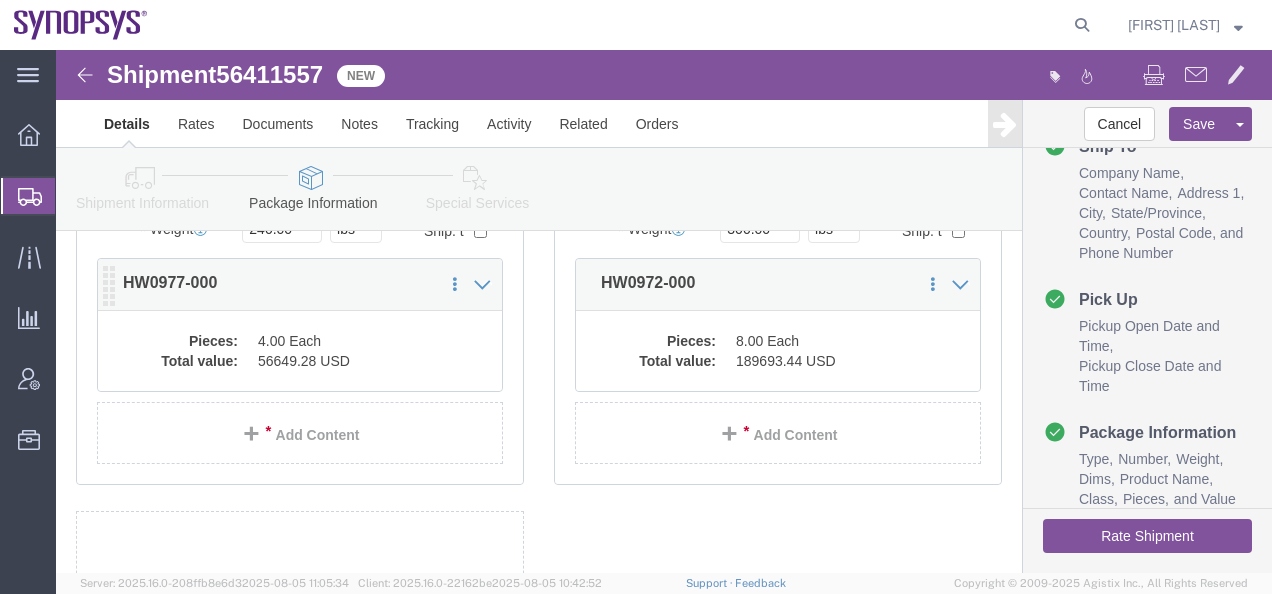 click on "56649.28 USD" 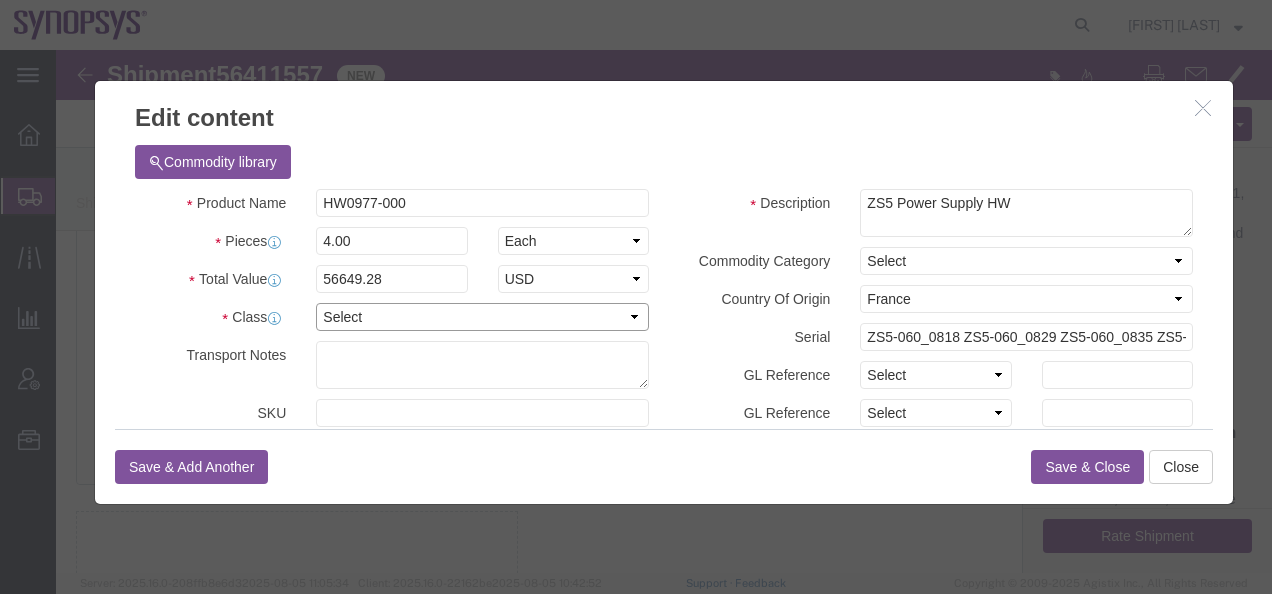 click on "Select 50 55 60 65 70 85 92.5 100 125 175 250 300 400" 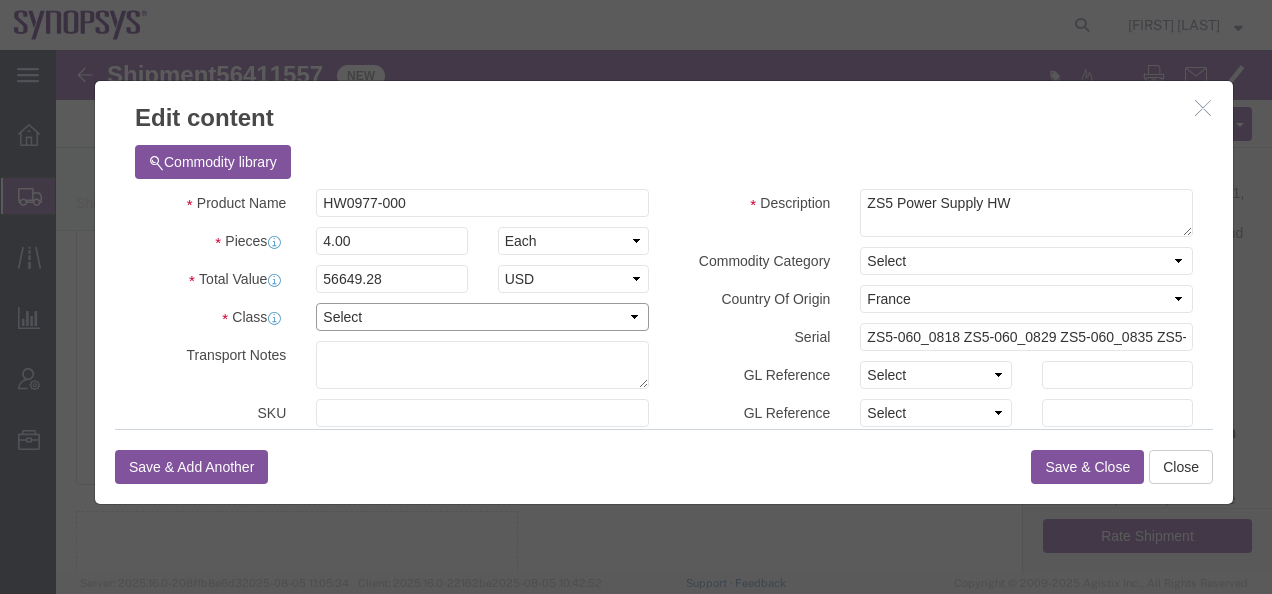select on "50" 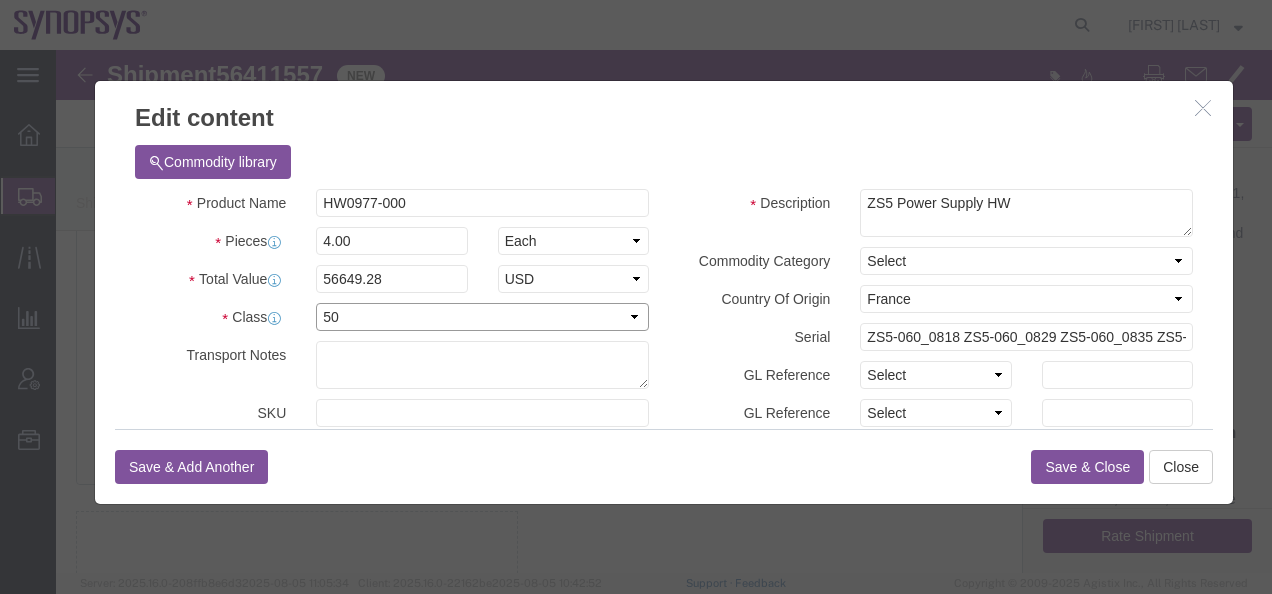click on "Select 50 55 60 65 70 85 92.5 100 125 175 250 300 400" 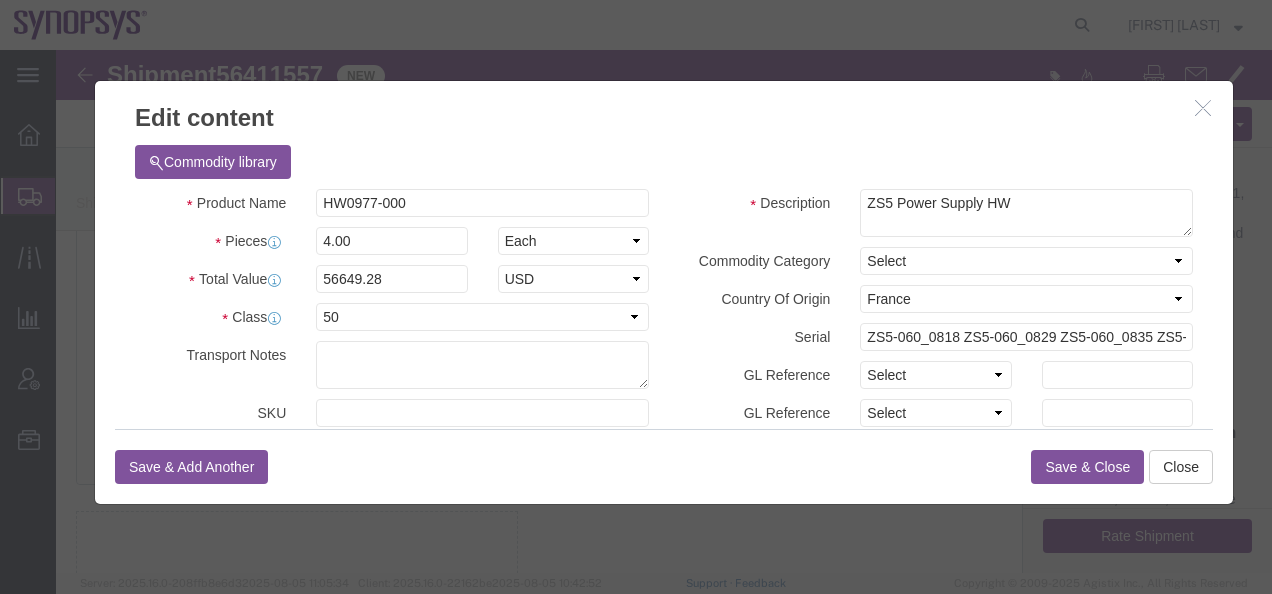 click on "Save & Close" 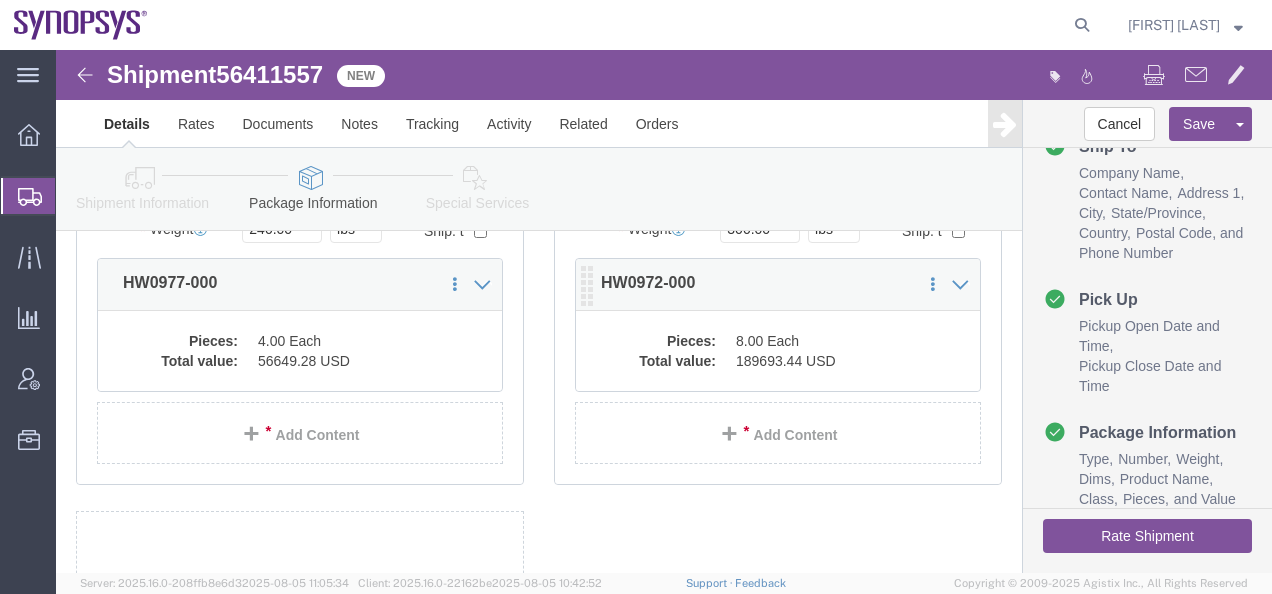 click on "Total value:" 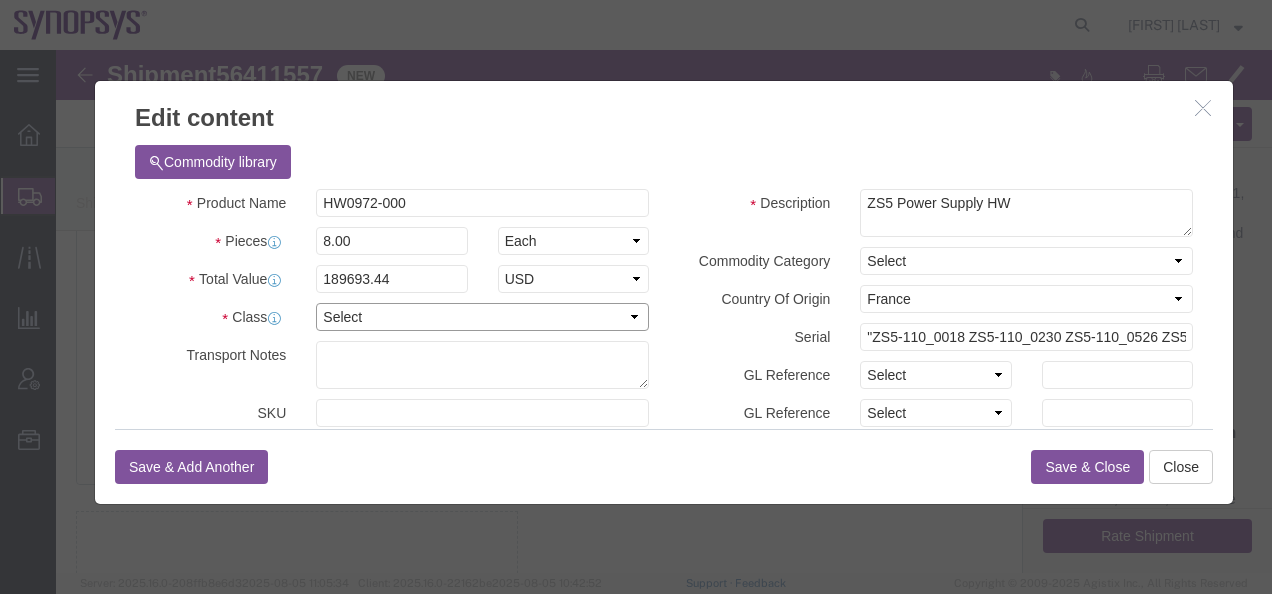 click on "Select 50 55 60 65 70 85 92.5 100 125 175 250 300 400" 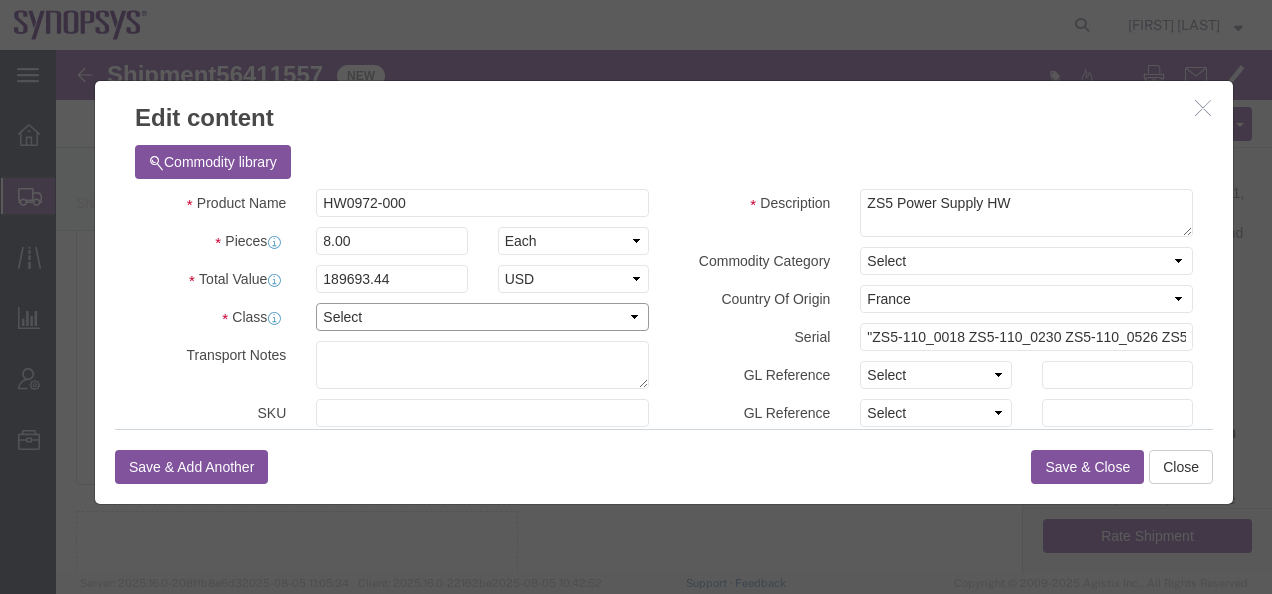 select on "50" 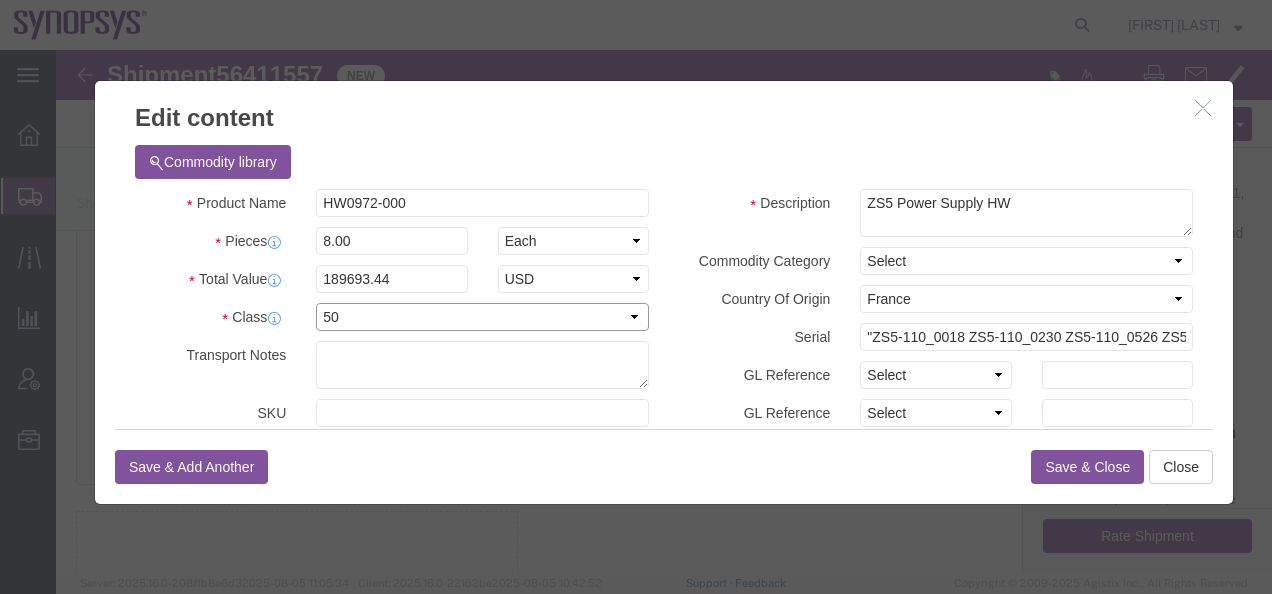 click on "Select 50 55 60 65 70 85 92.5 100 125 175 250 300 400" 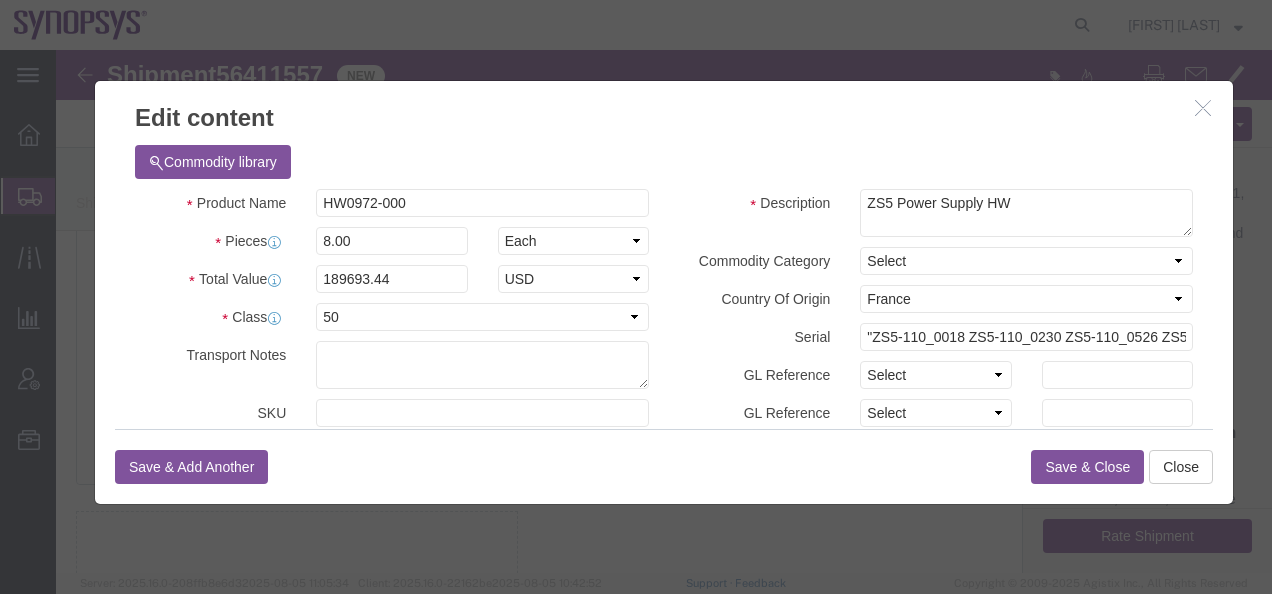 drag, startPoint x: 1028, startPoint y: 422, endPoint x: 892, endPoint y: 425, distance: 136.03308 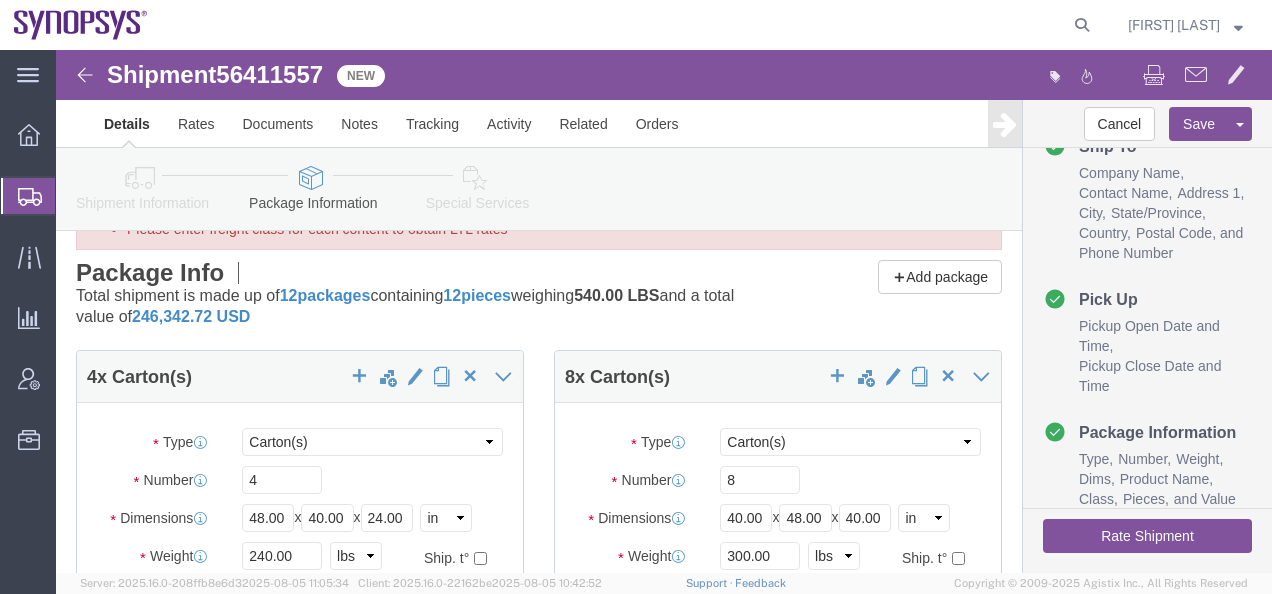 scroll, scrollTop: 0, scrollLeft: 0, axis: both 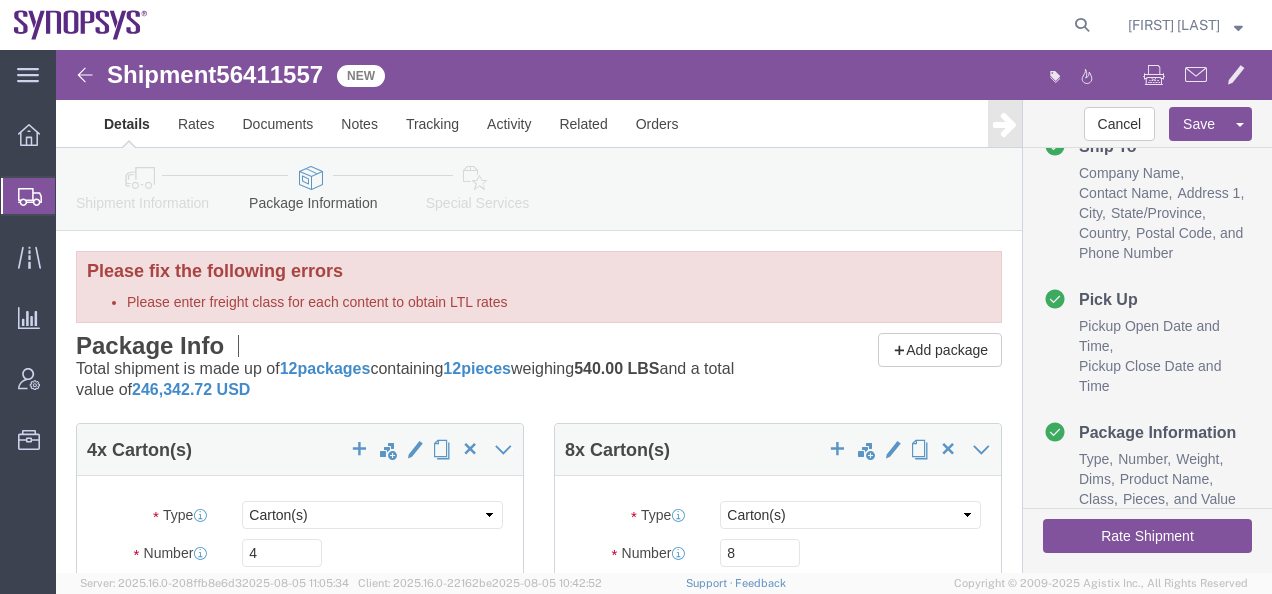 click on "Rate Shipment" 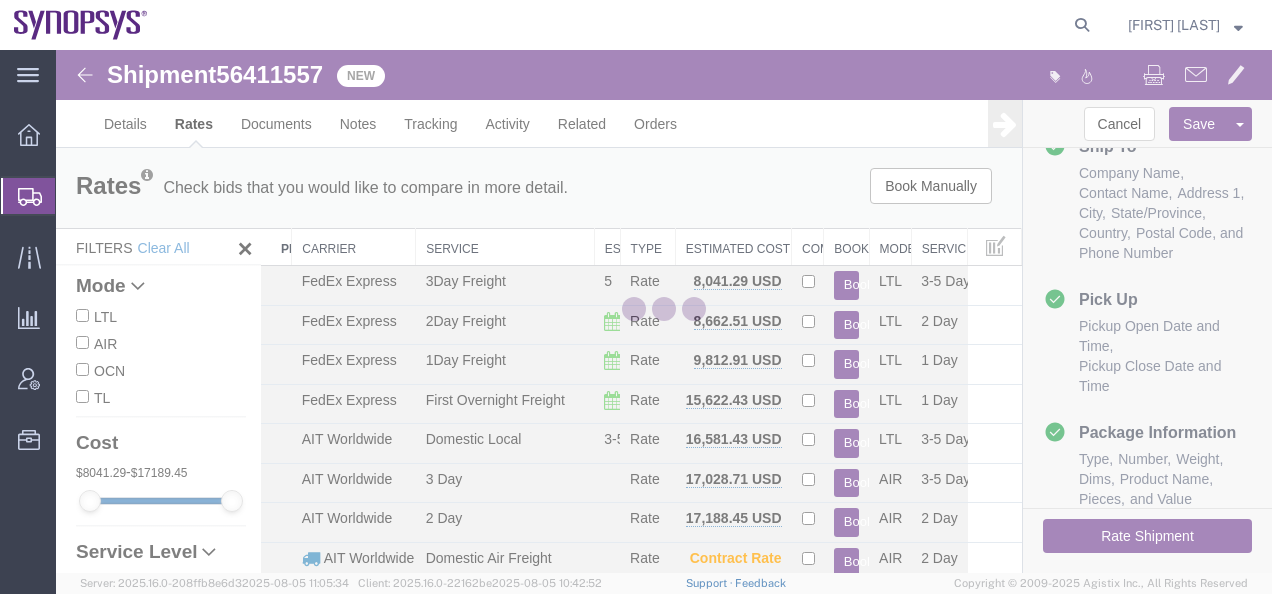 scroll, scrollTop: 320, scrollLeft: 0, axis: vertical 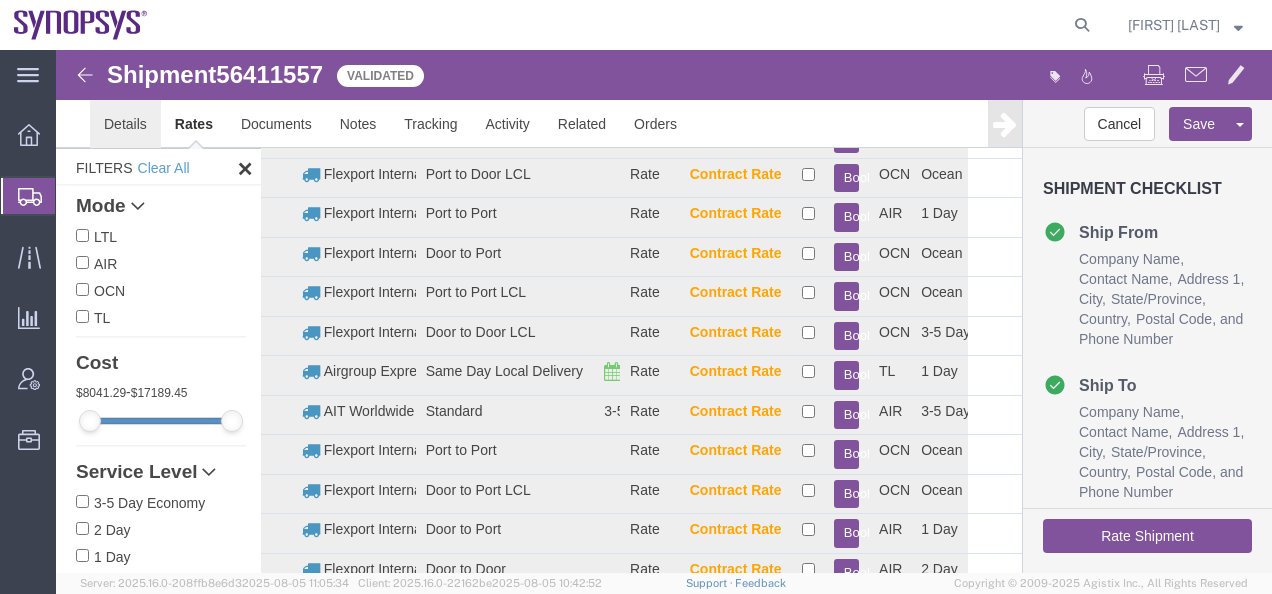 click on "Details" at bounding box center (125, 124) 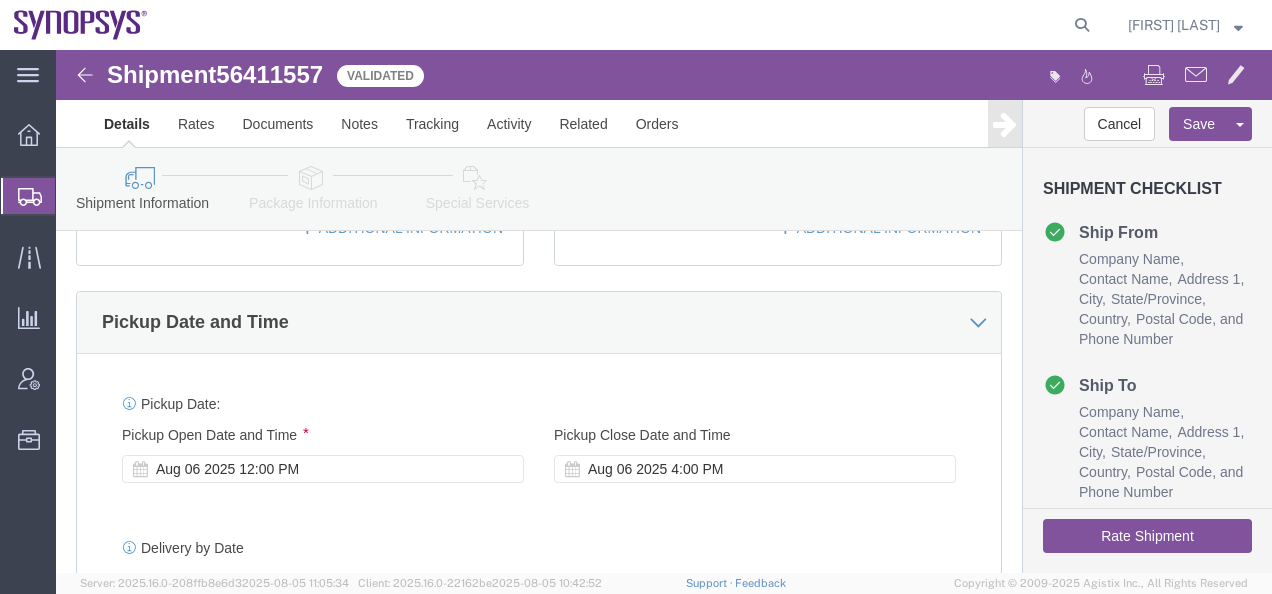 scroll, scrollTop: 721, scrollLeft: 0, axis: vertical 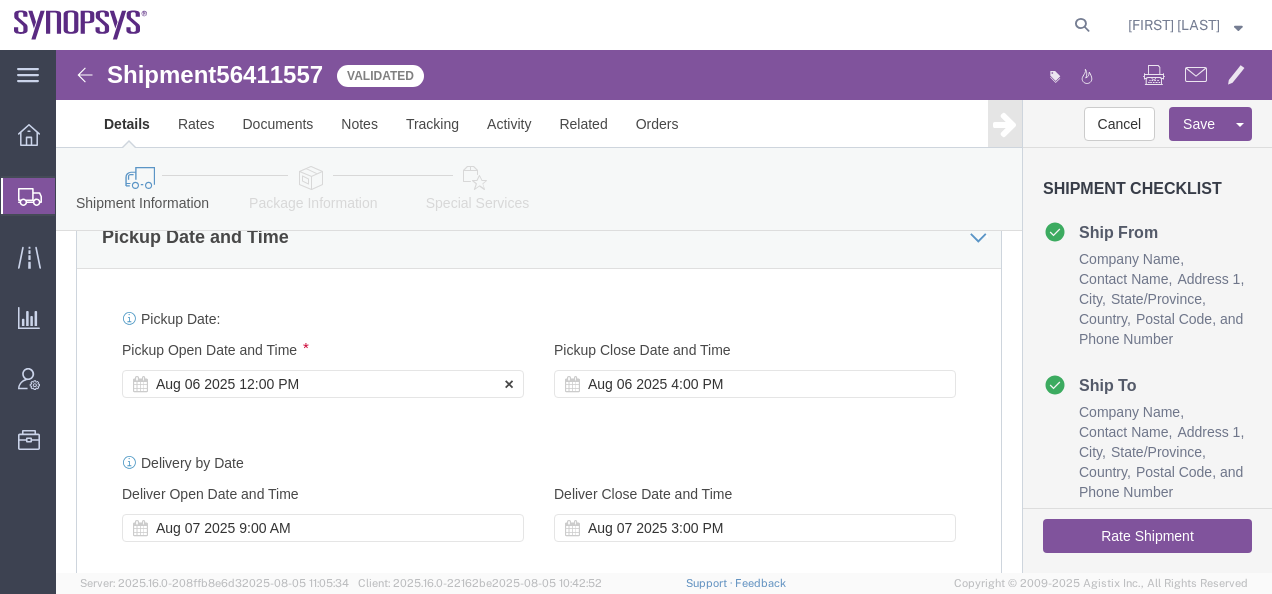 click on "Aug 06 2025 12:00 PM" 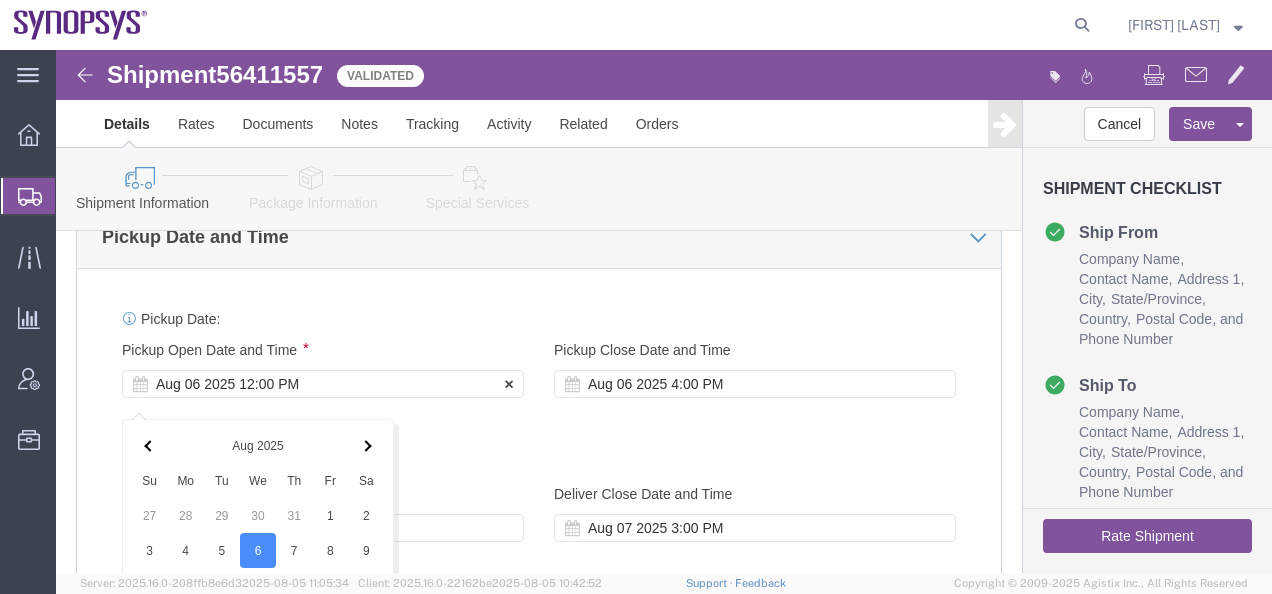 scroll, scrollTop: 1174, scrollLeft: 0, axis: vertical 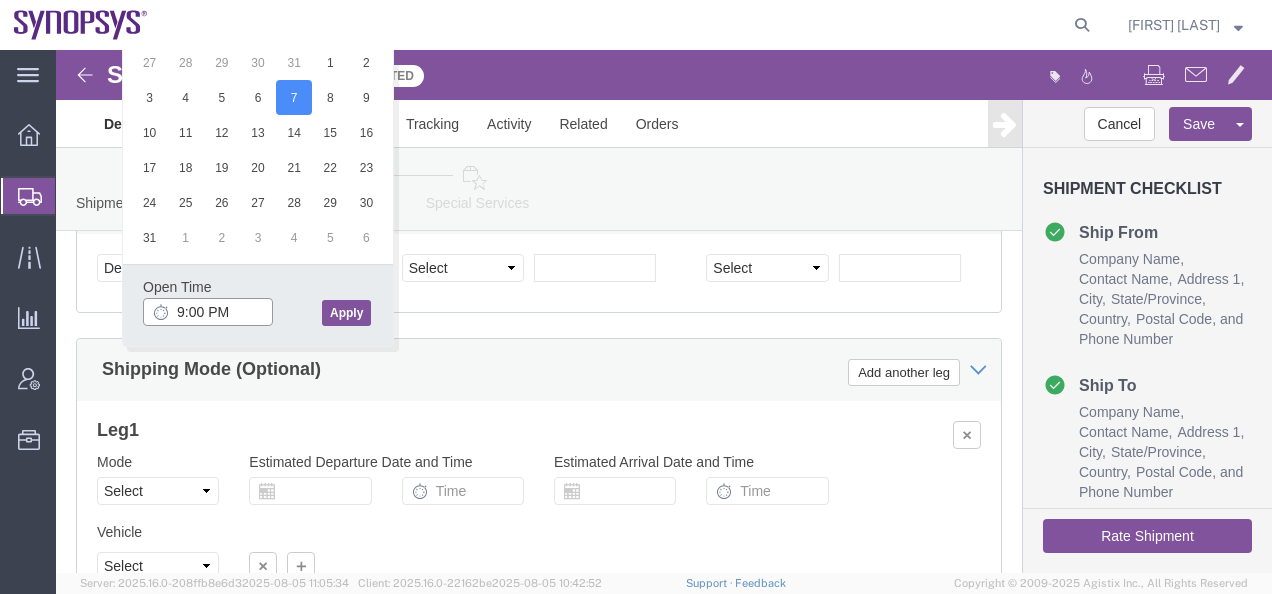 drag, startPoint x: 172, startPoint y: 261, endPoint x: 151, endPoint y: 258, distance: 21.213203 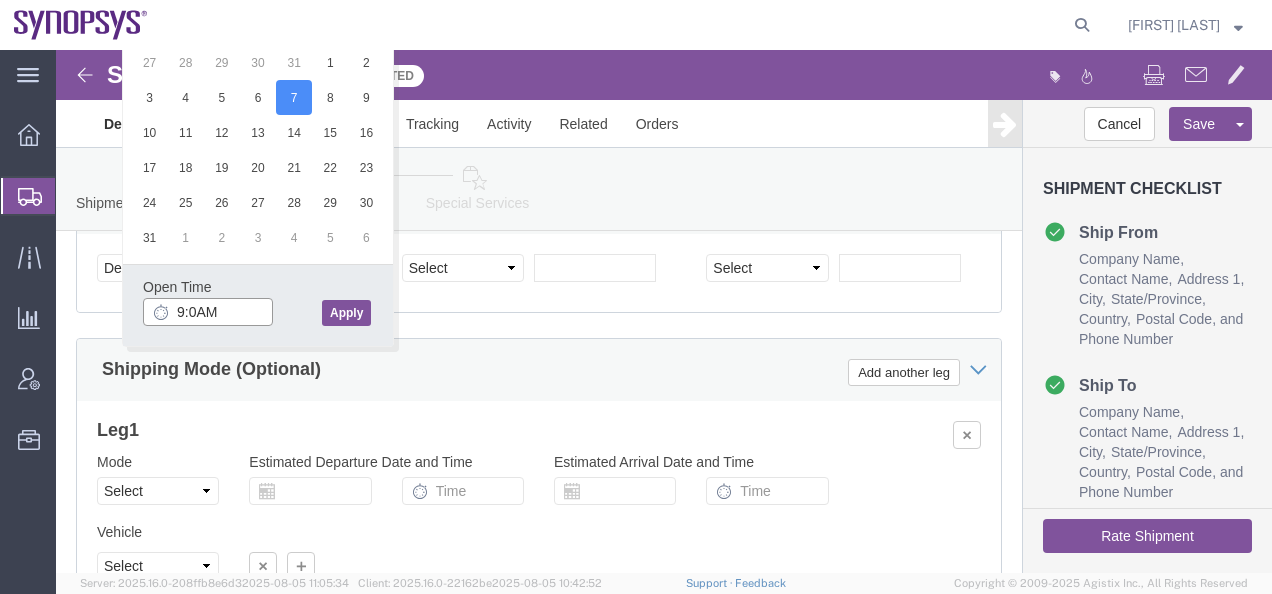click on "9:0AM" 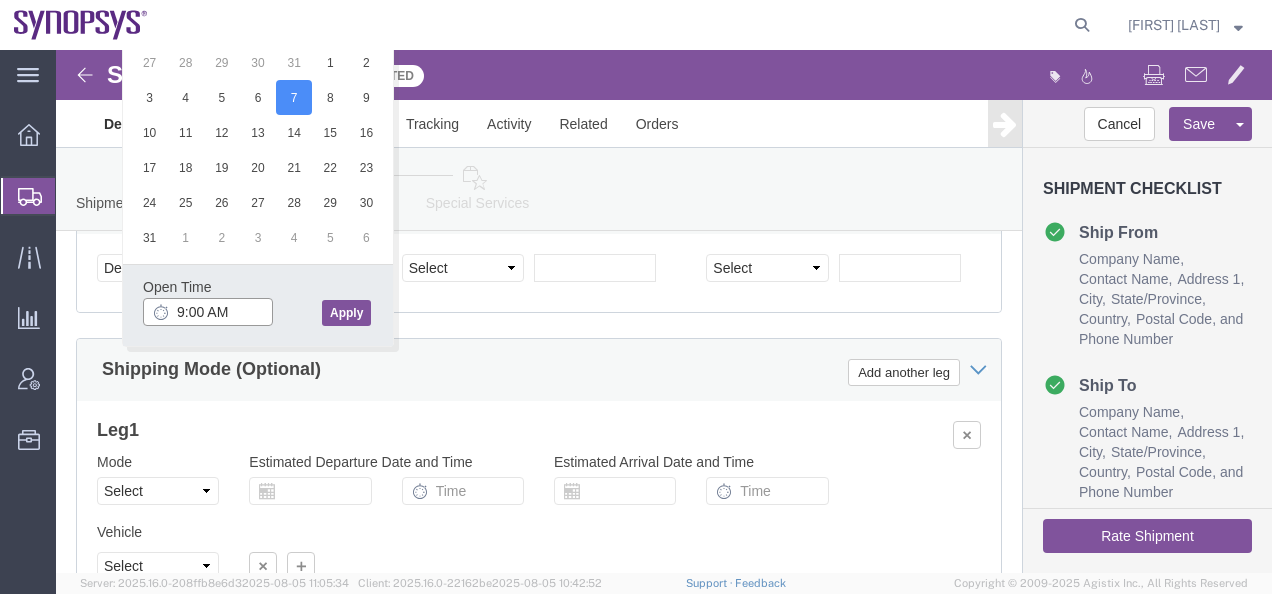 type on "9:00 AM" 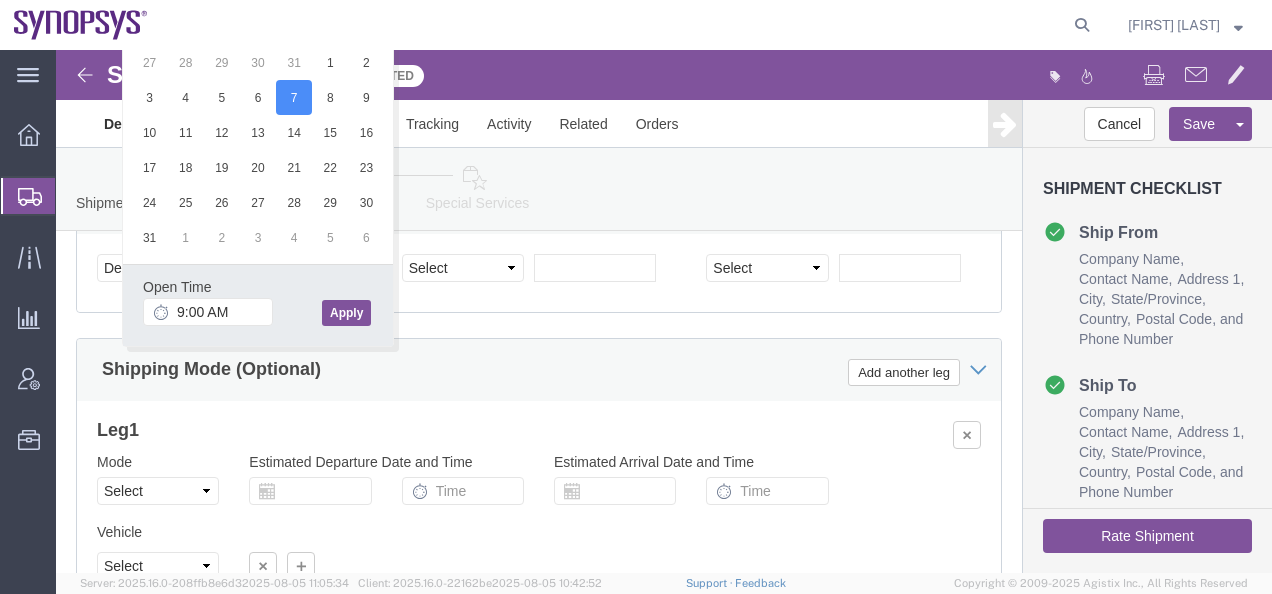 click on "Apply" 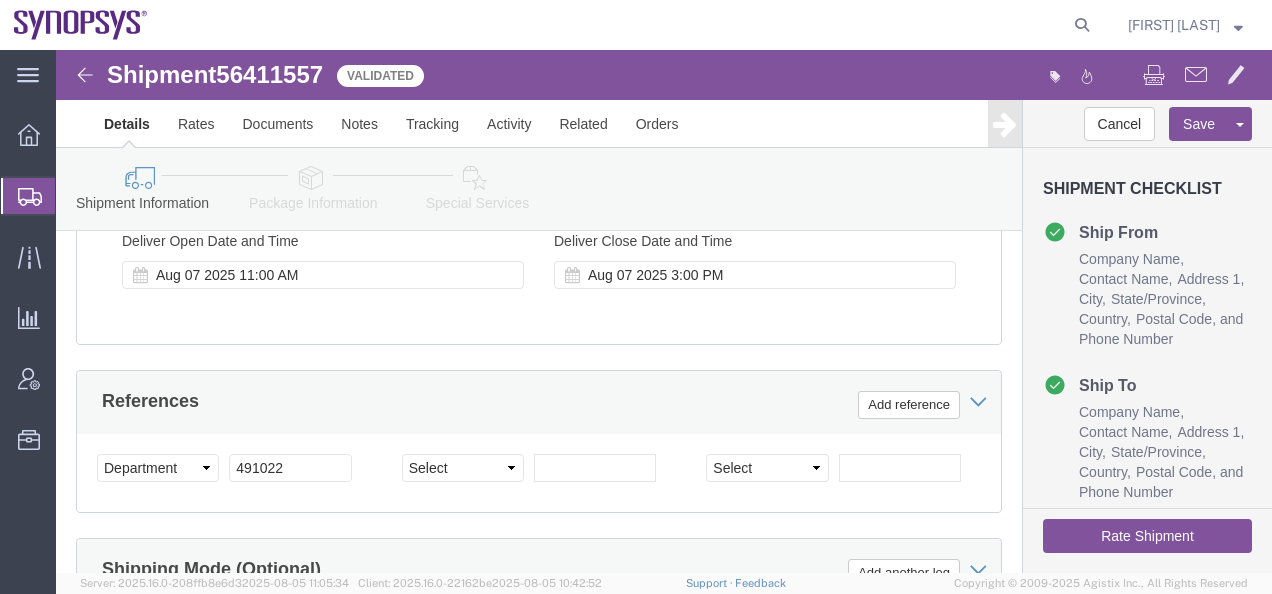 scroll, scrollTop: 874, scrollLeft: 0, axis: vertical 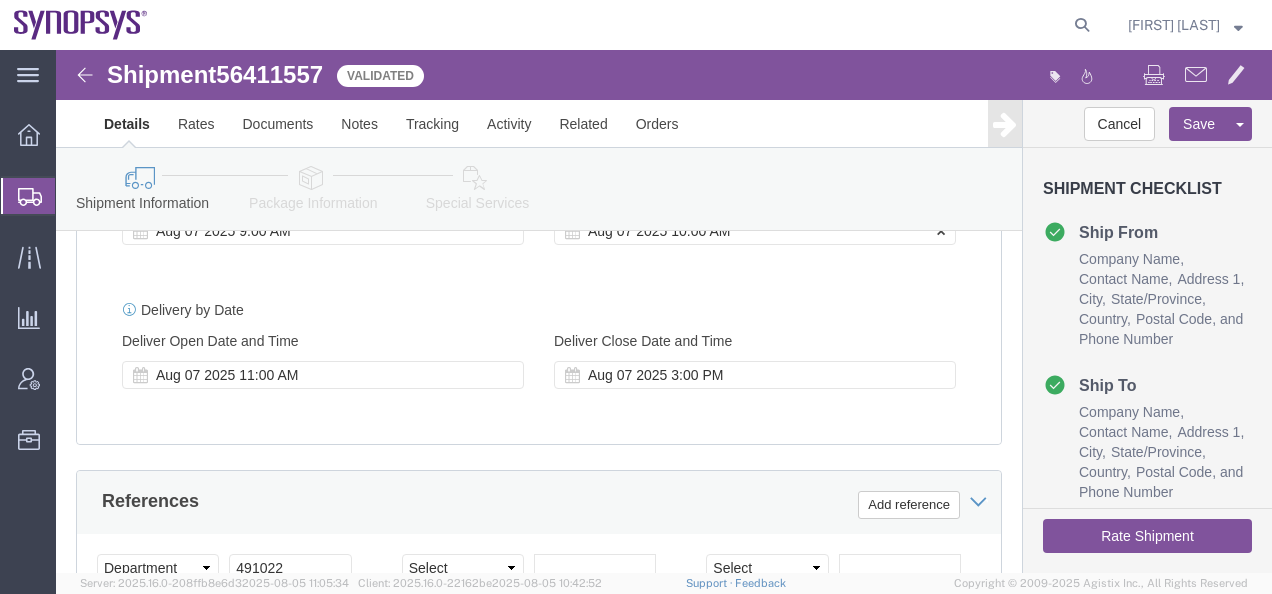 click on "Aug 07 2025 10:00 AM" 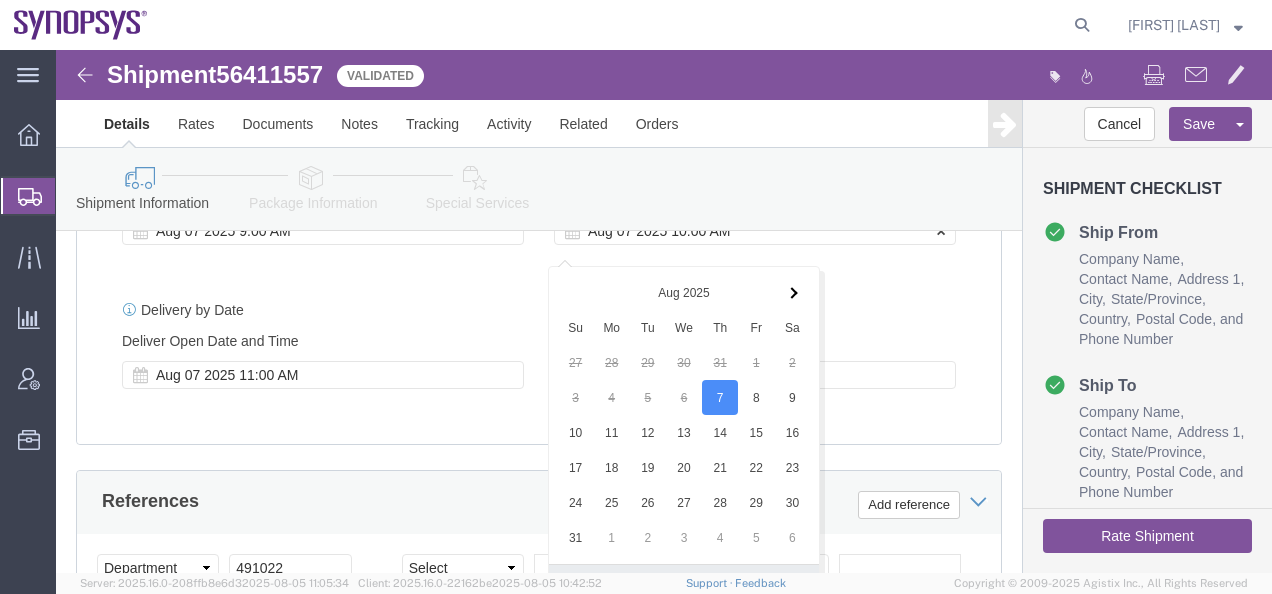 scroll, scrollTop: 1174, scrollLeft: 0, axis: vertical 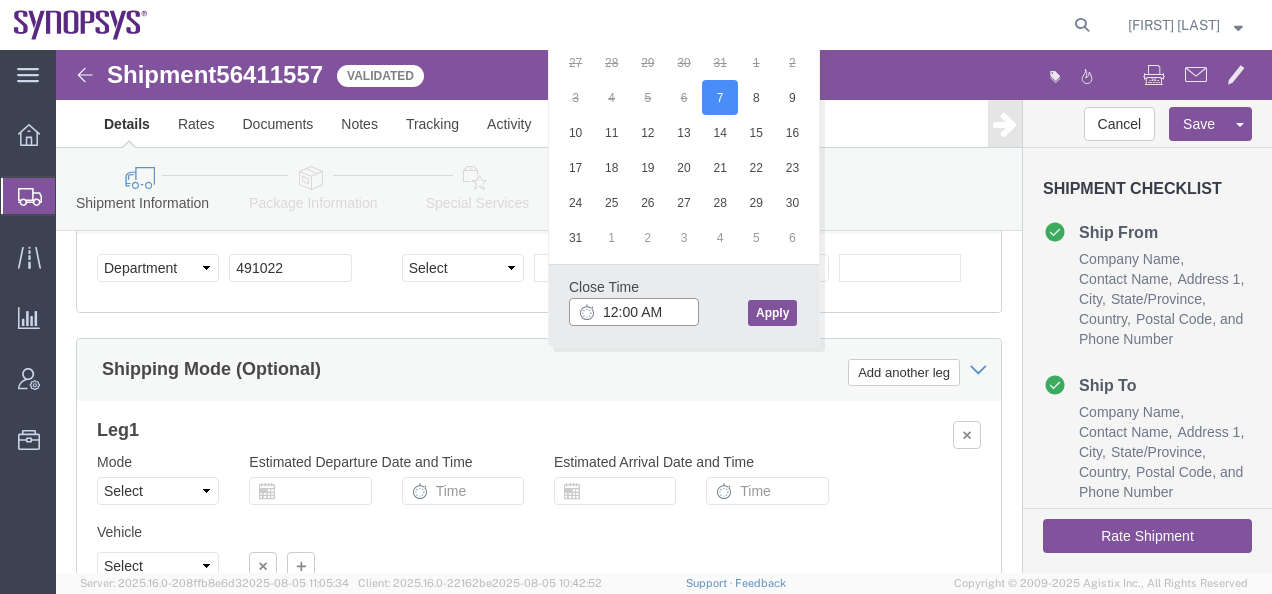 click on "12:00 AM" 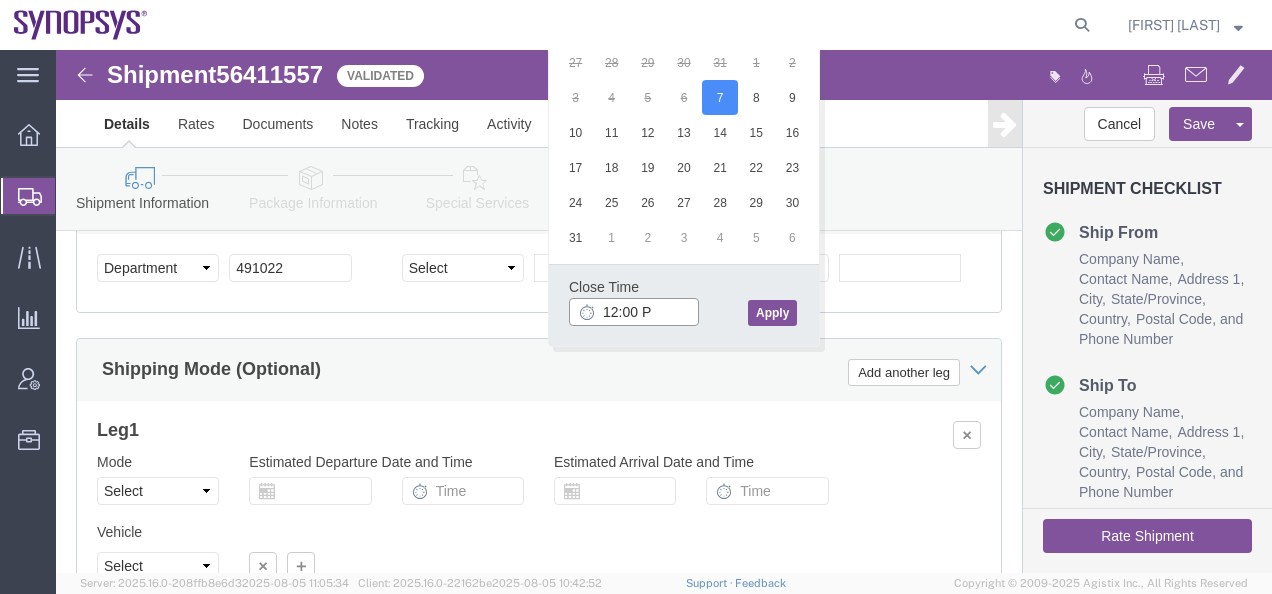 type on "12:00 PM" 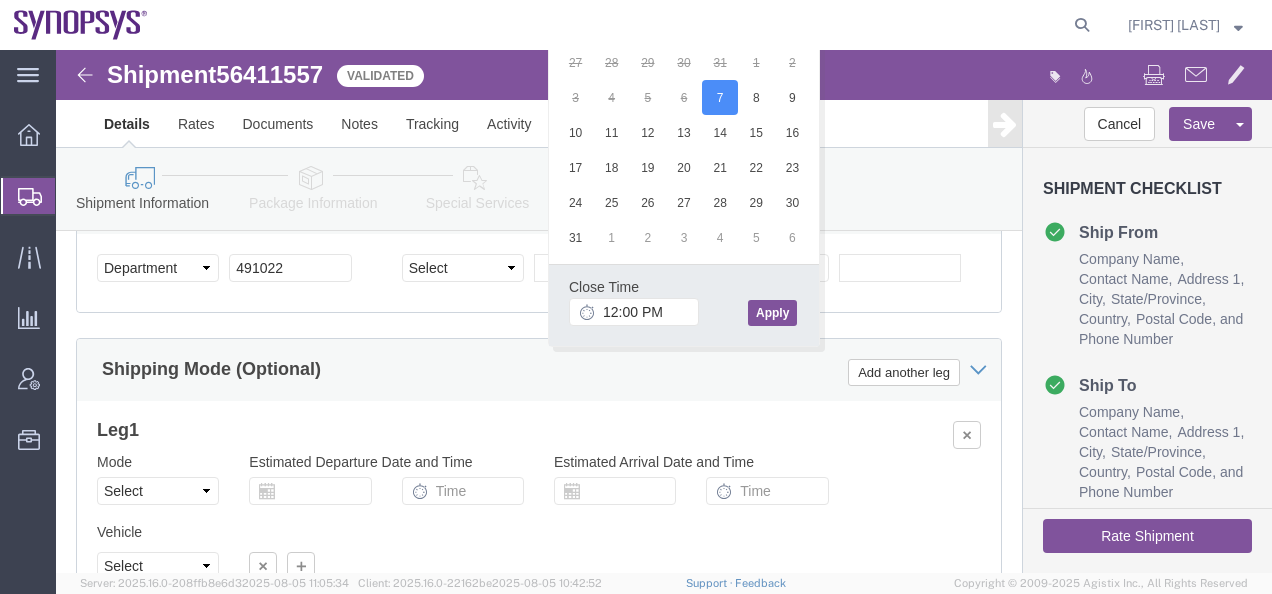 click on "Apply" 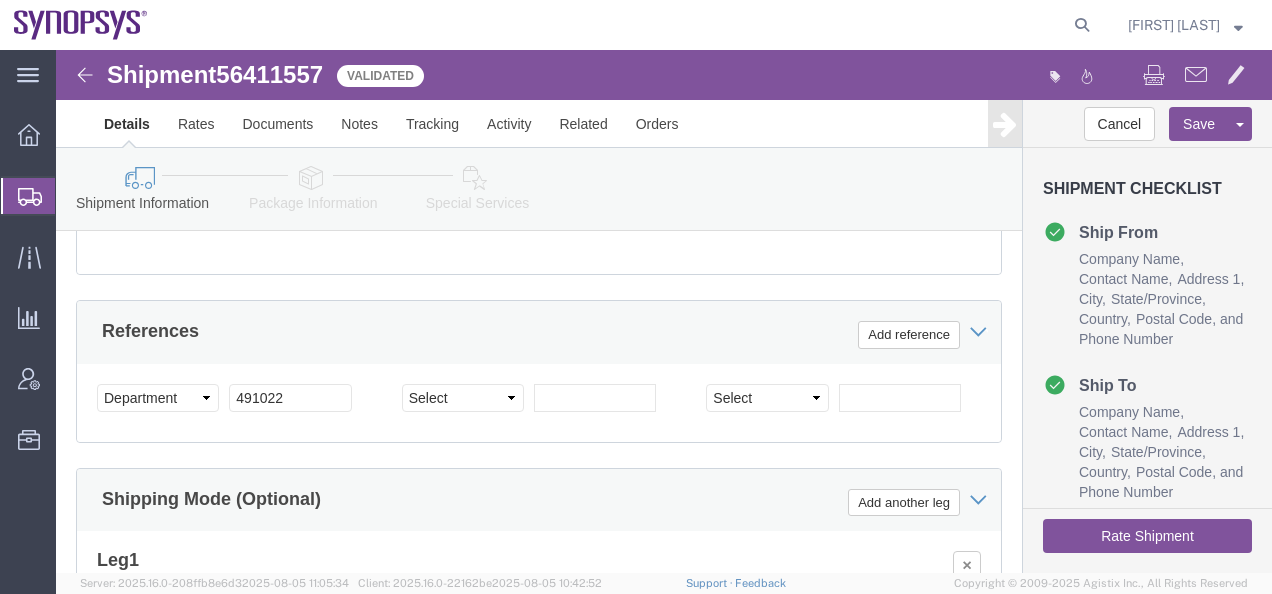 scroll, scrollTop: 874, scrollLeft: 0, axis: vertical 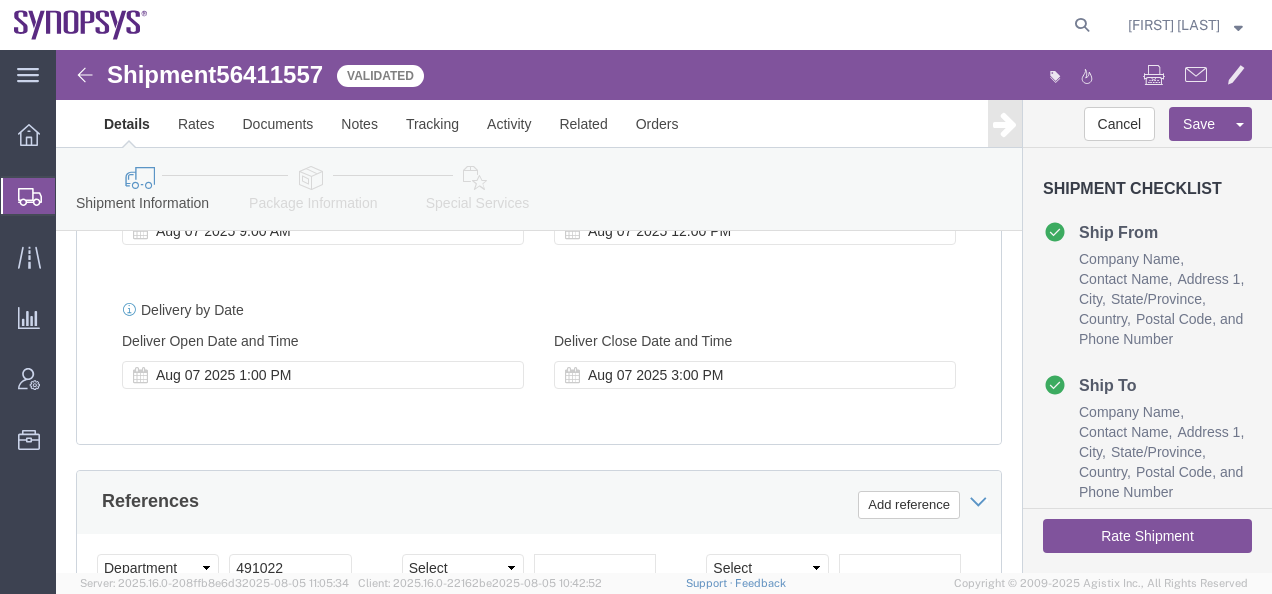 click on "Rate Shipment" 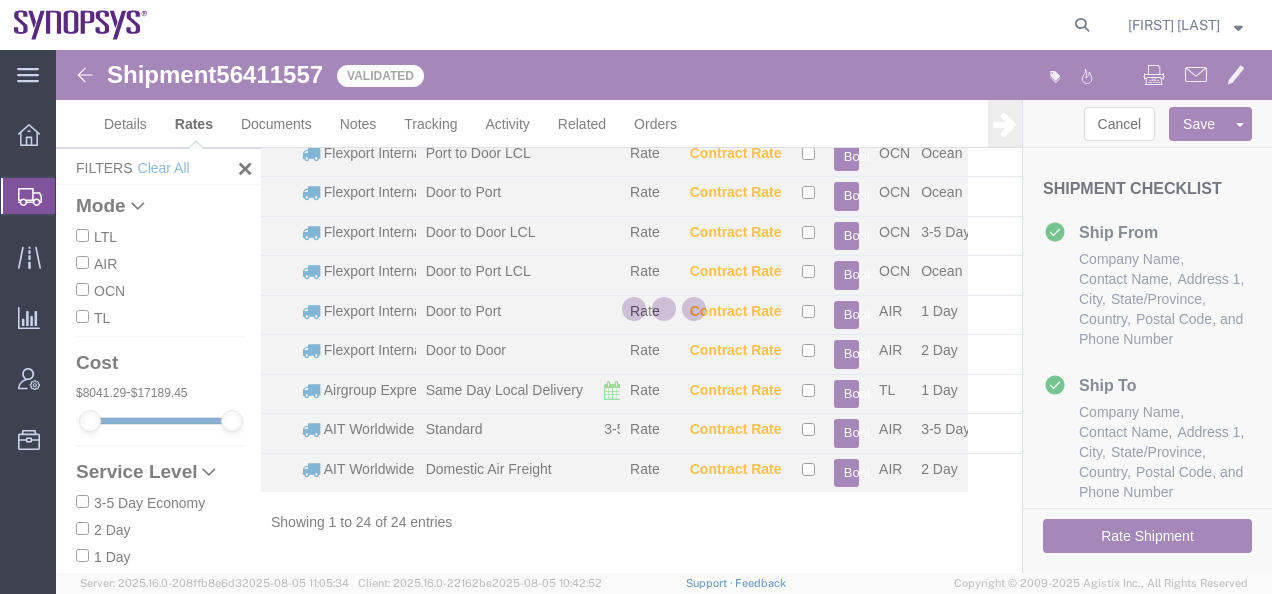 scroll, scrollTop: 681, scrollLeft: 0, axis: vertical 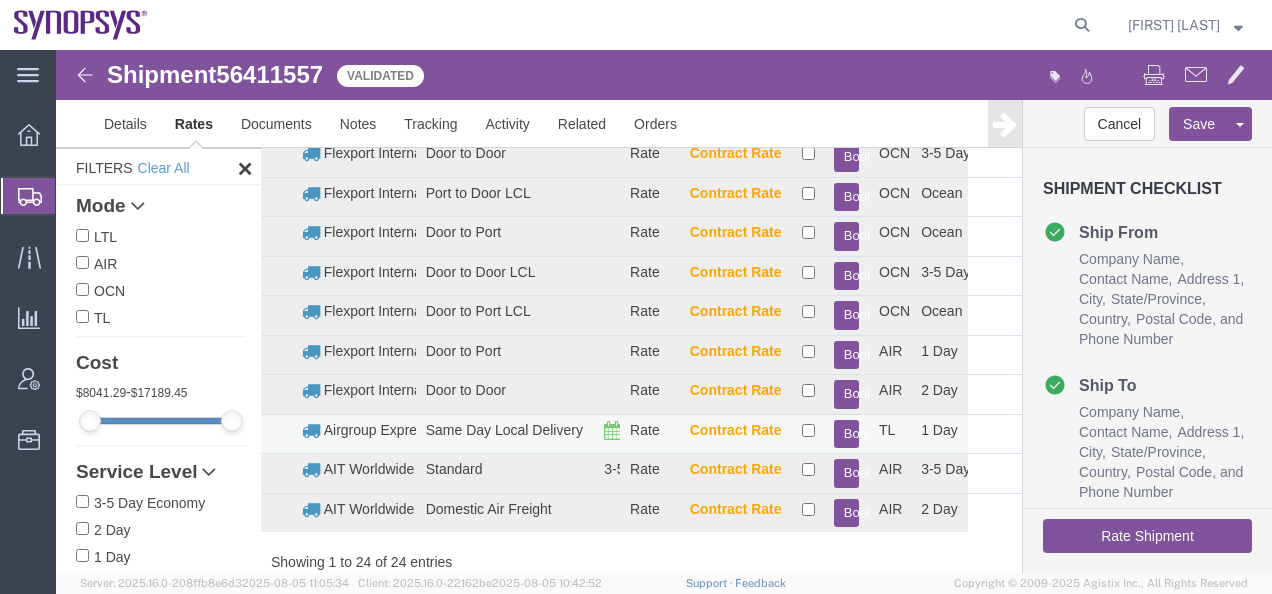 click on "Book" at bounding box center [846, 434] 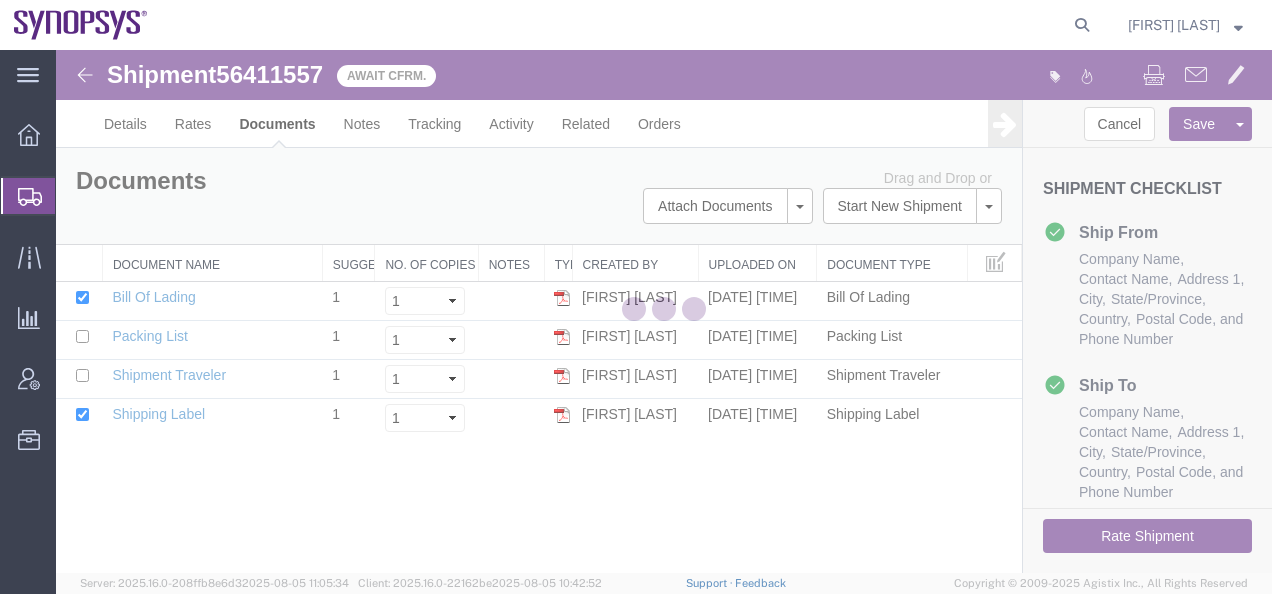 scroll, scrollTop: 0, scrollLeft: 0, axis: both 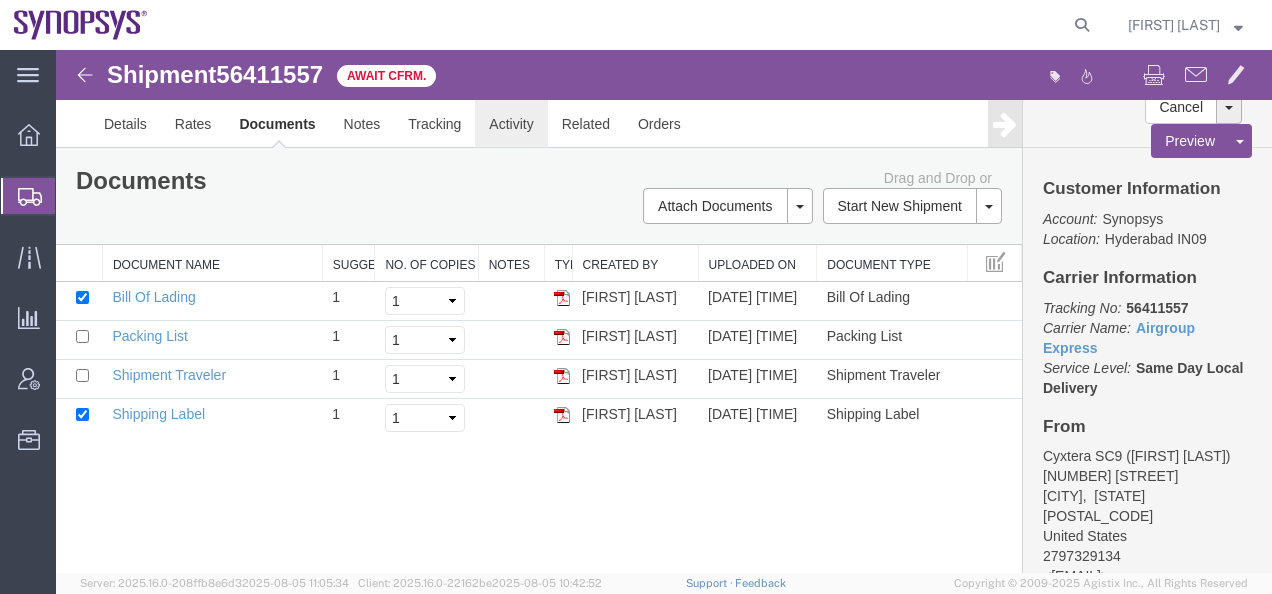 click on "Activity" at bounding box center (511, 124) 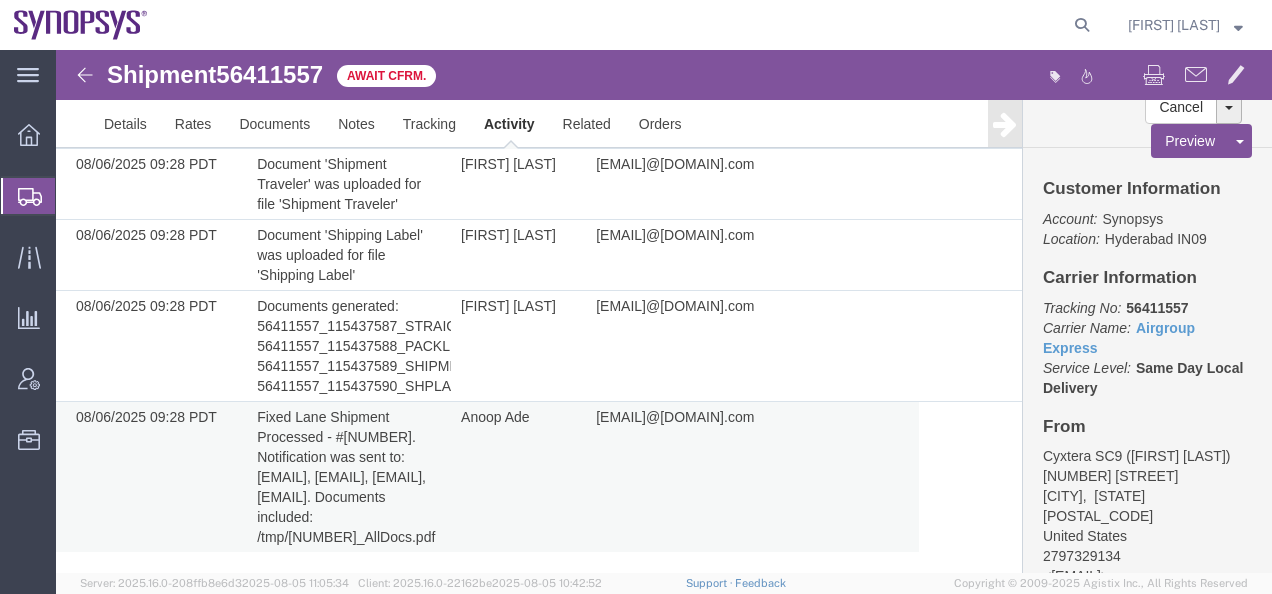 scroll, scrollTop: 2588, scrollLeft: 0, axis: vertical 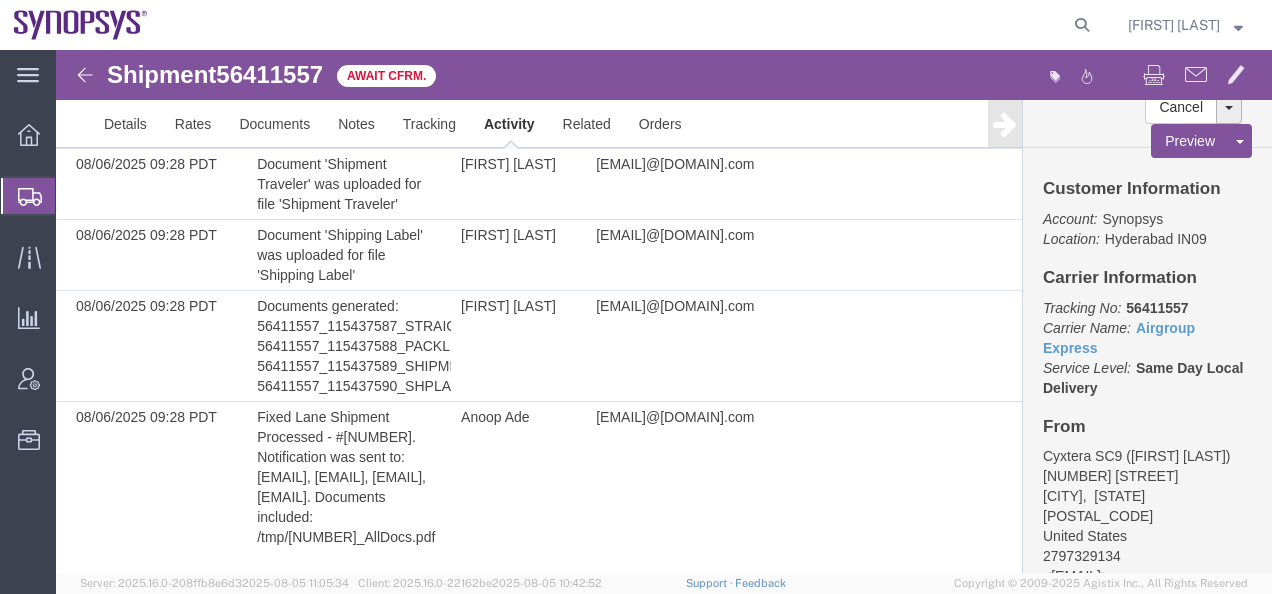 click at bounding box center (85, 75) 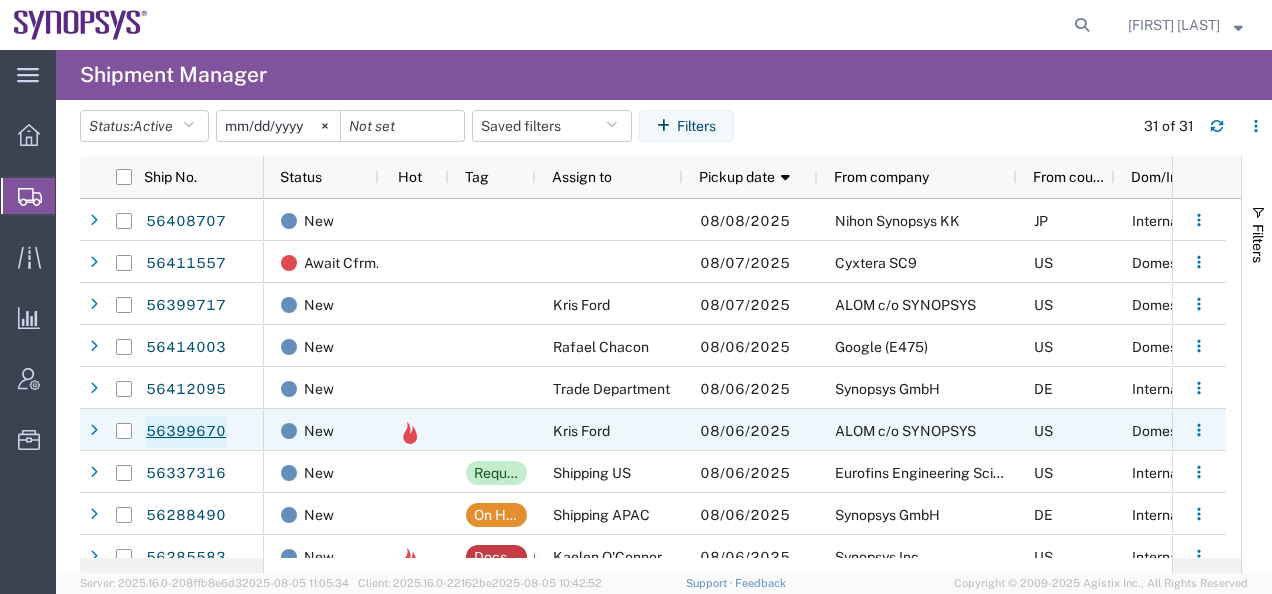 click on "56399670" 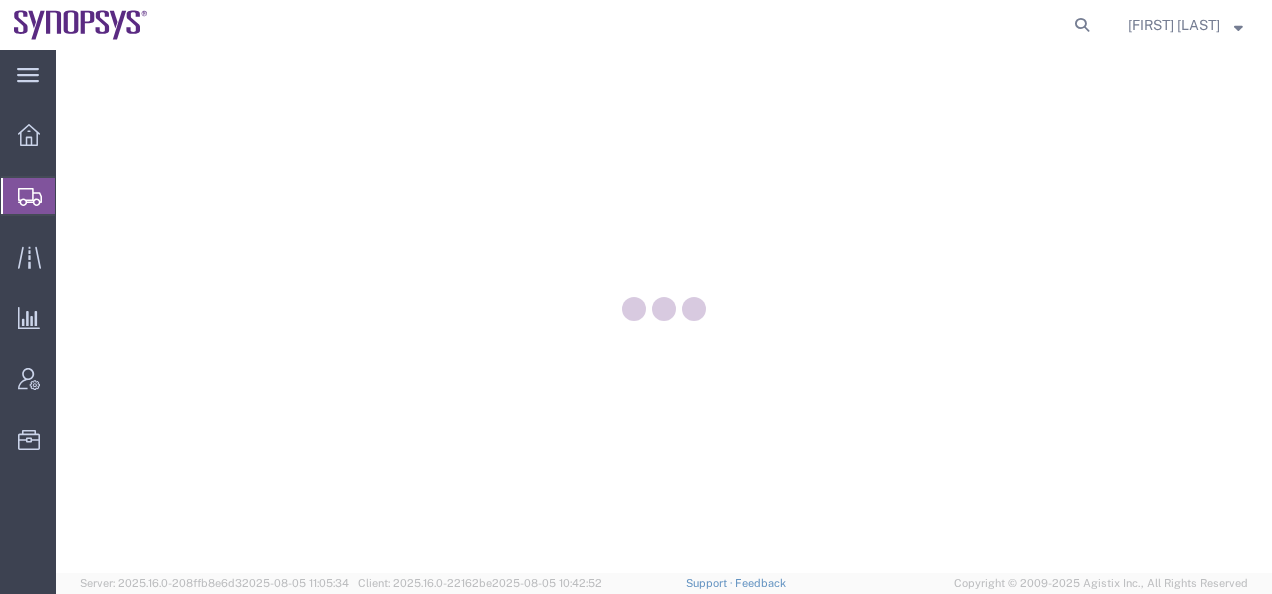 scroll, scrollTop: 0, scrollLeft: 0, axis: both 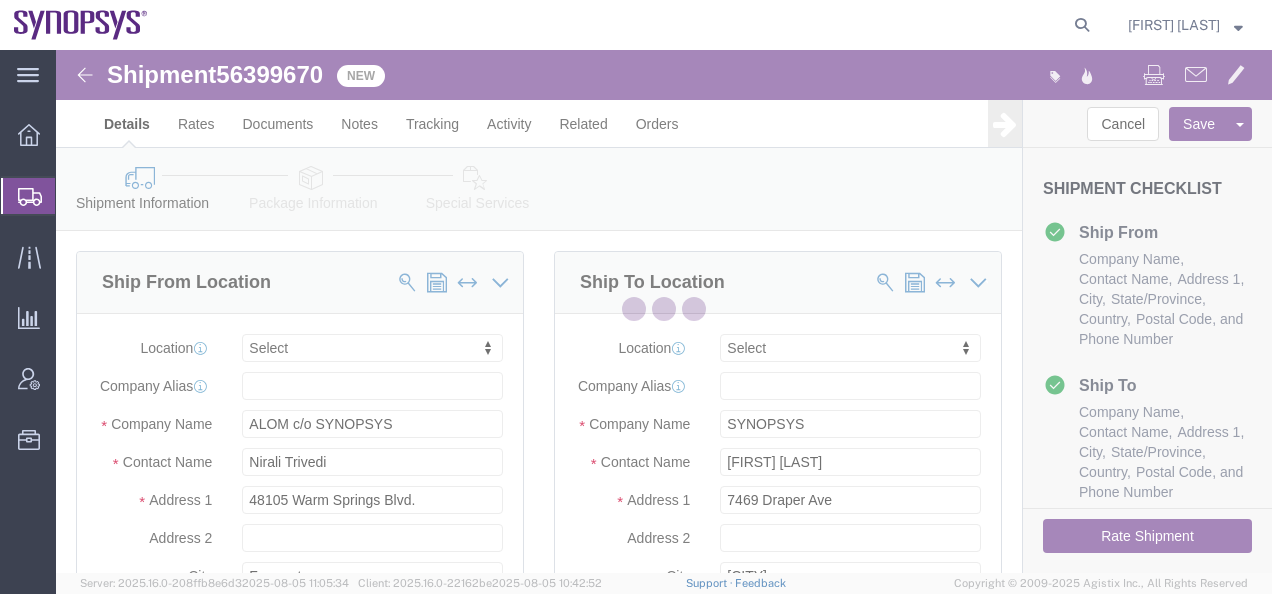 select 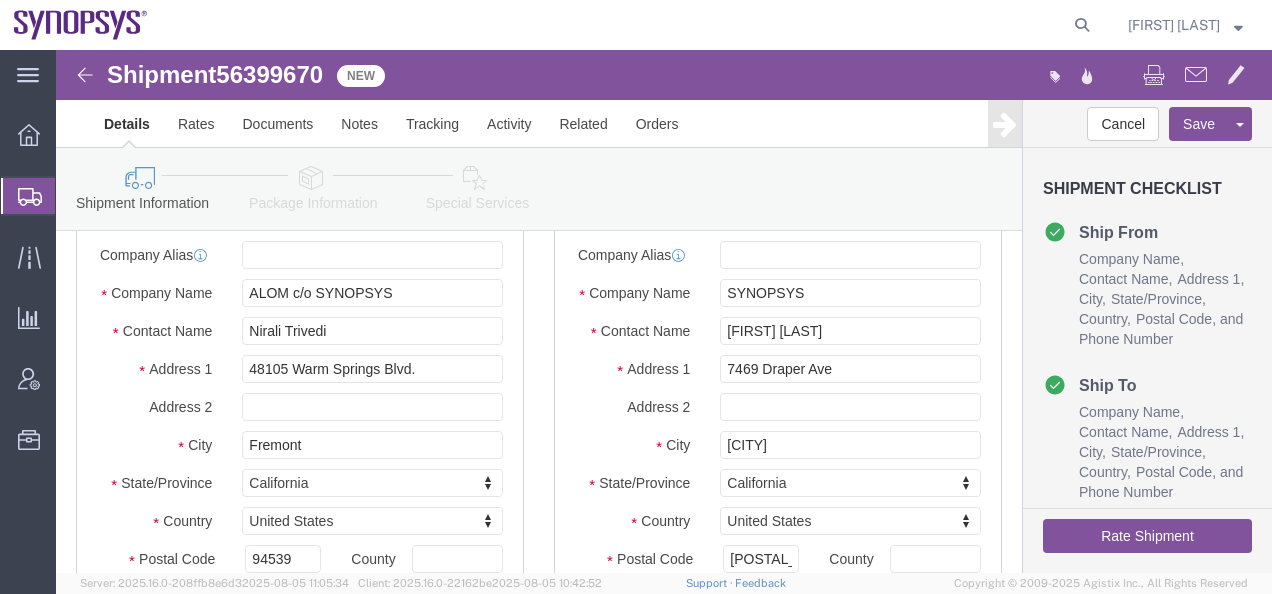 scroll, scrollTop: 200, scrollLeft: 0, axis: vertical 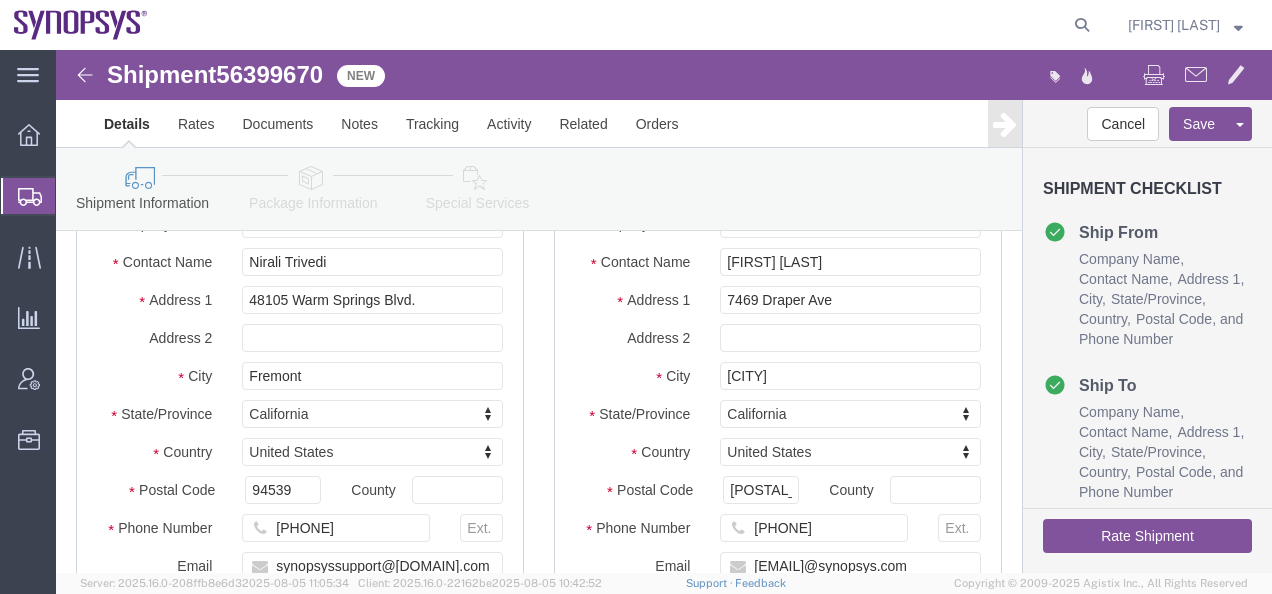click 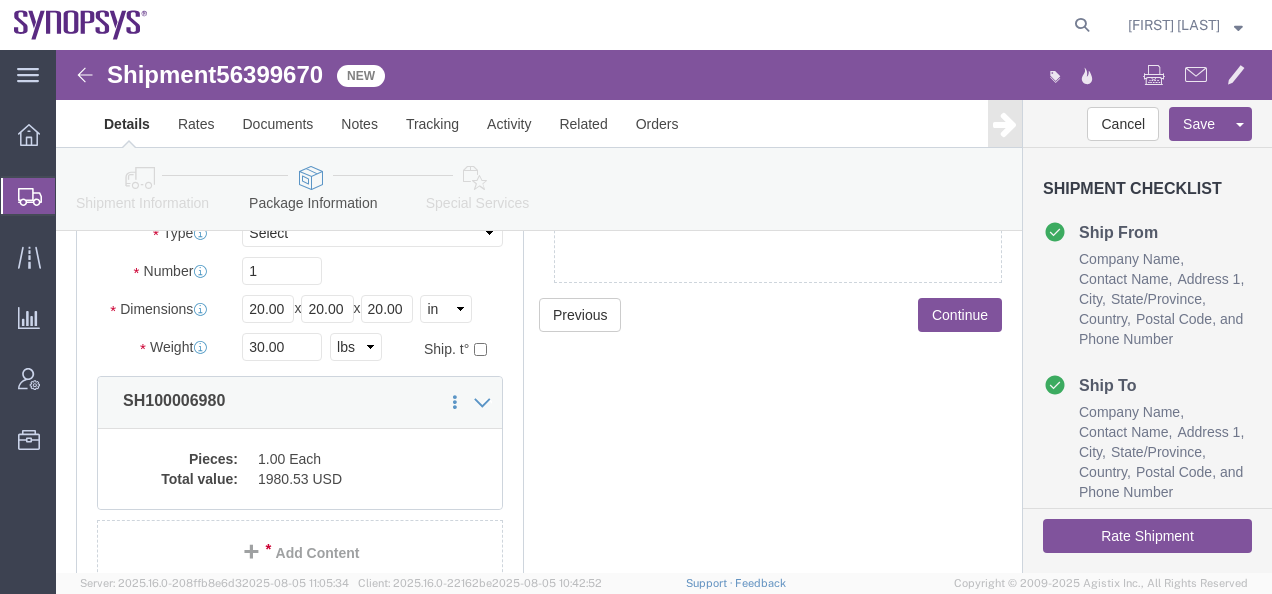 scroll, scrollTop: 0, scrollLeft: 0, axis: both 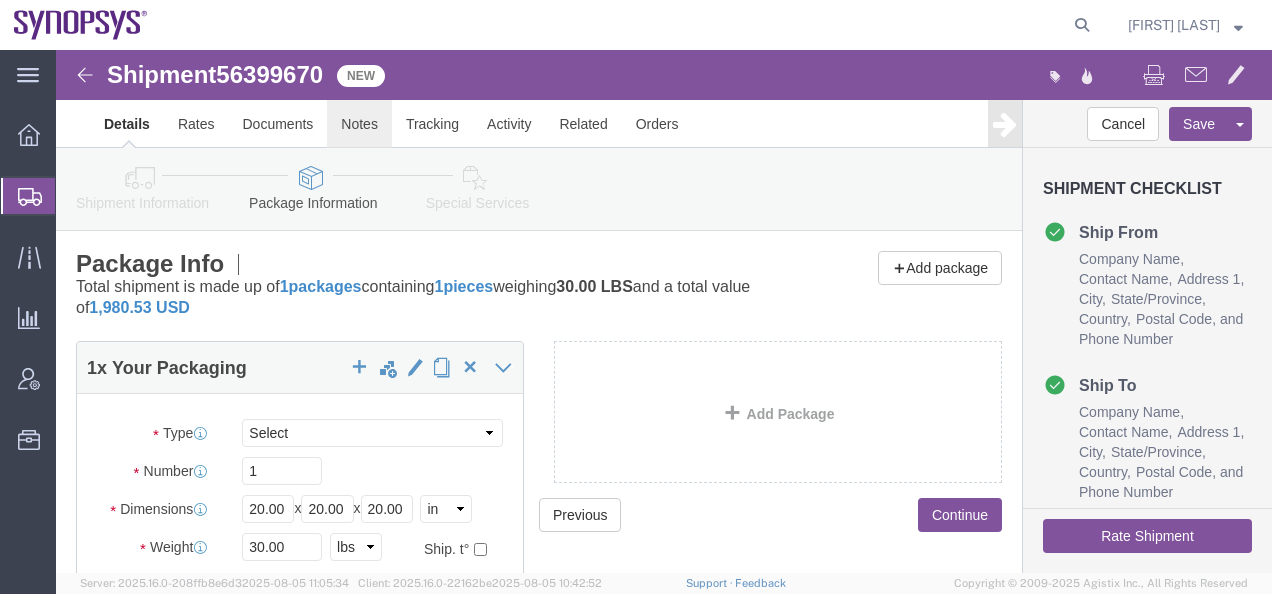 click on "Notes" 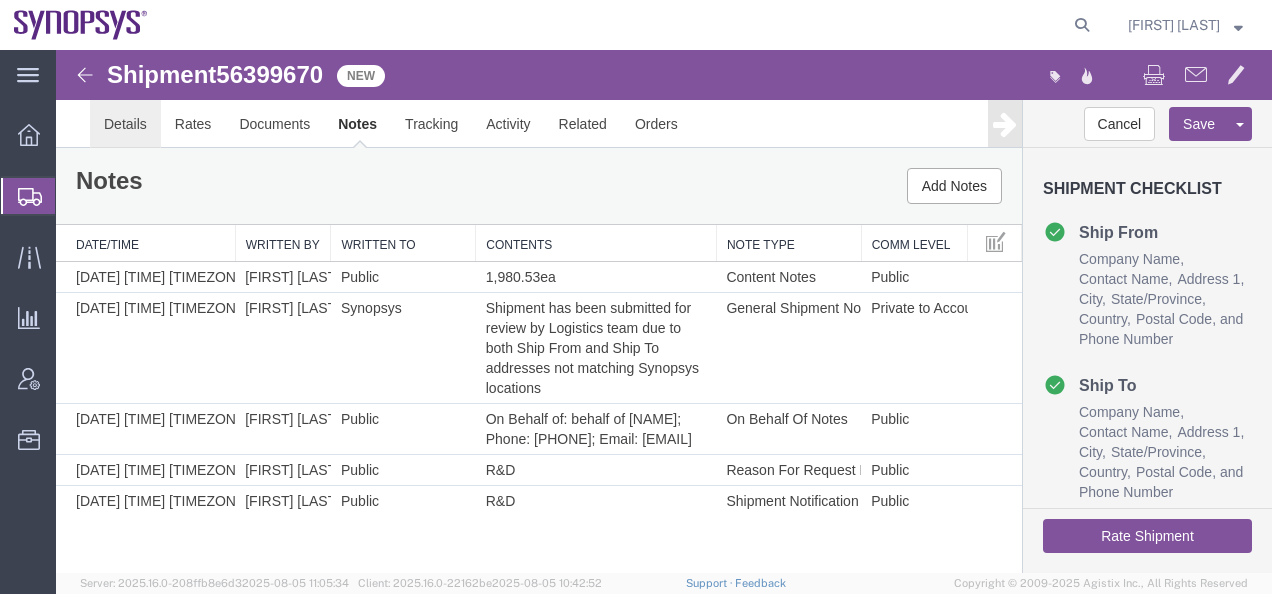click on "Details" at bounding box center [125, 124] 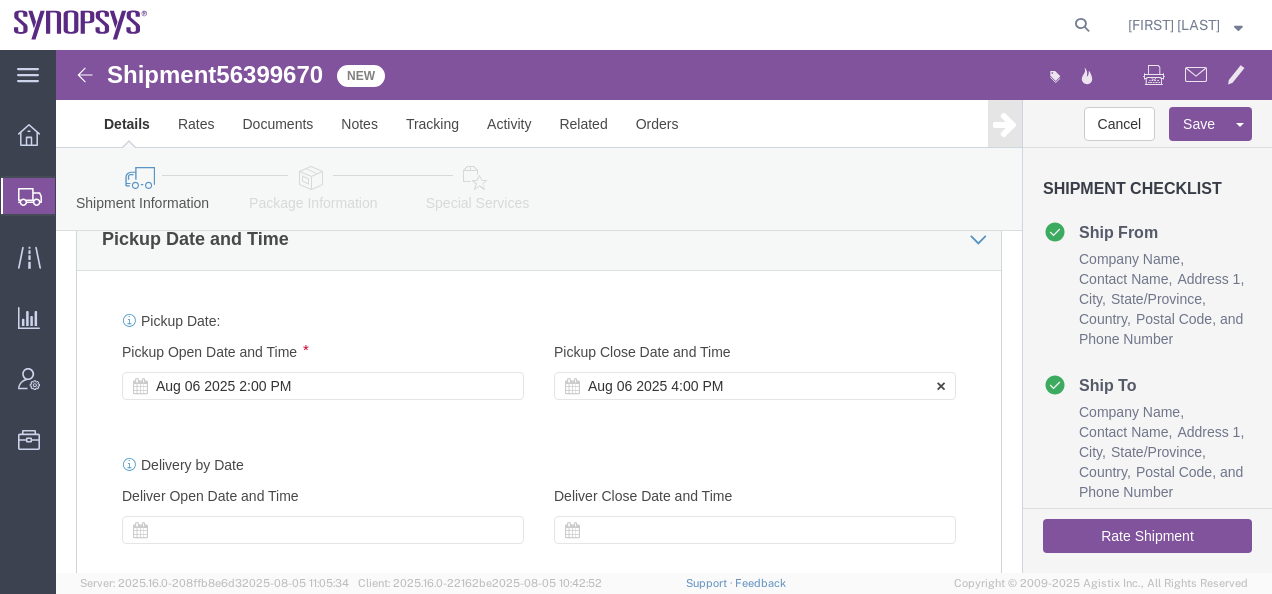scroll, scrollTop: 700, scrollLeft: 0, axis: vertical 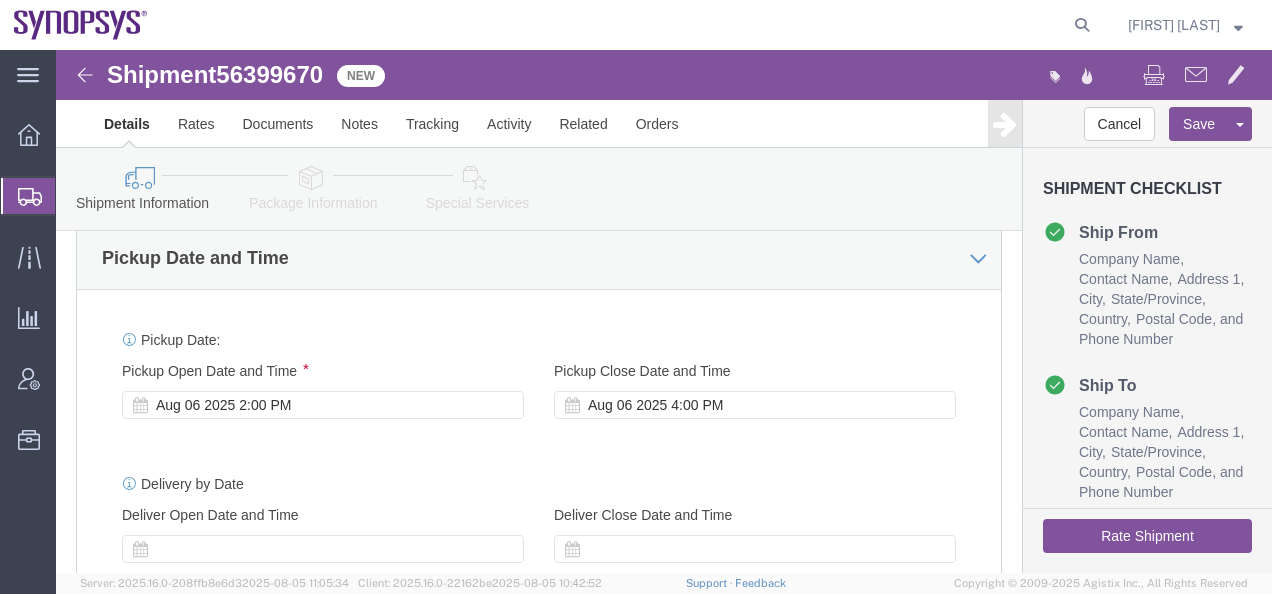 click on "Rate Shipment" 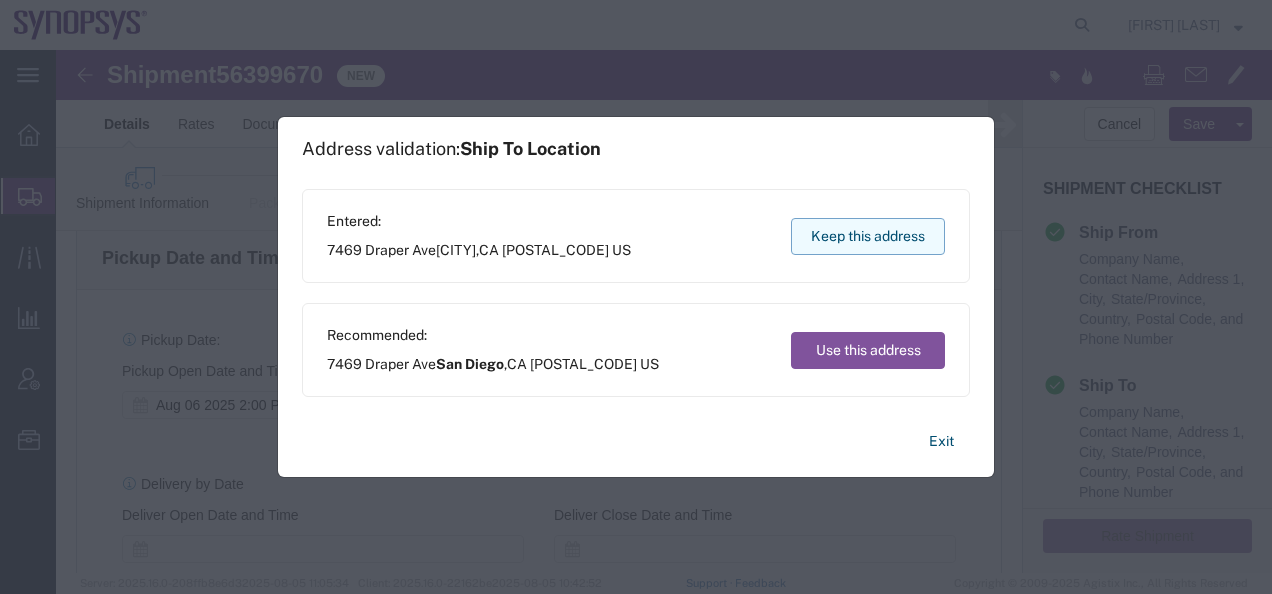 click on "Keep this address" 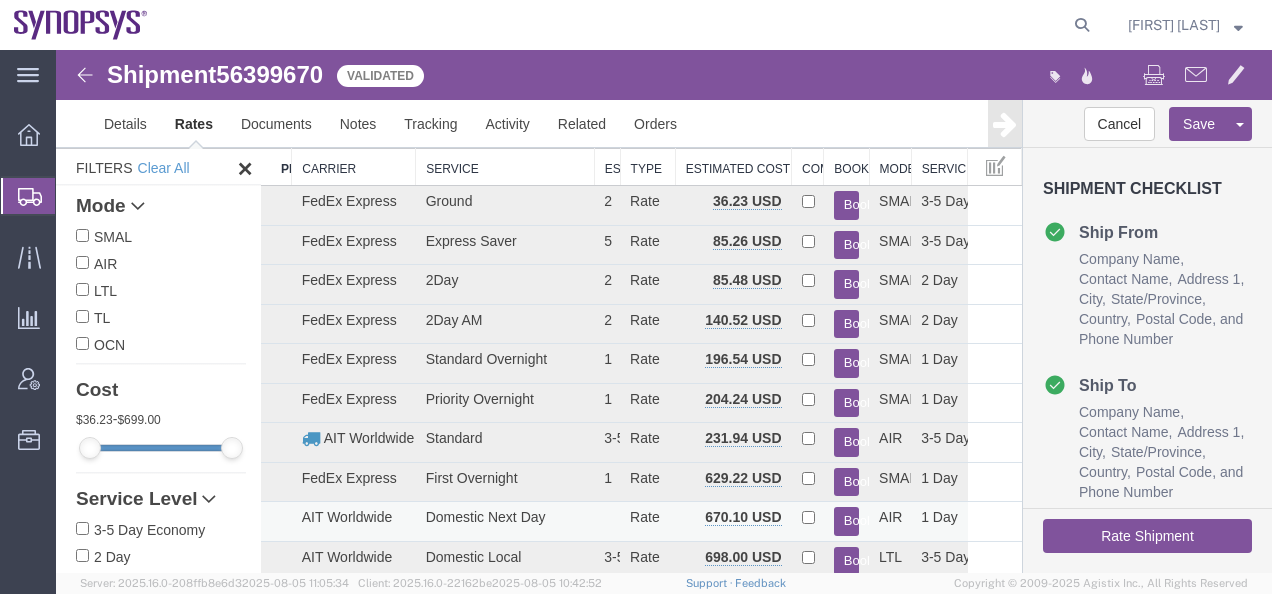 scroll, scrollTop: 0, scrollLeft: 0, axis: both 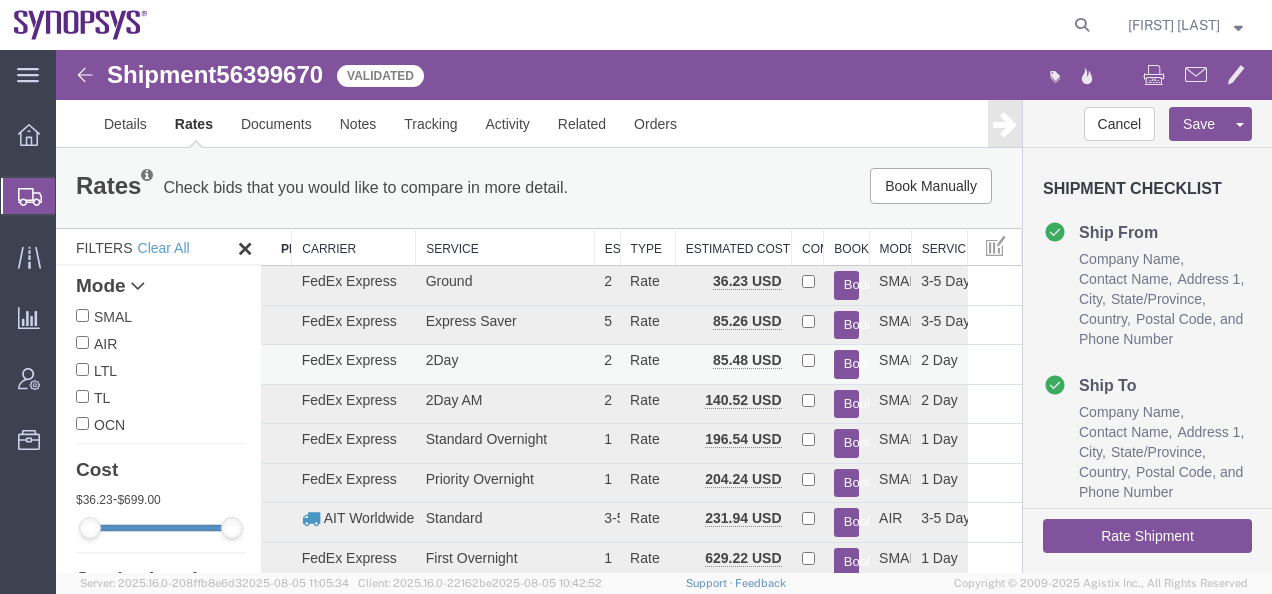 click on "Book" at bounding box center (846, 364) 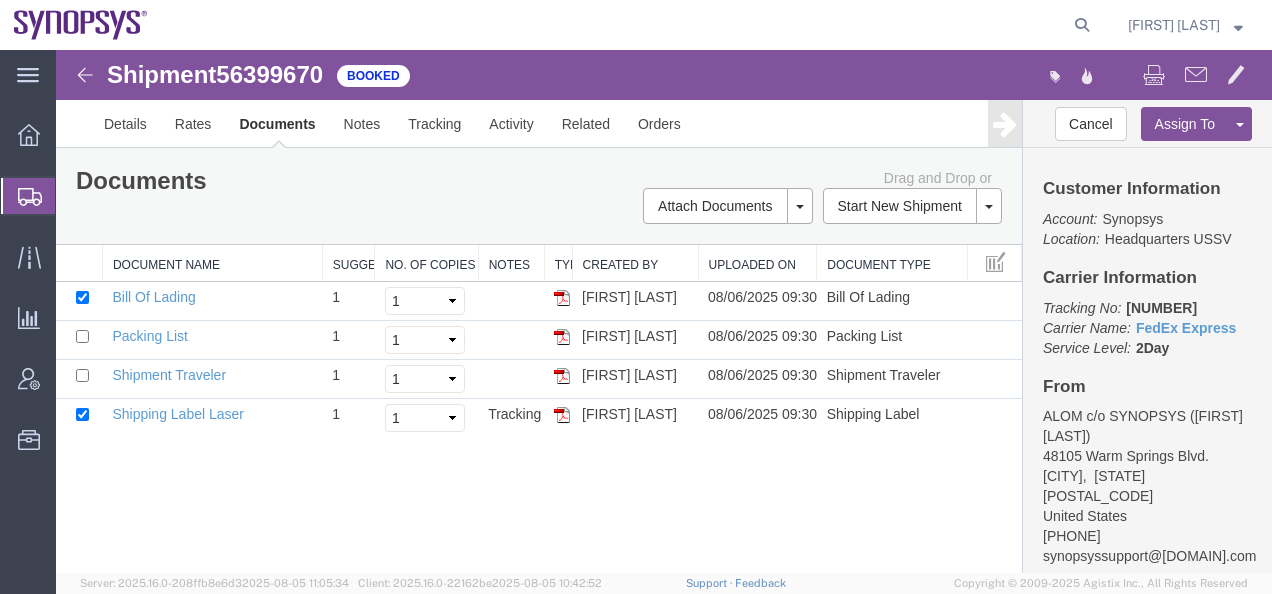 click at bounding box center (85, 75) 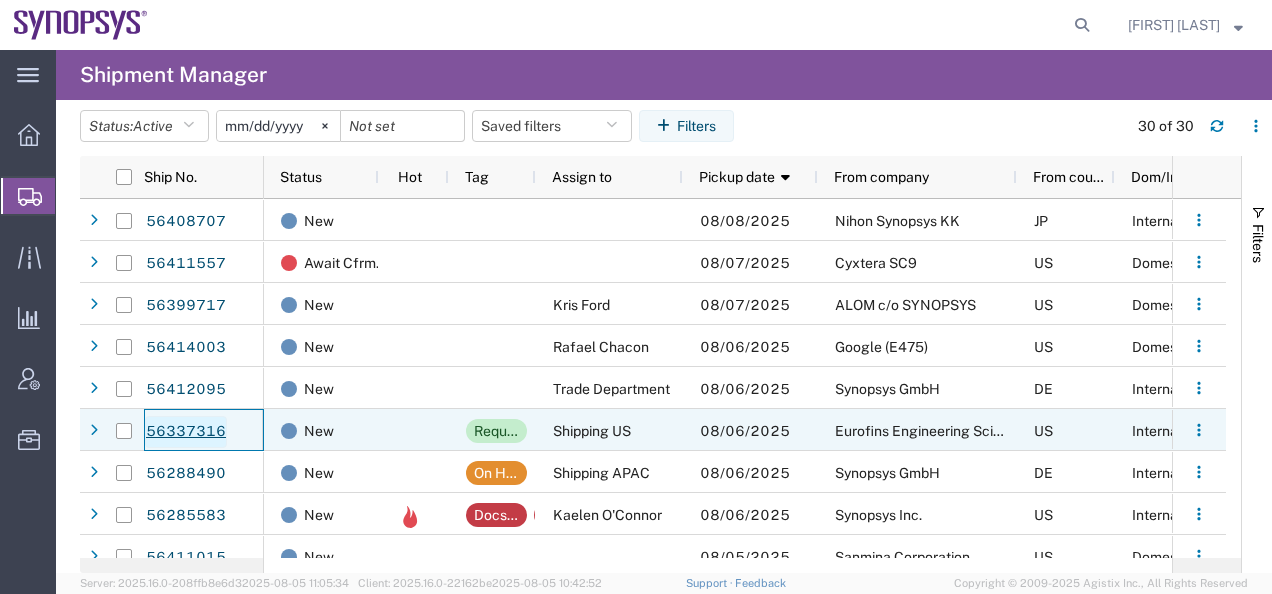 click on "56337316" 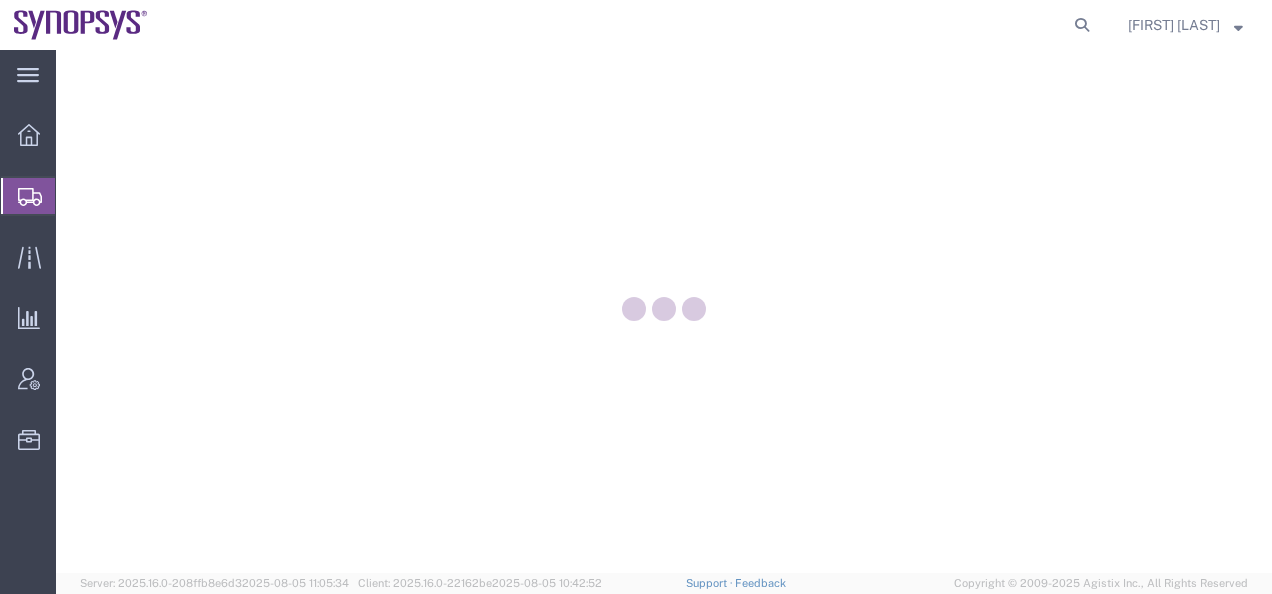scroll, scrollTop: 0, scrollLeft: 0, axis: both 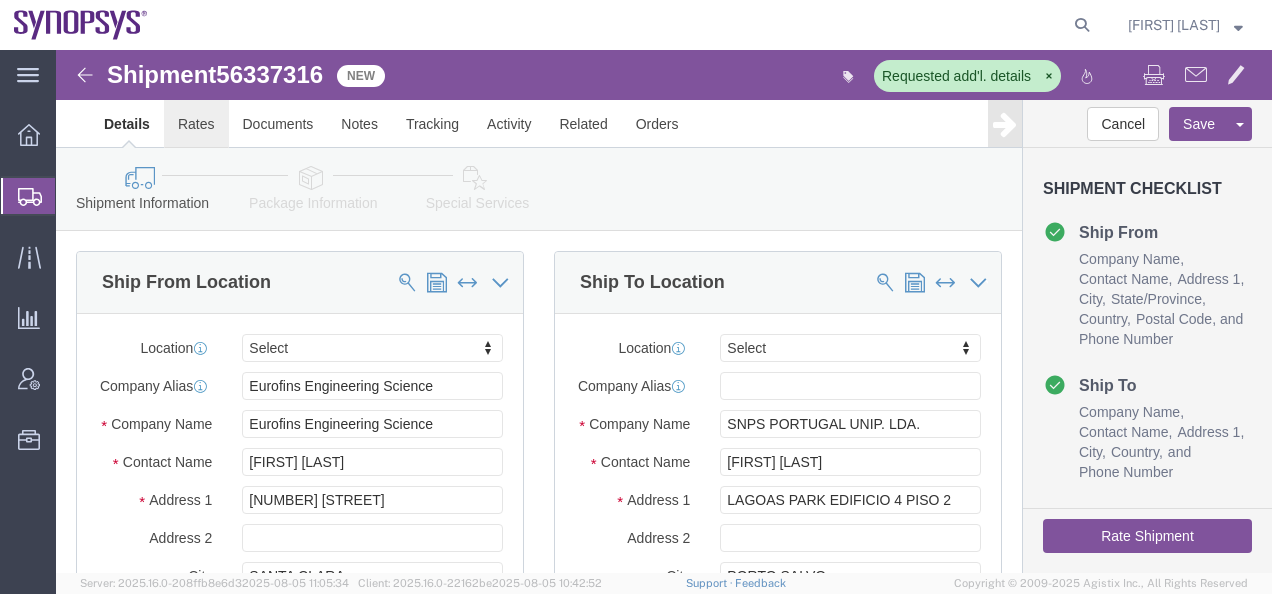 select 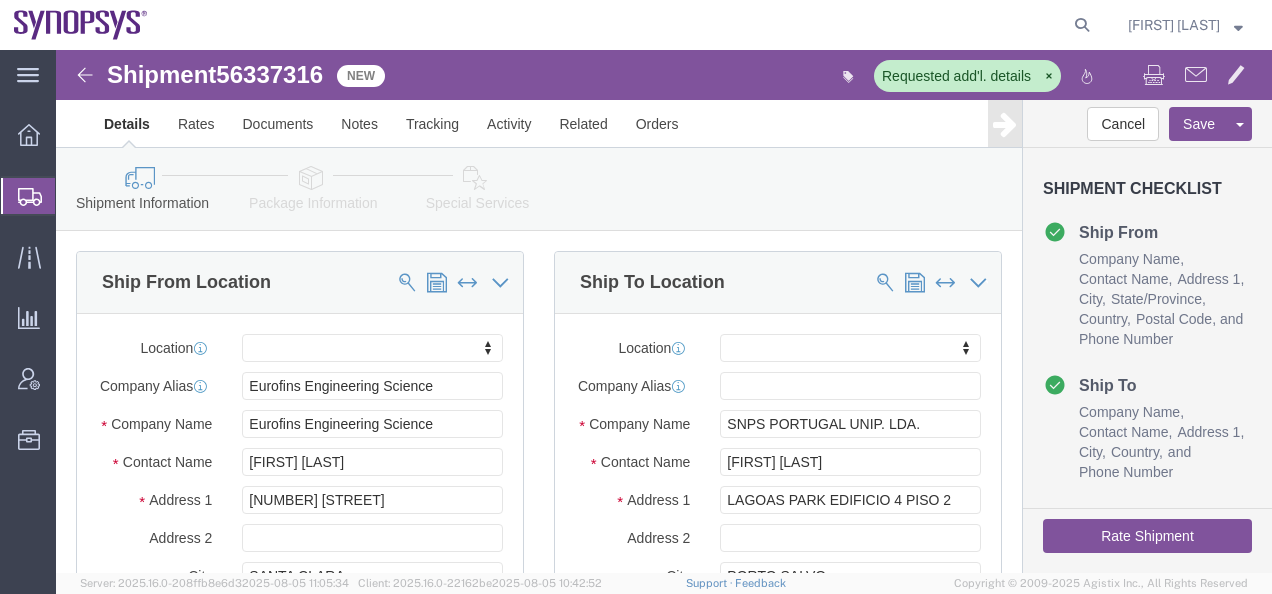 click 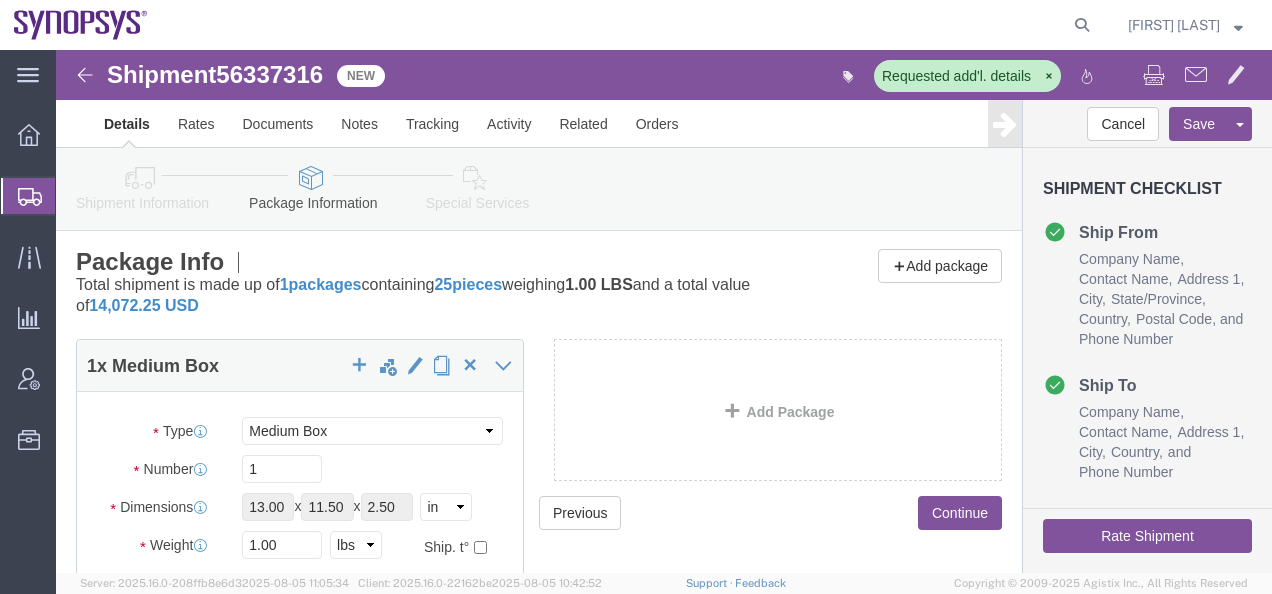 scroll, scrollTop: 0, scrollLeft: 0, axis: both 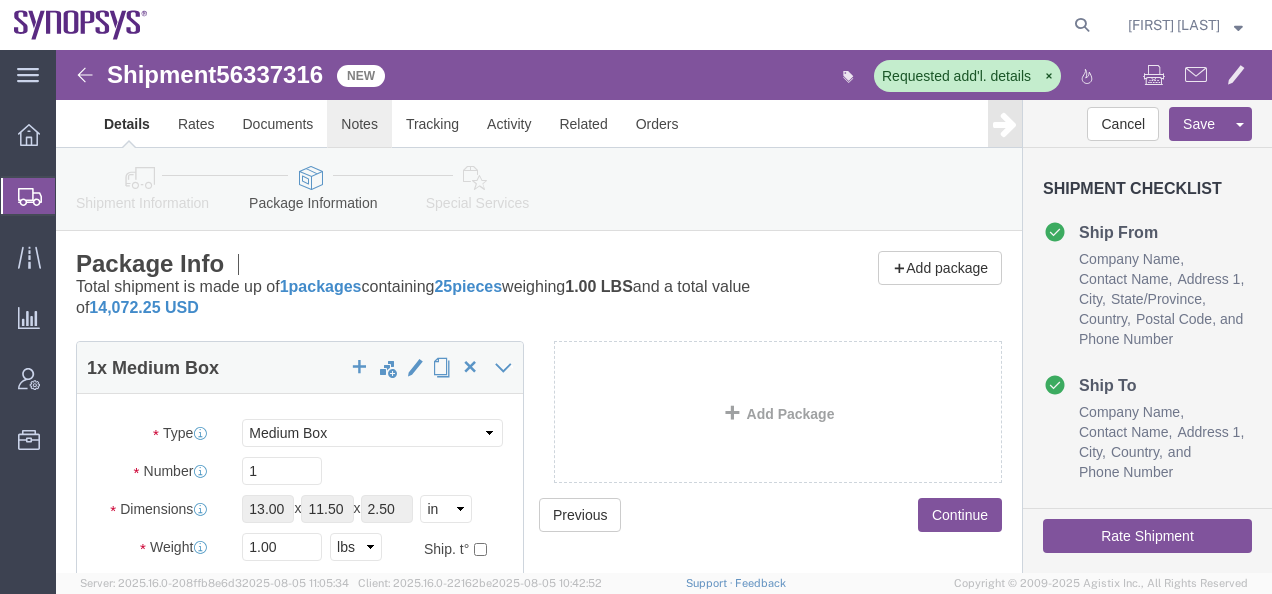 click on "Notes" 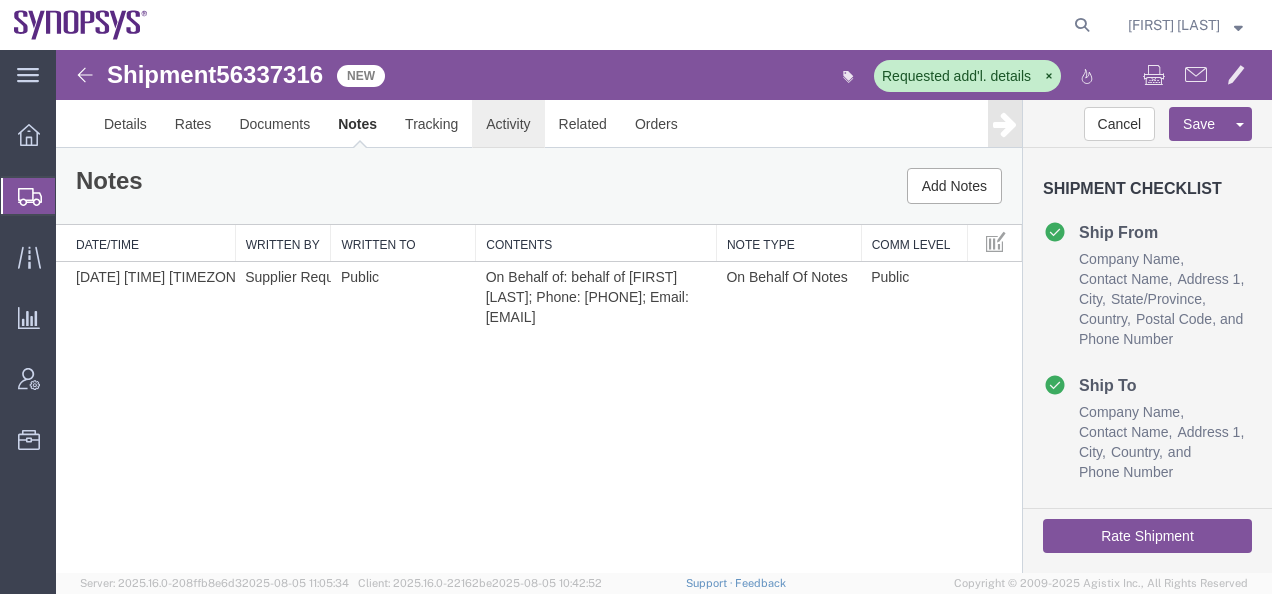 click on "Activity" at bounding box center (508, 124) 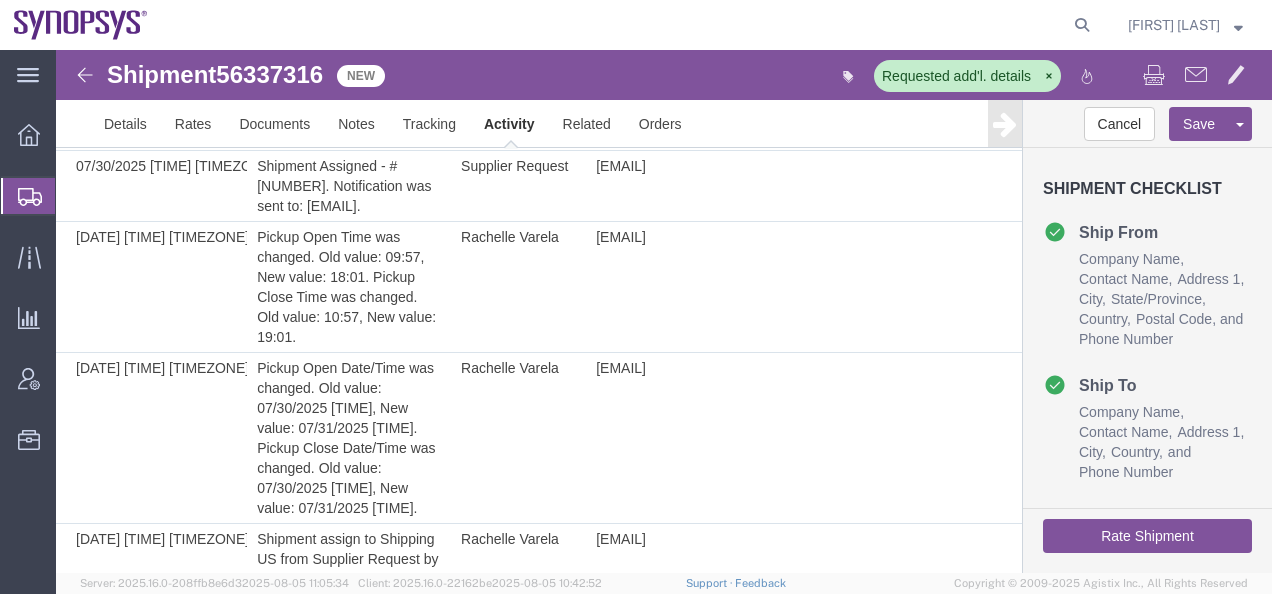 scroll, scrollTop: 989, scrollLeft: 0, axis: vertical 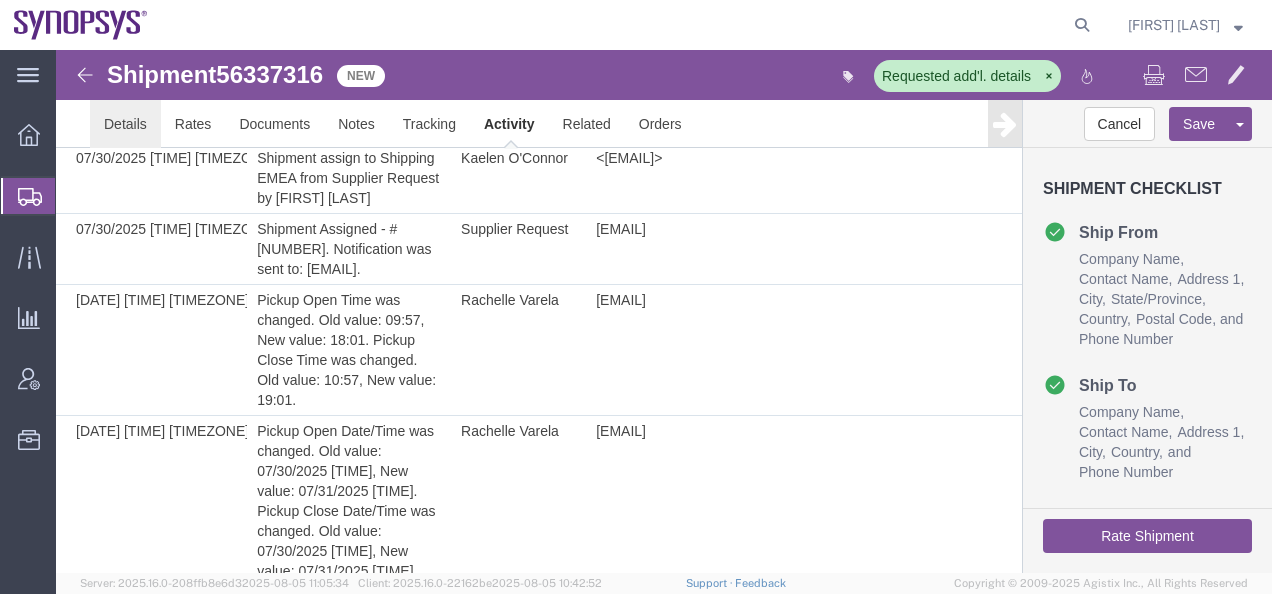 click on "Details" at bounding box center (125, 124) 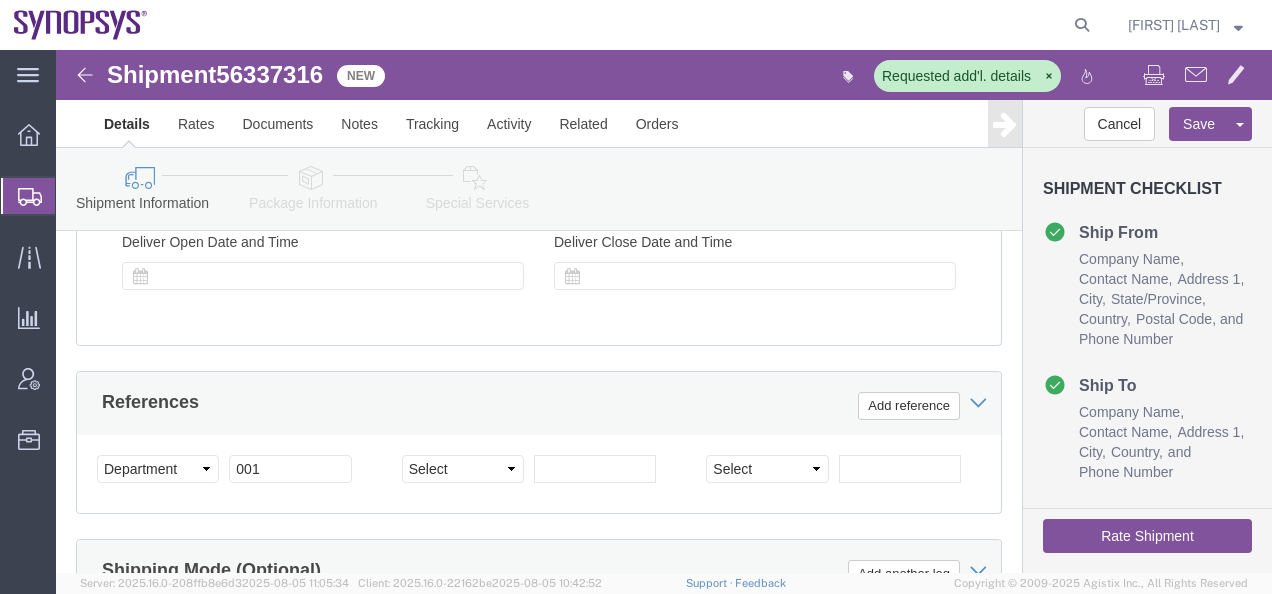 scroll, scrollTop: 773, scrollLeft: 0, axis: vertical 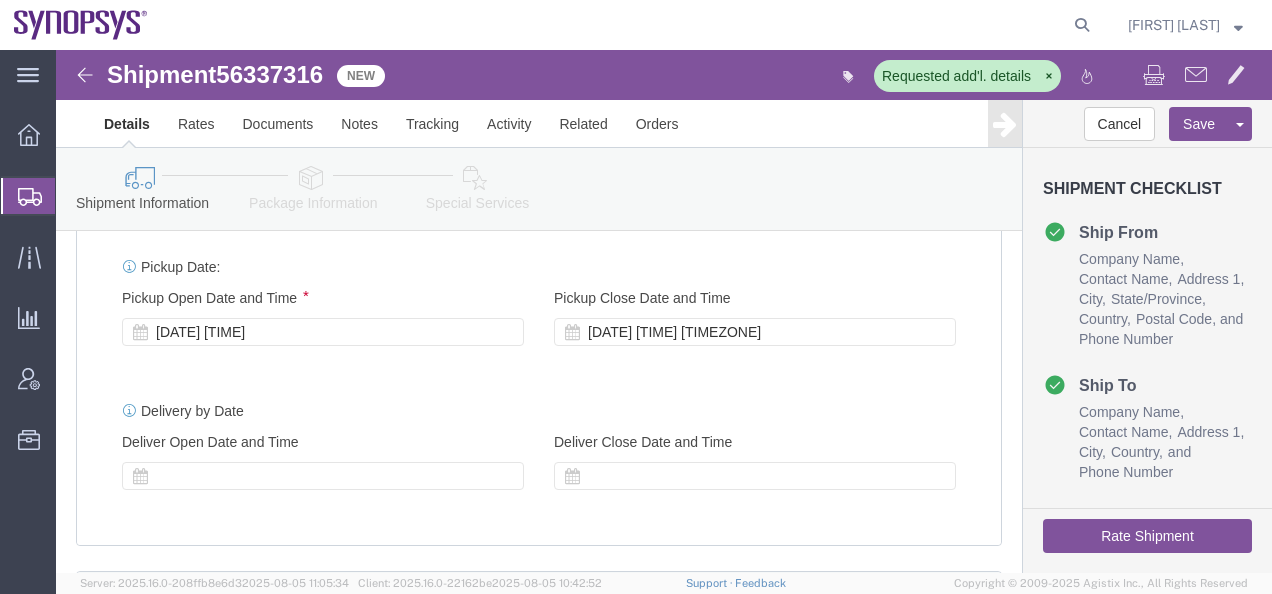 click on "Rate Shipment" 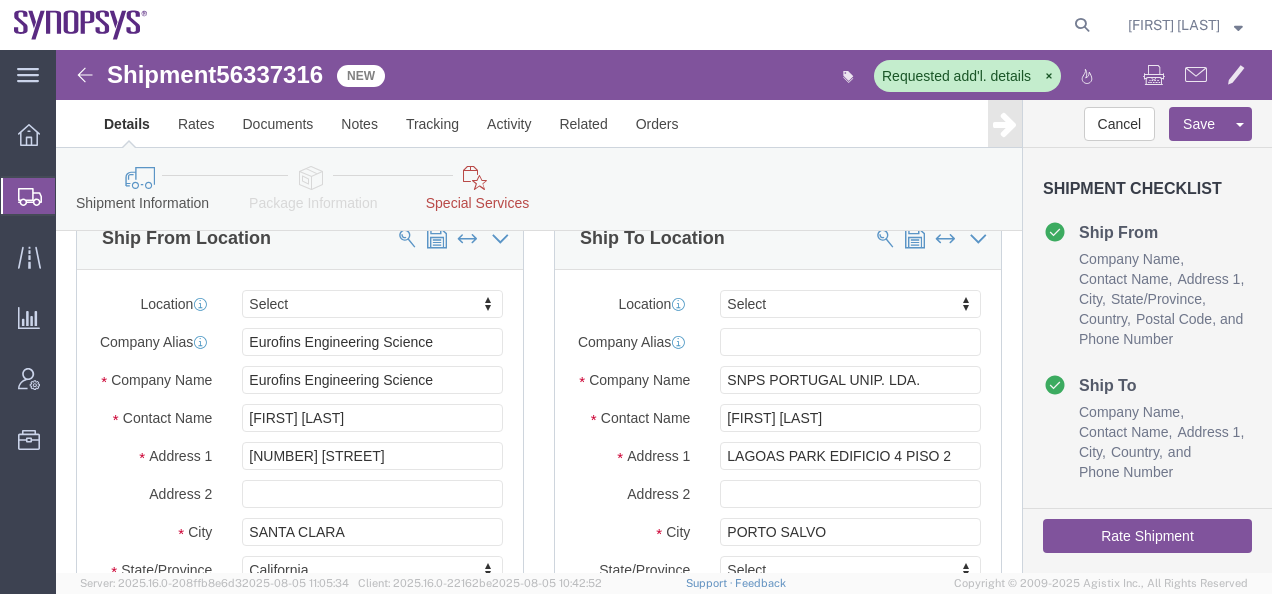 scroll, scrollTop: 0, scrollLeft: 0, axis: both 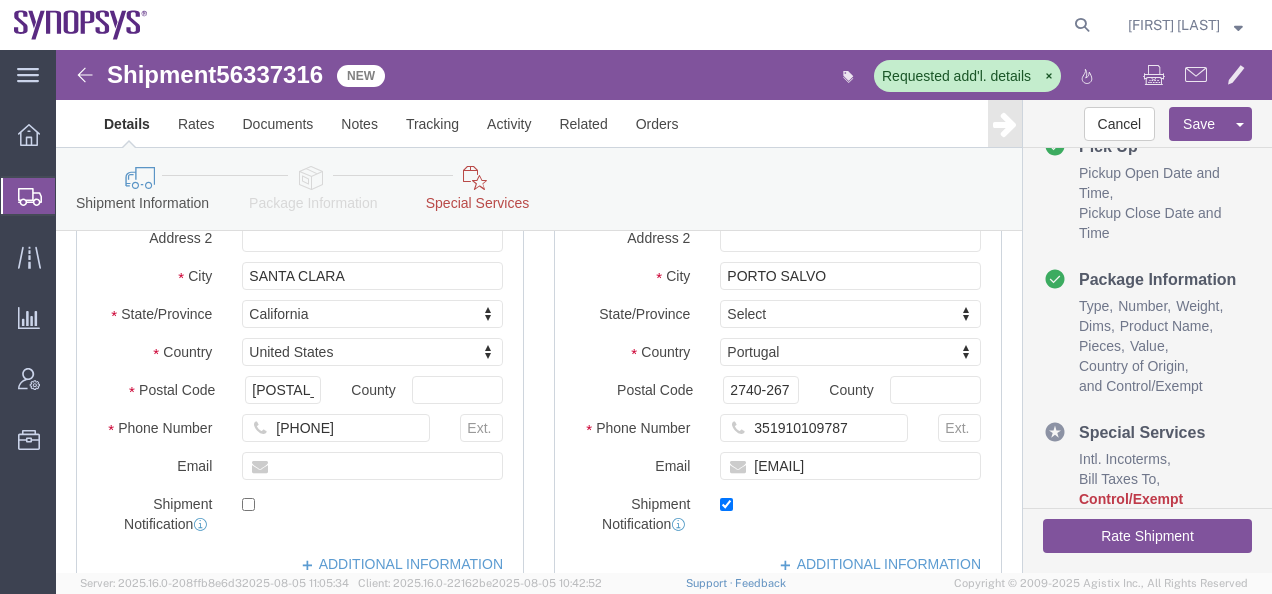 click 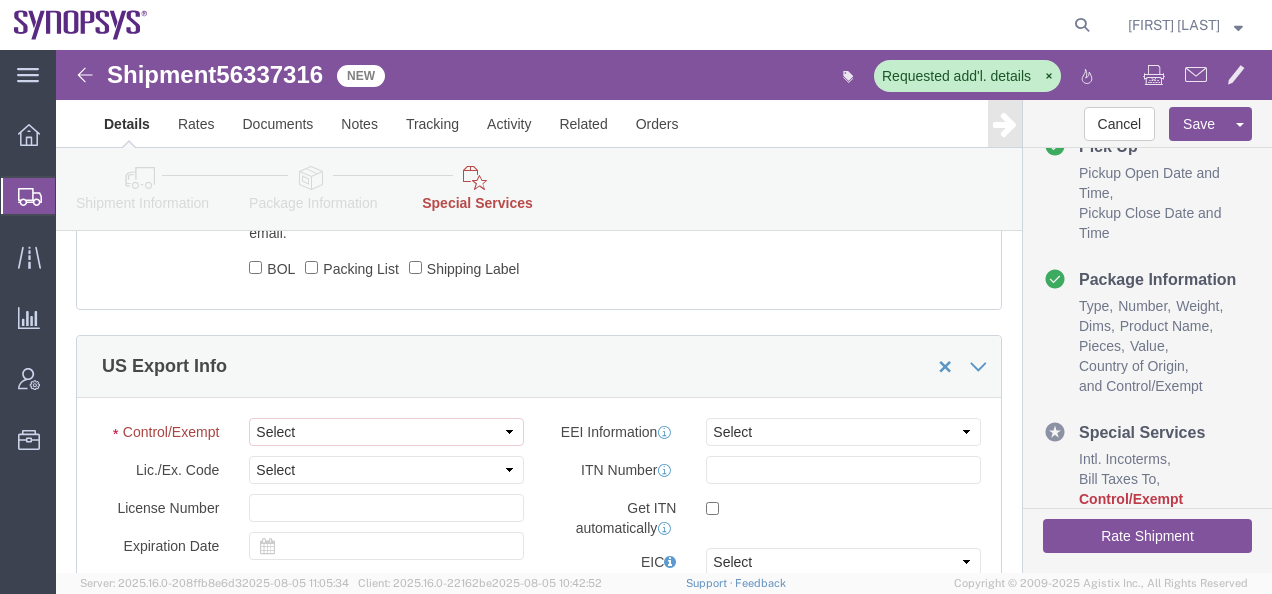scroll, scrollTop: 2100, scrollLeft: 0, axis: vertical 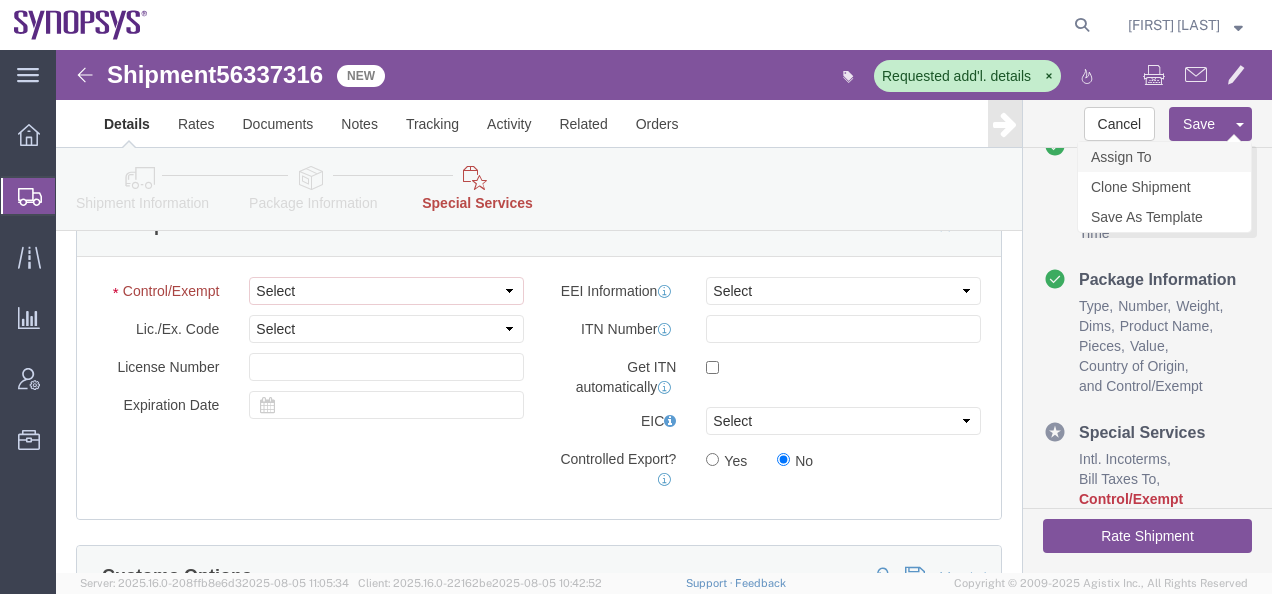 click on "Assign To" 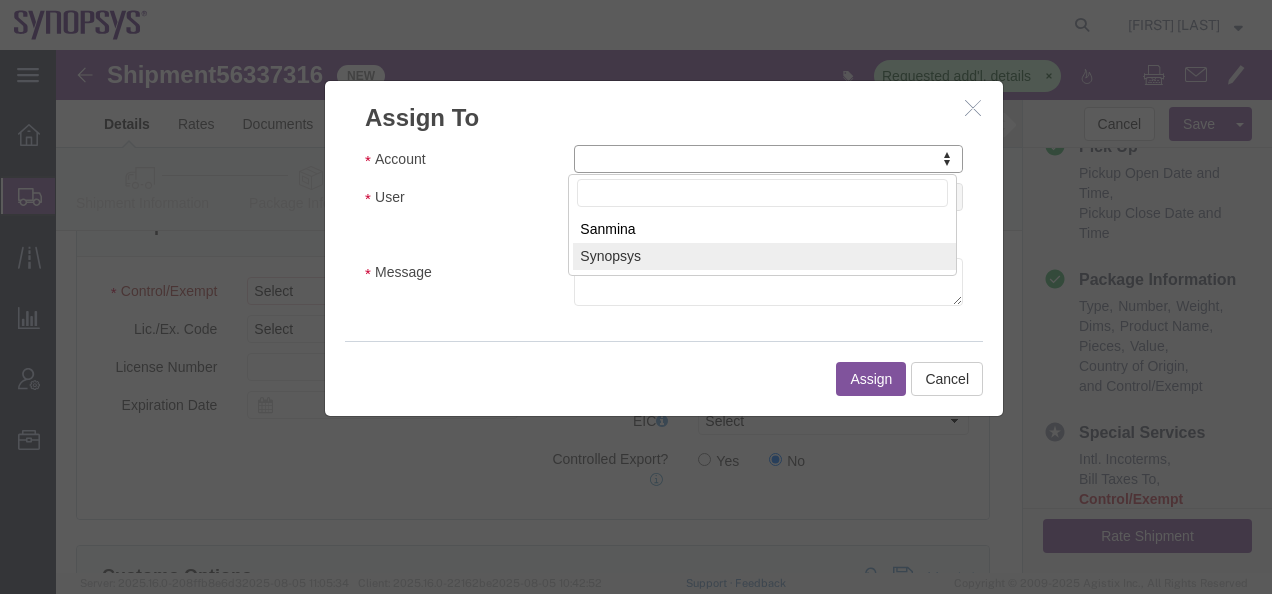 select on "117156" 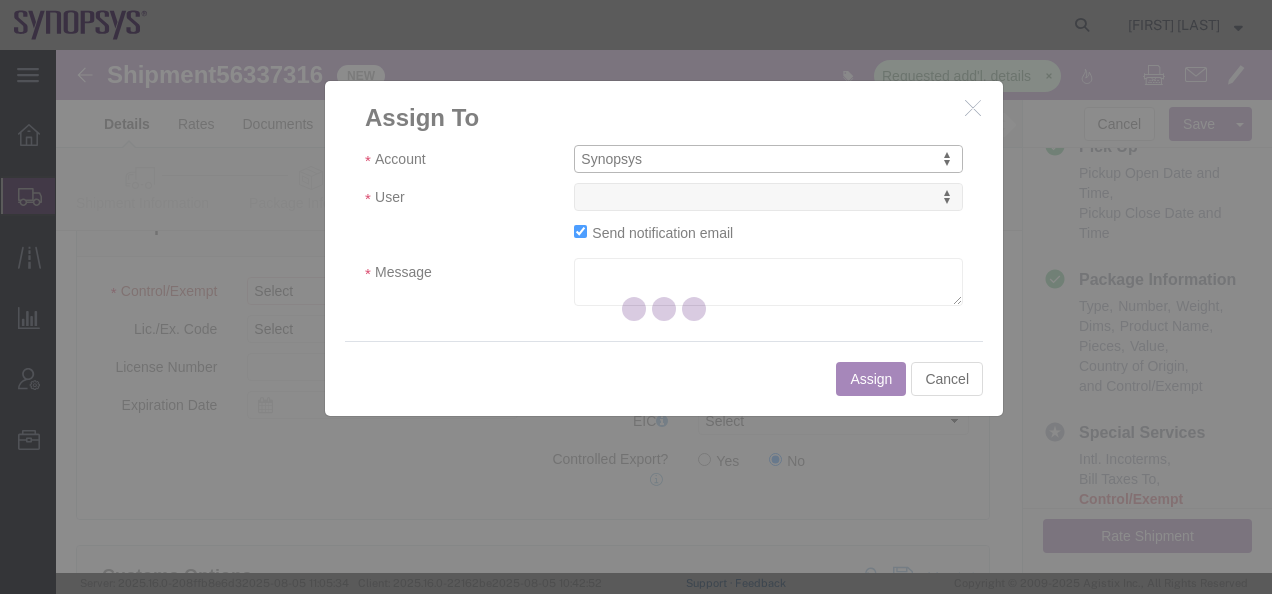 select 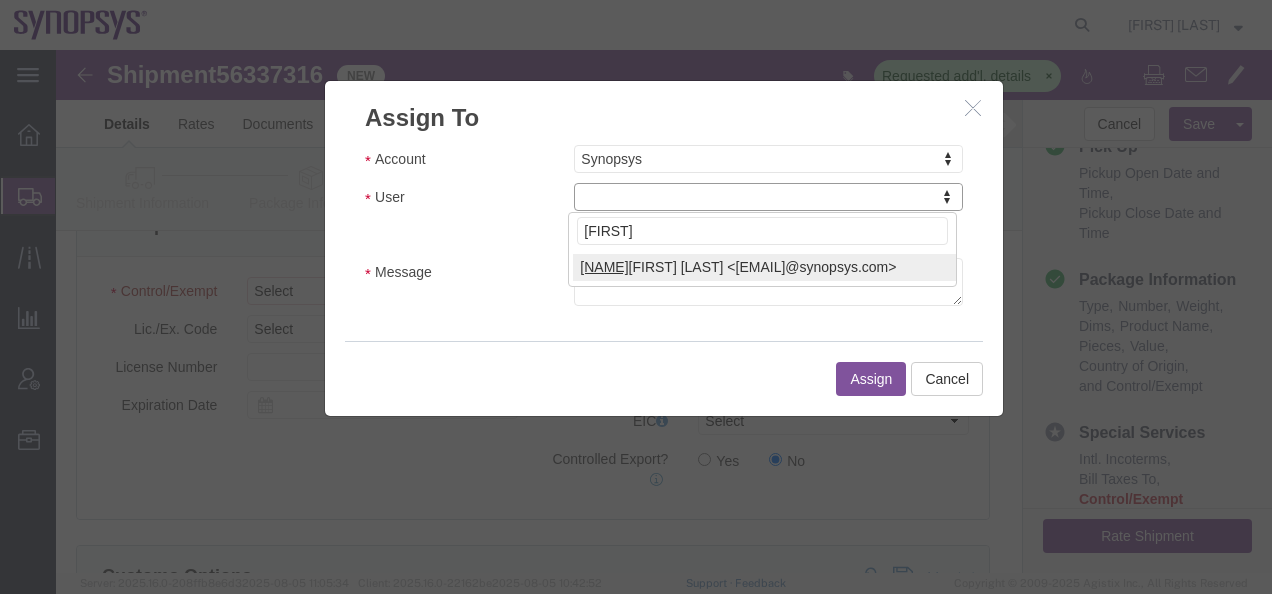 type on "kaelen" 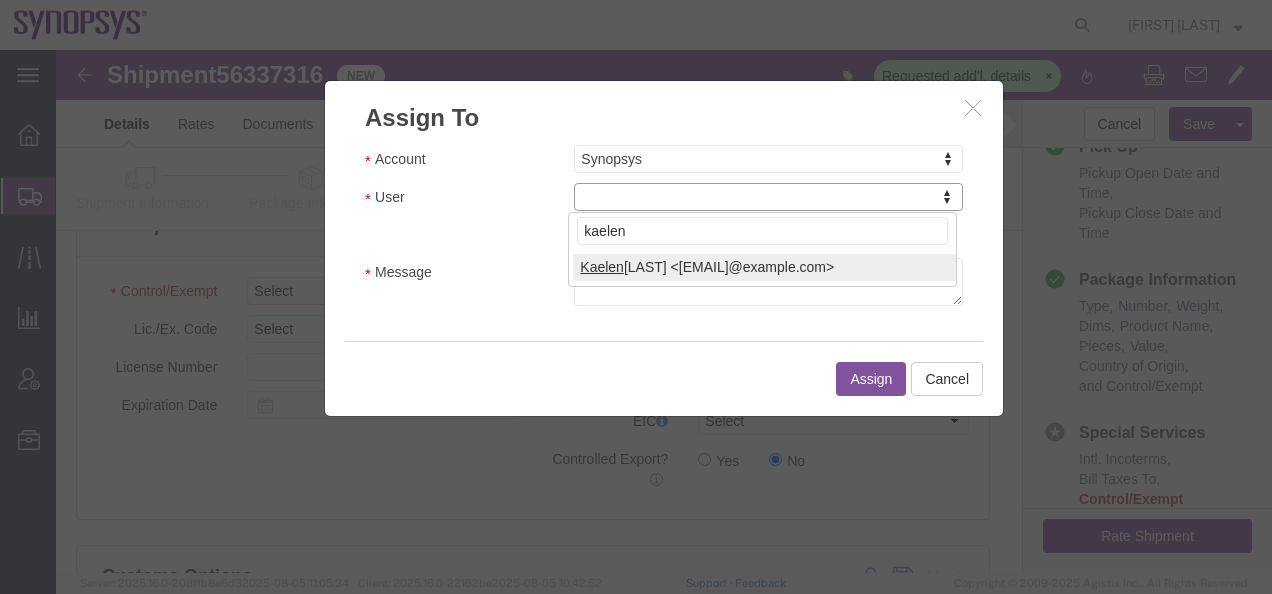 select on "98361" 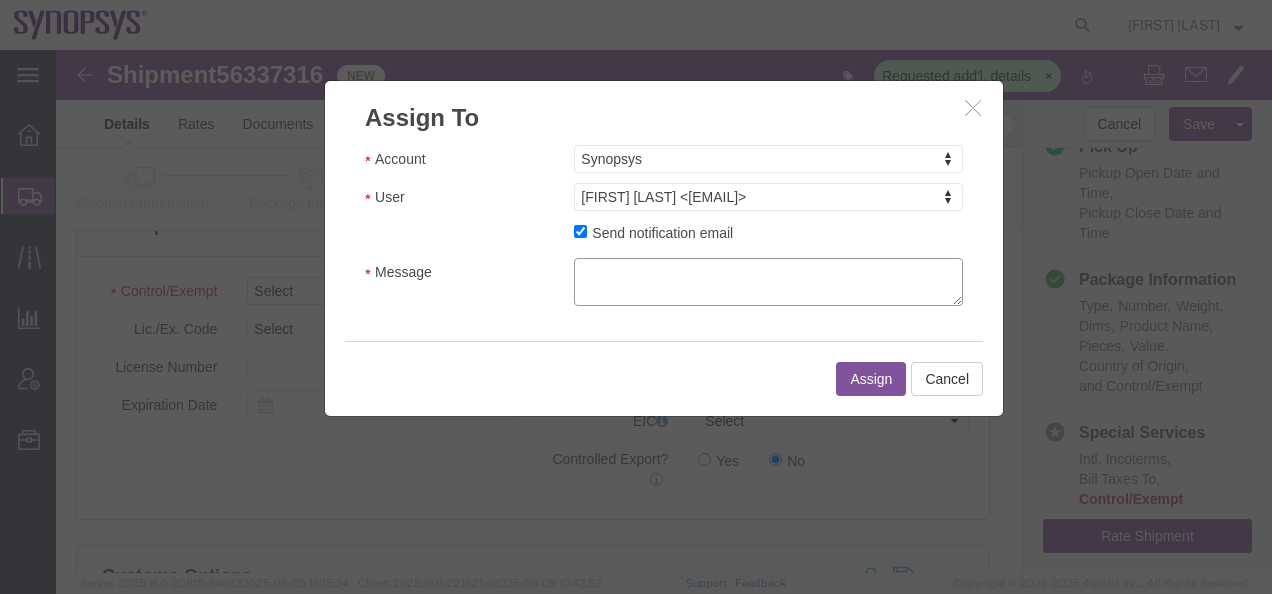 click on "Message" 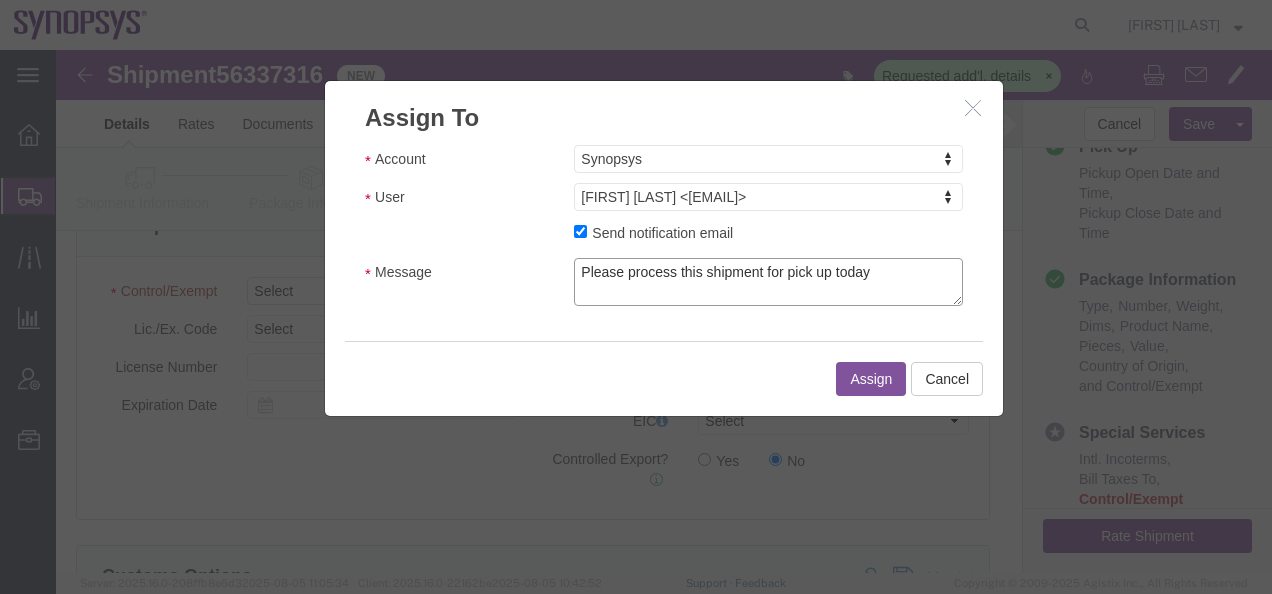type on "Please process this shipment for pick up today" 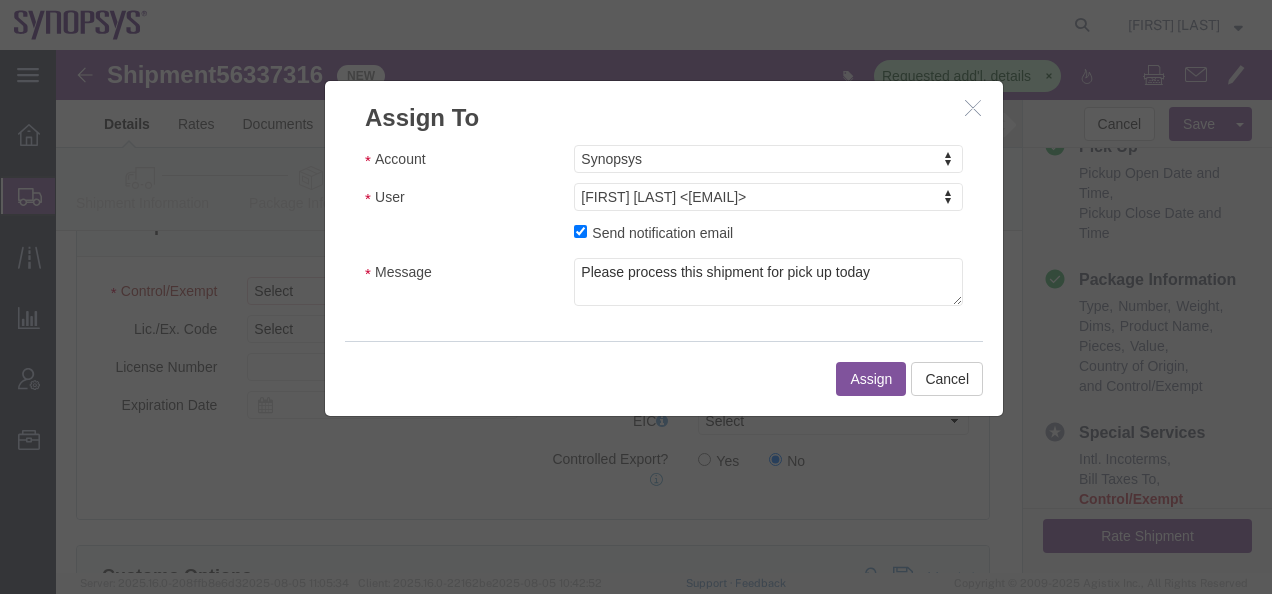 click on "Assign" 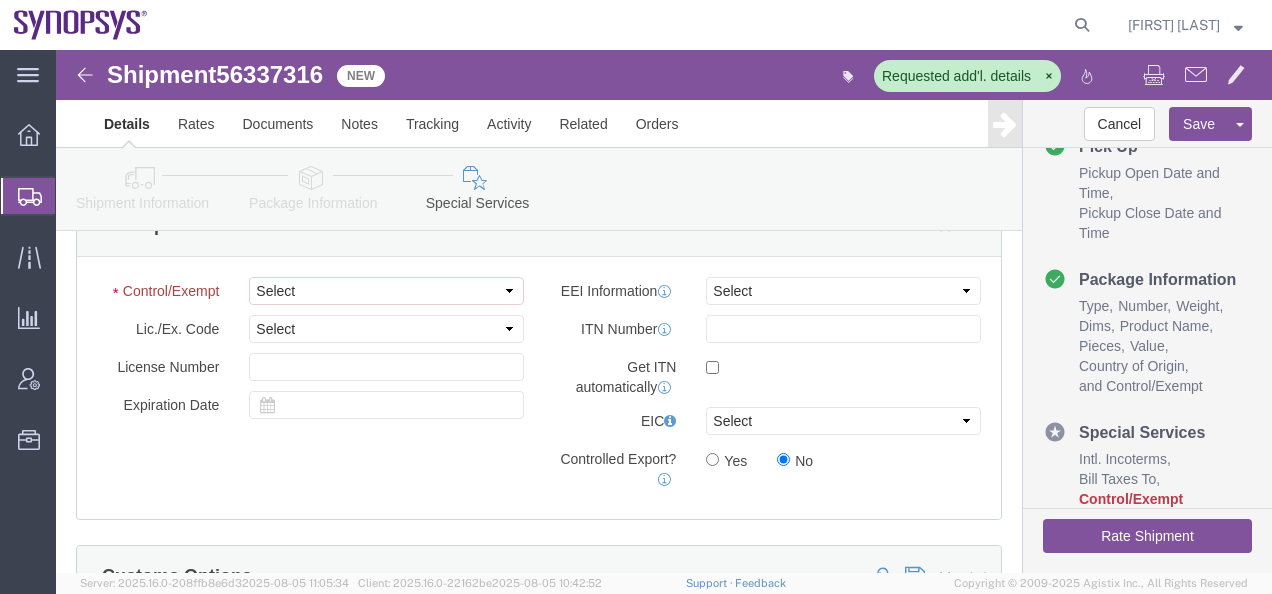 click 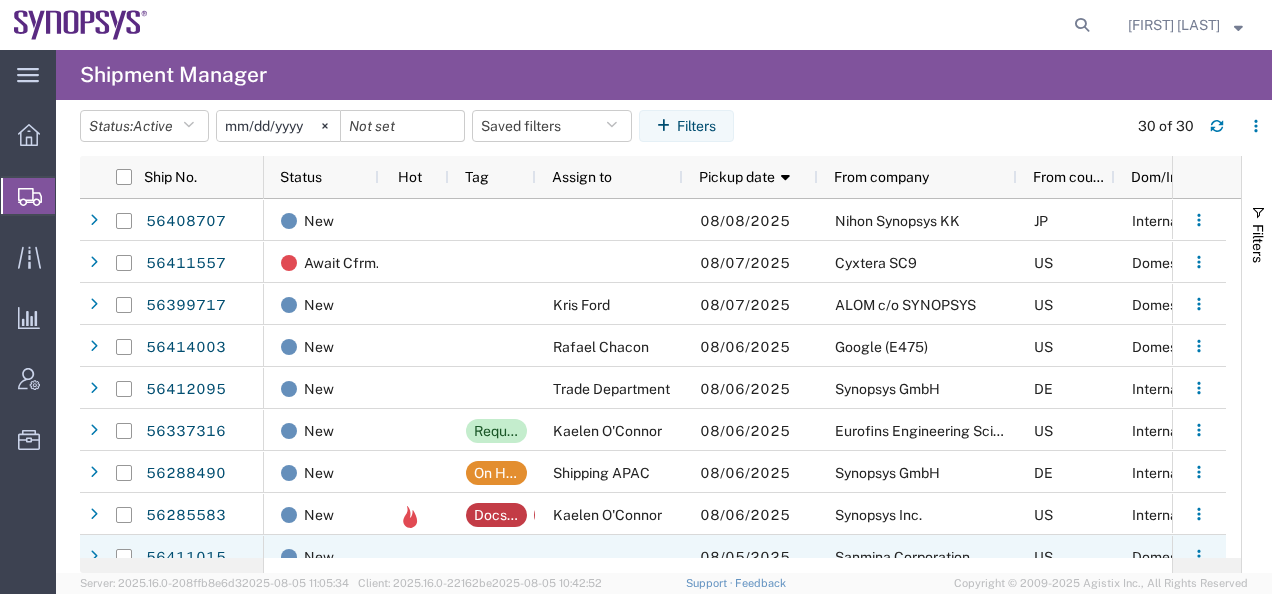scroll, scrollTop: 100, scrollLeft: 0, axis: vertical 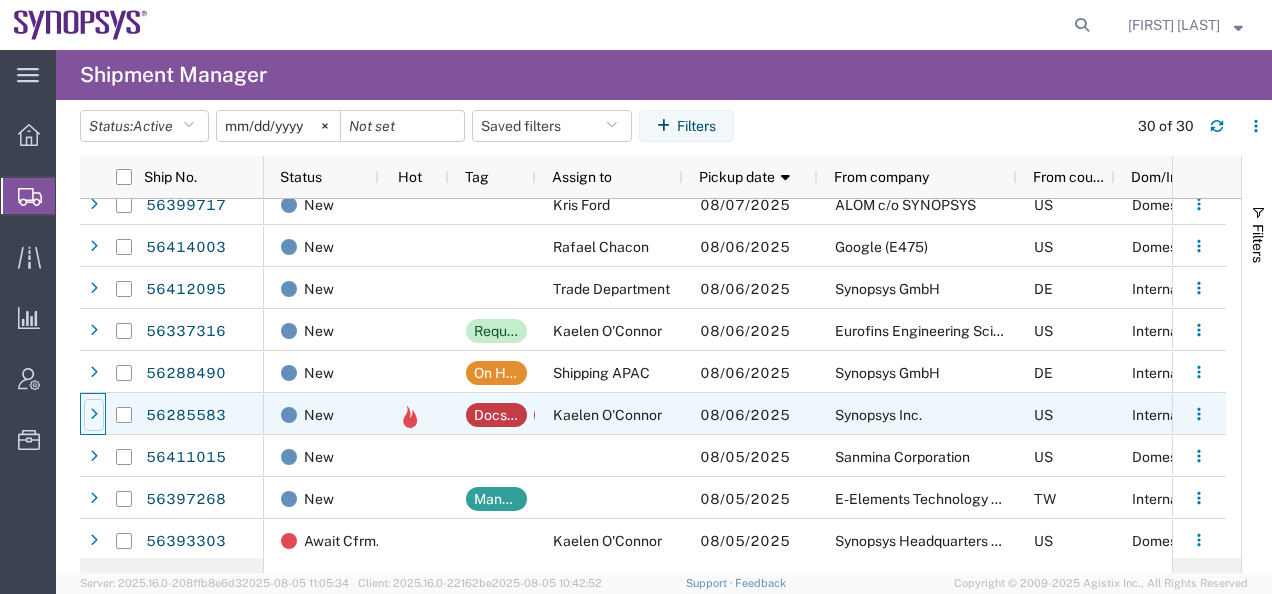 click 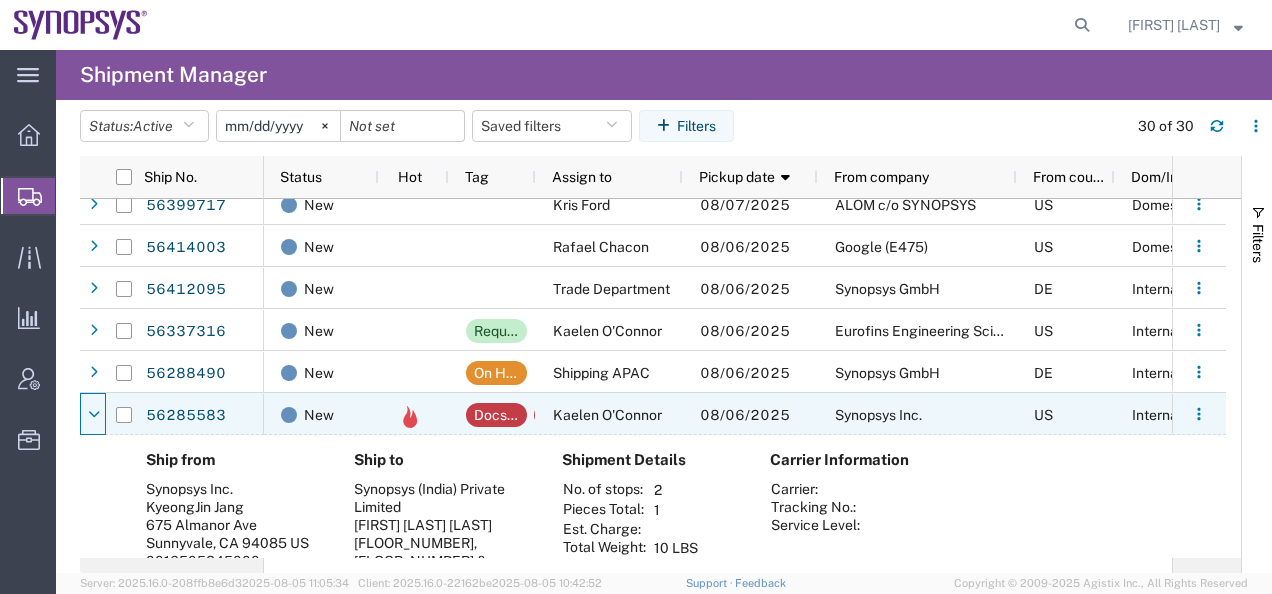 click 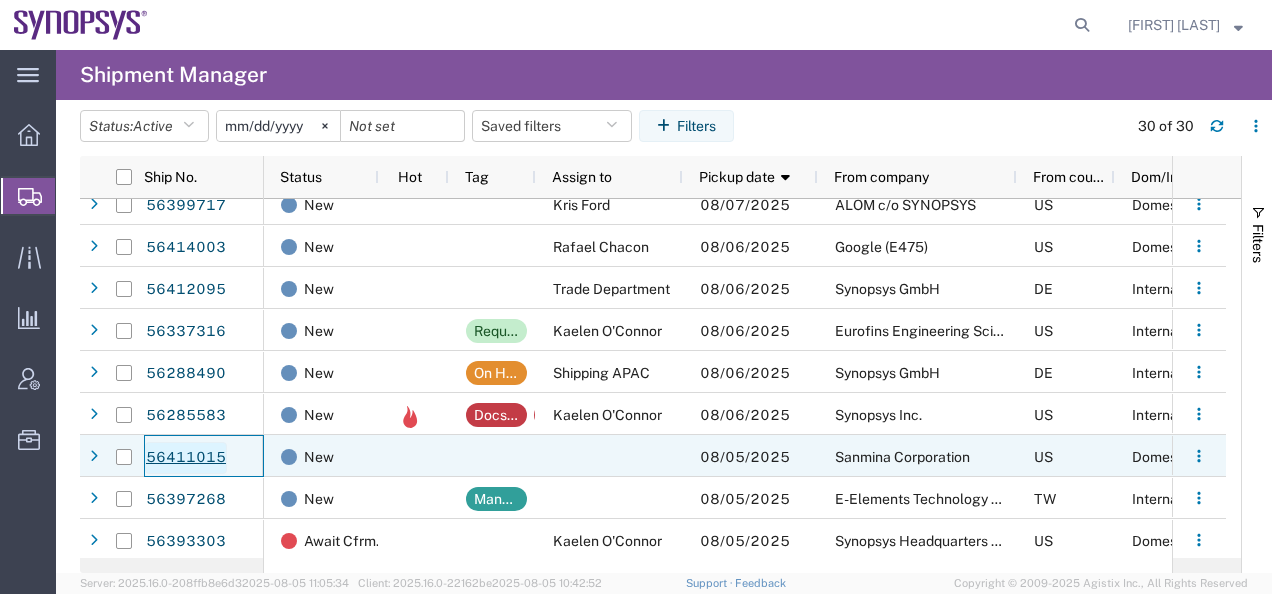 click on "56411015" 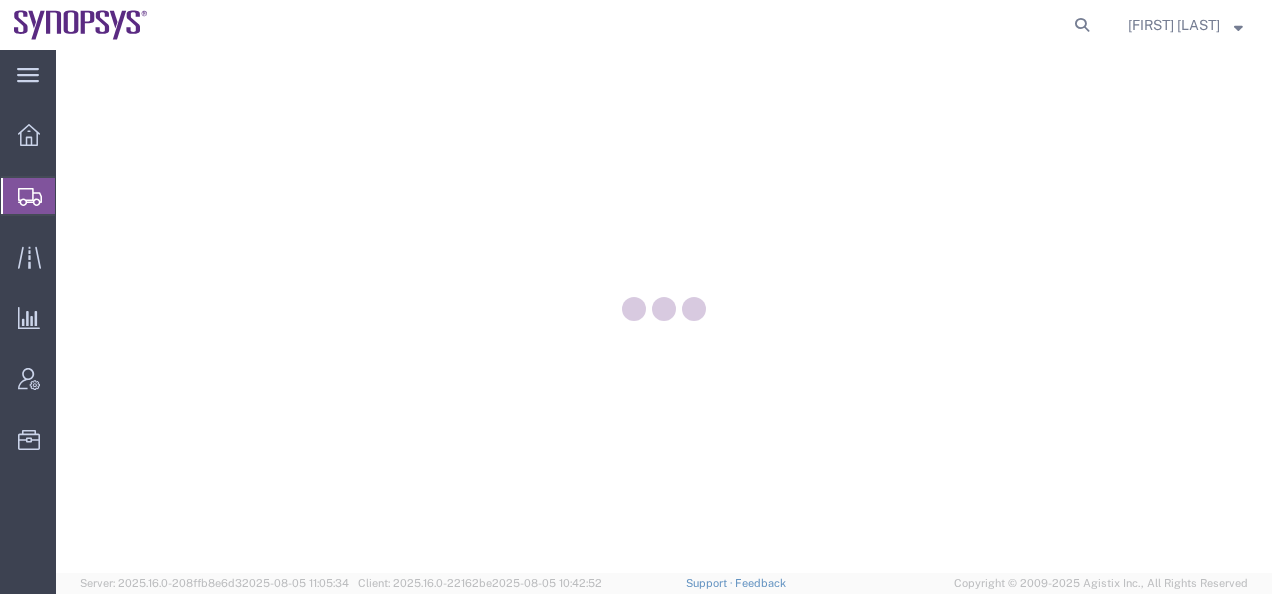 scroll, scrollTop: 0, scrollLeft: 0, axis: both 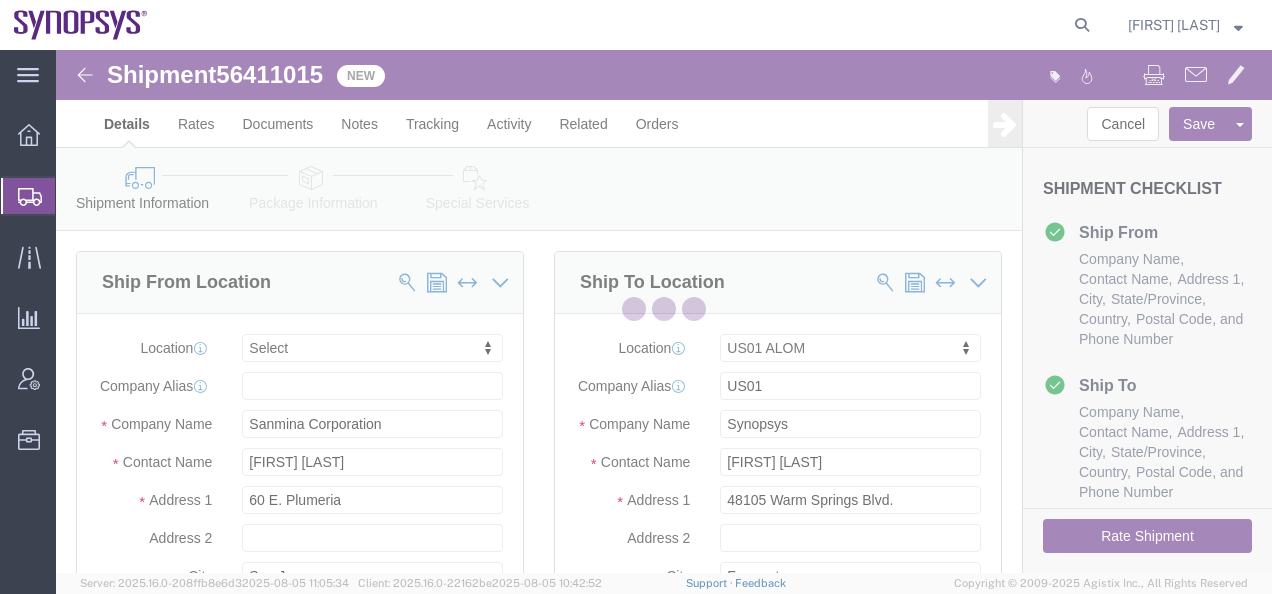 select 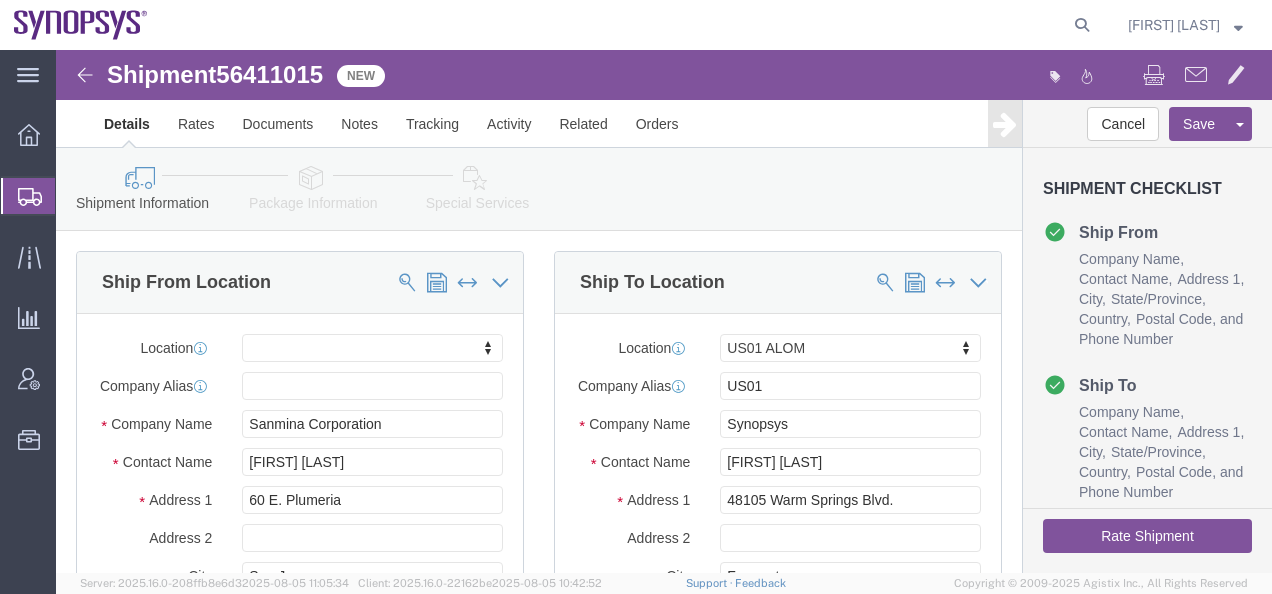 scroll, scrollTop: 0, scrollLeft: 0, axis: both 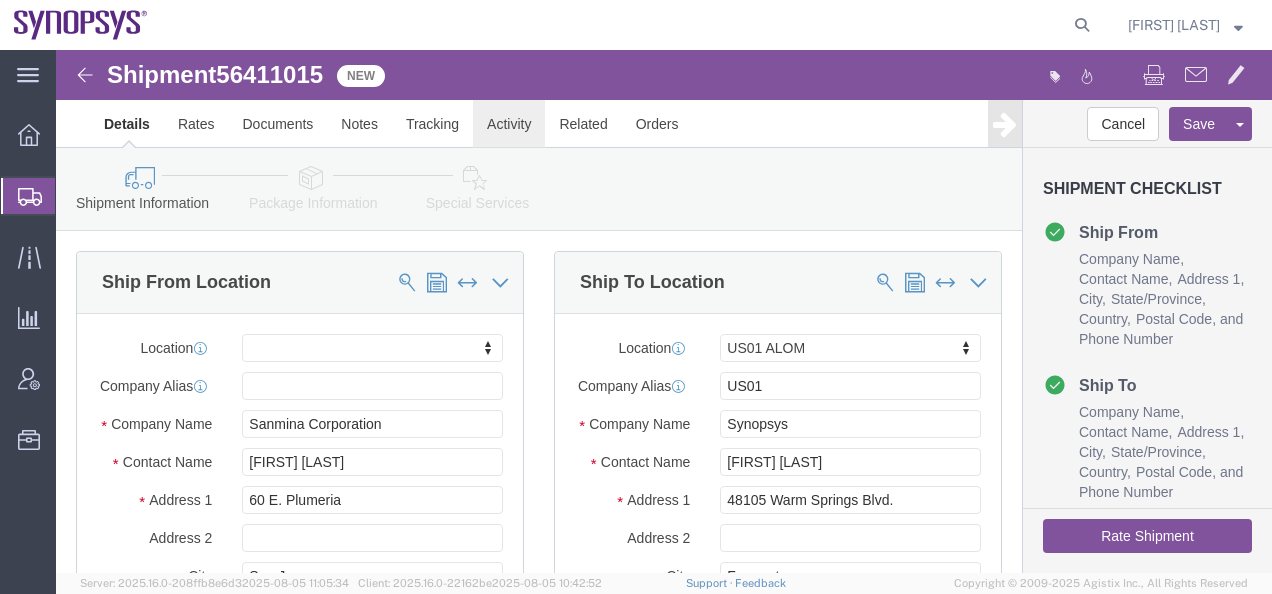 click on "Activity" 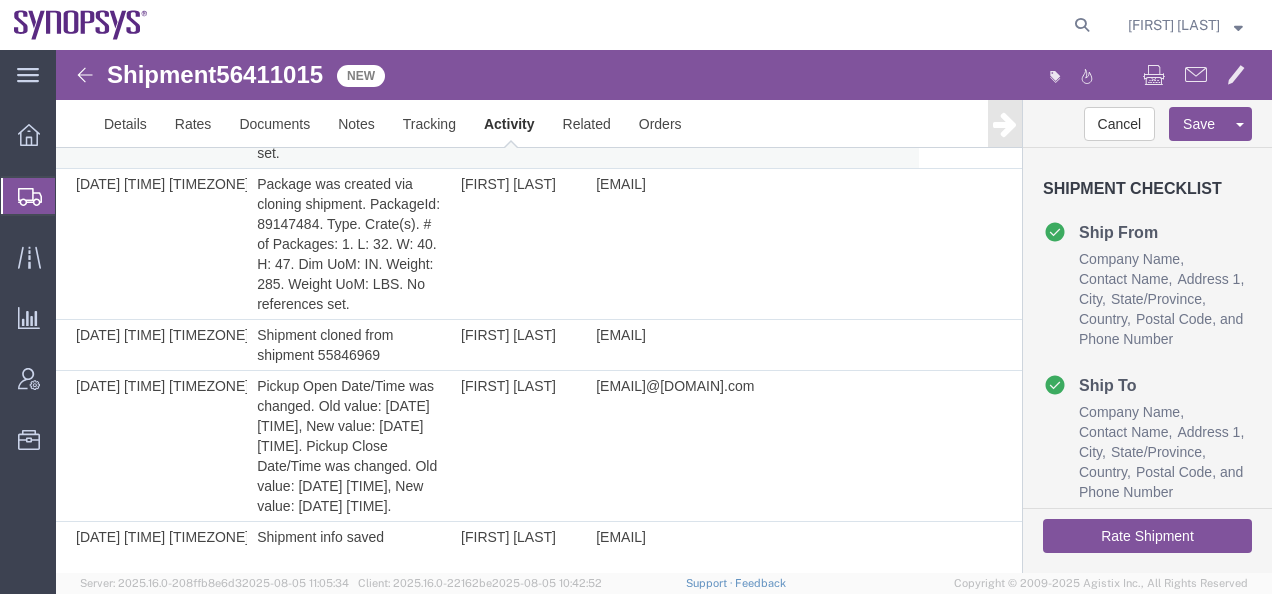 scroll, scrollTop: 0, scrollLeft: 0, axis: both 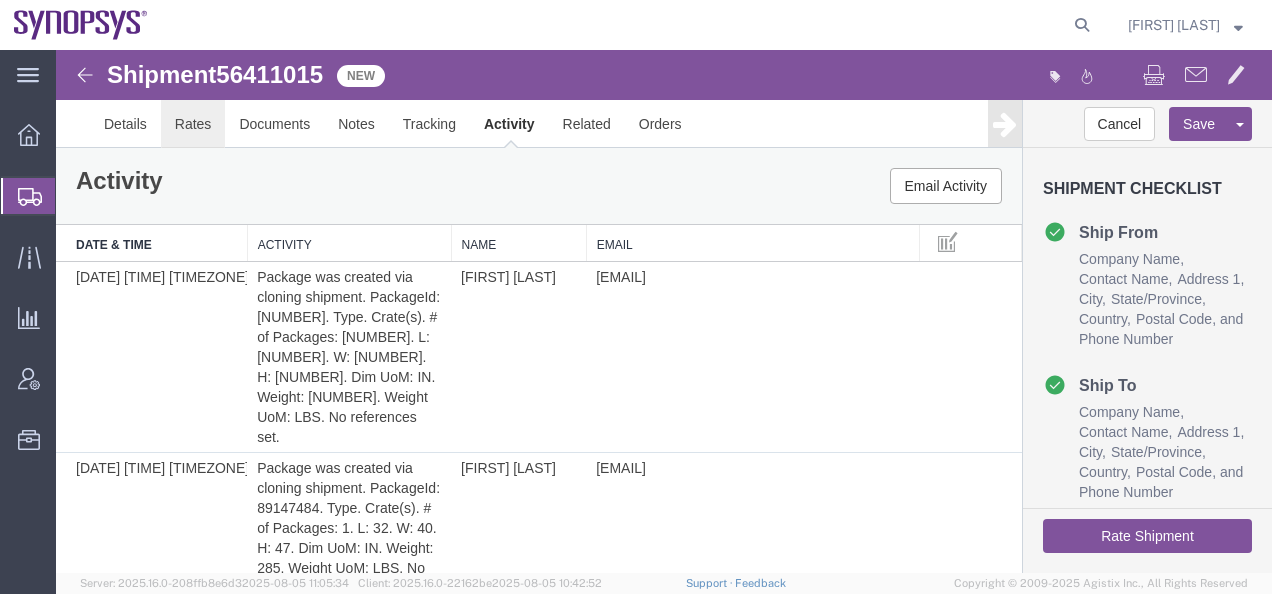 click on "Rates" at bounding box center [193, 124] 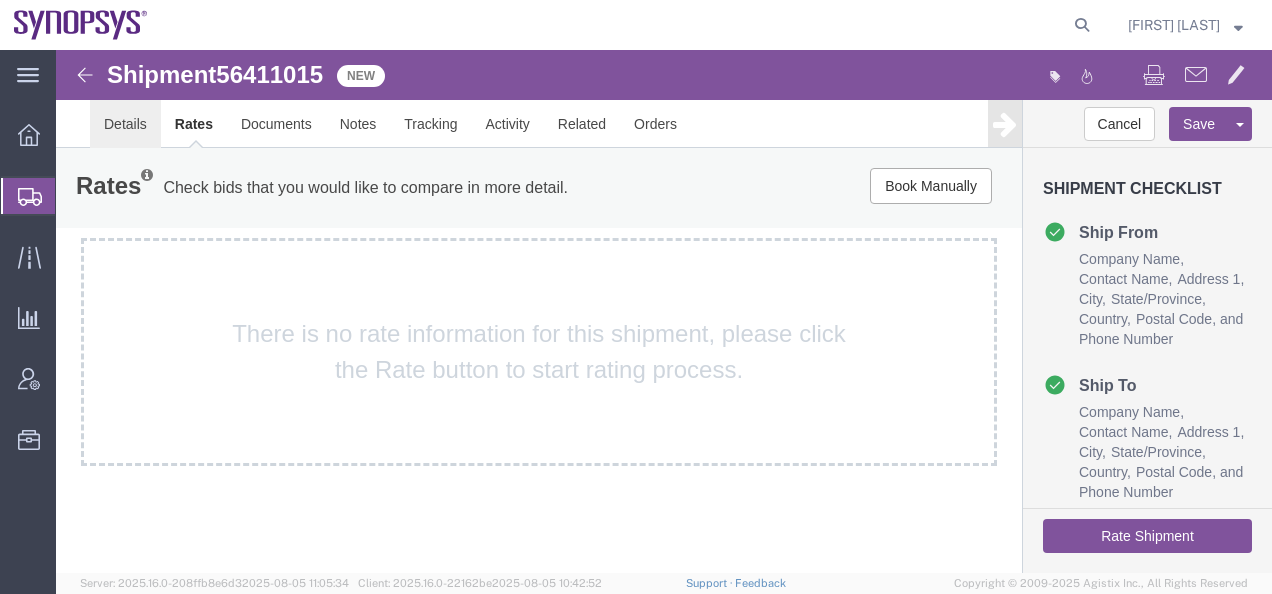 click on "Details" at bounding box center [125, 124] 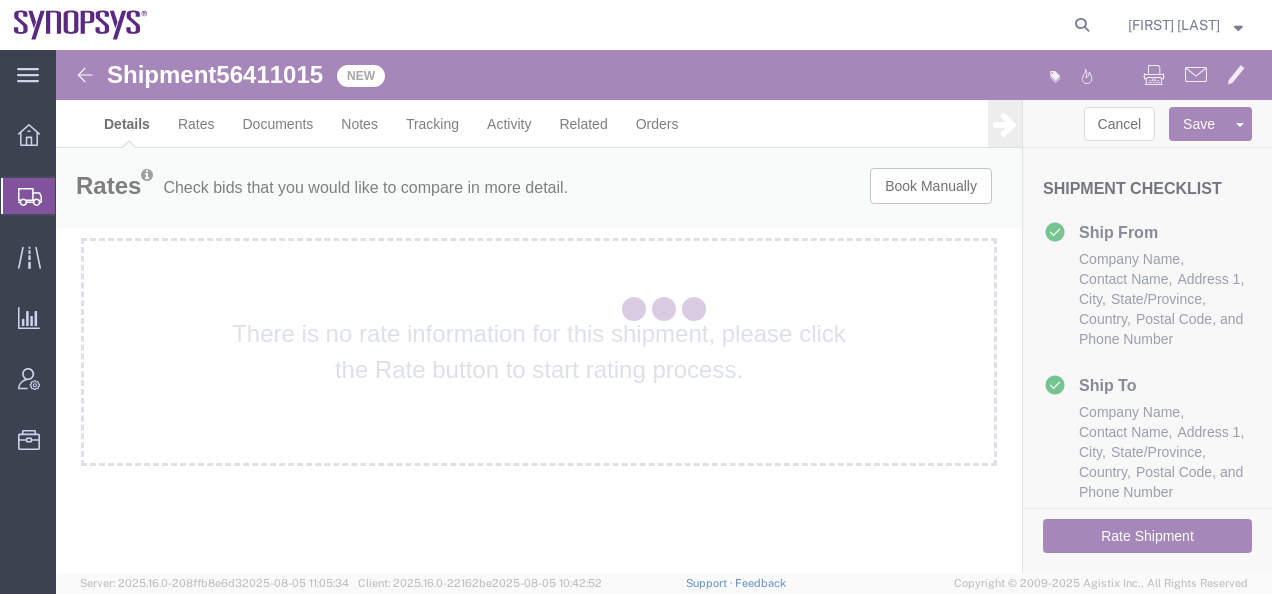 select on "65511" 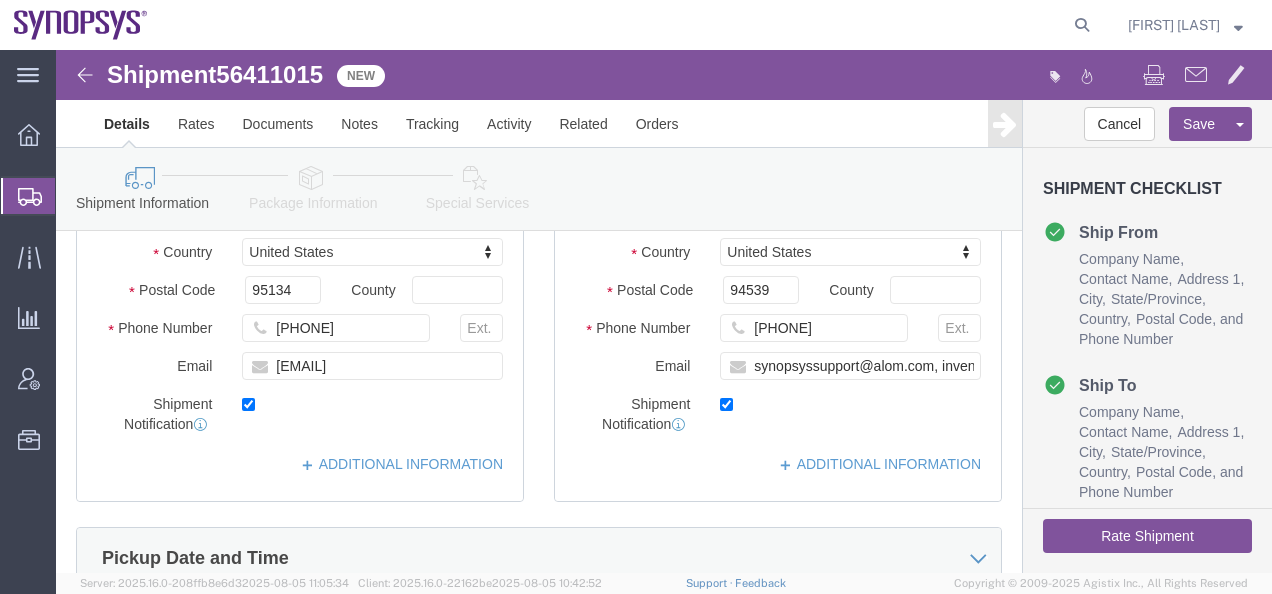 scroll, scrollTop: 0, scrollLeft: 0, axis: both 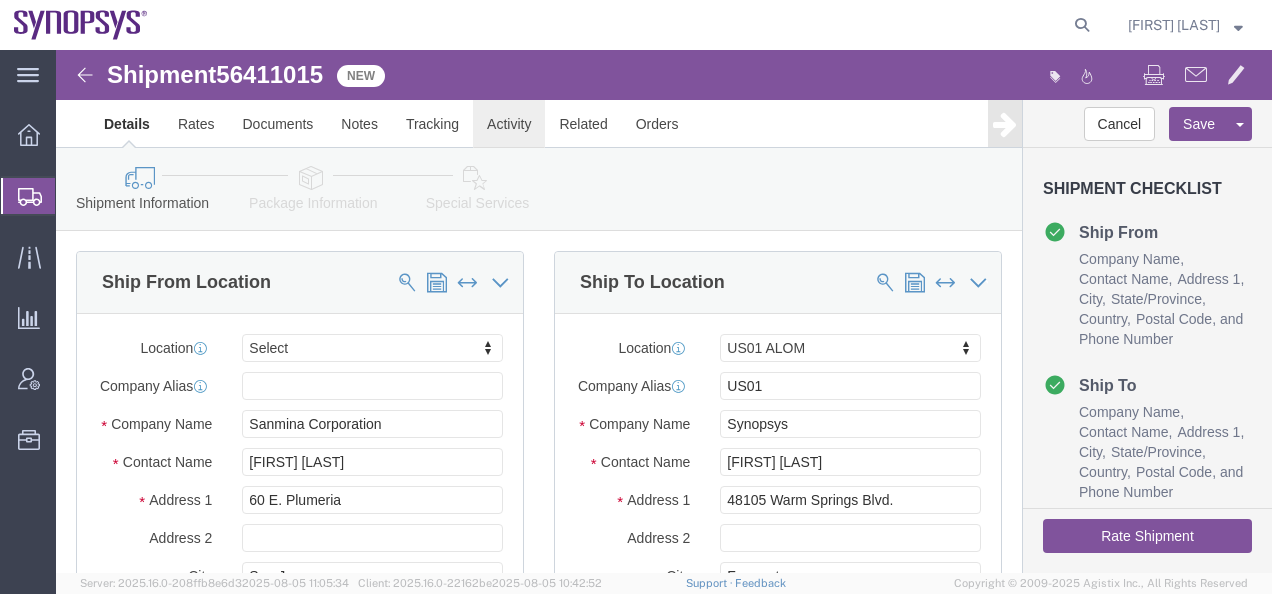 click on "Activity" 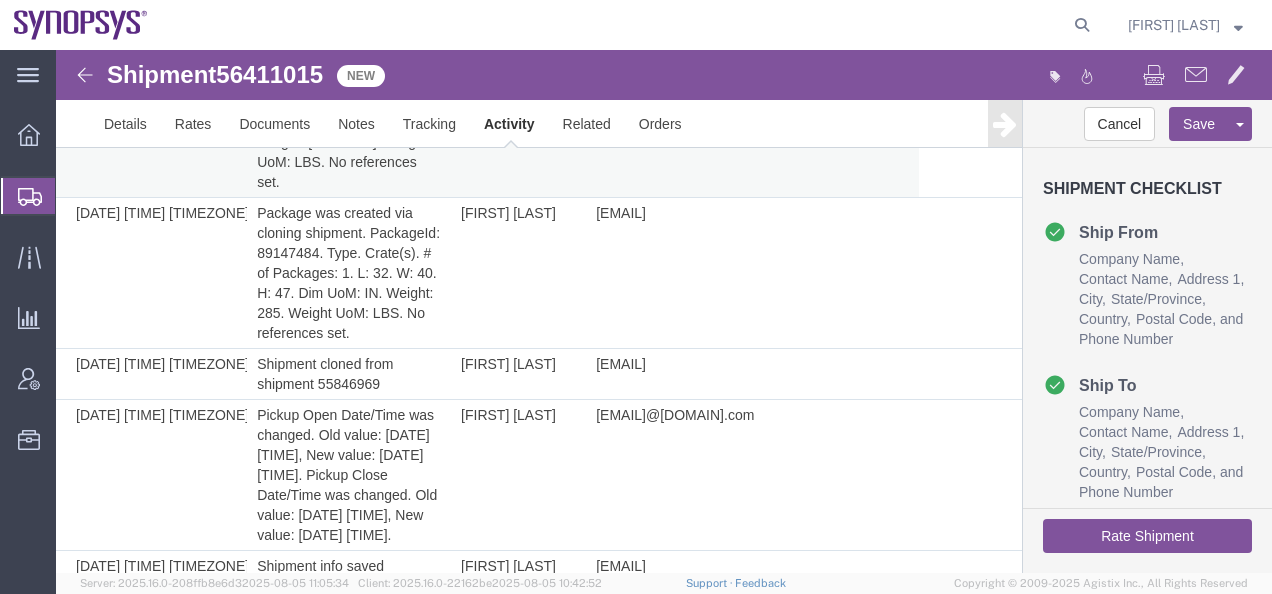 scroll, scrollTop: 0, scrollLeft: 0, axis: both 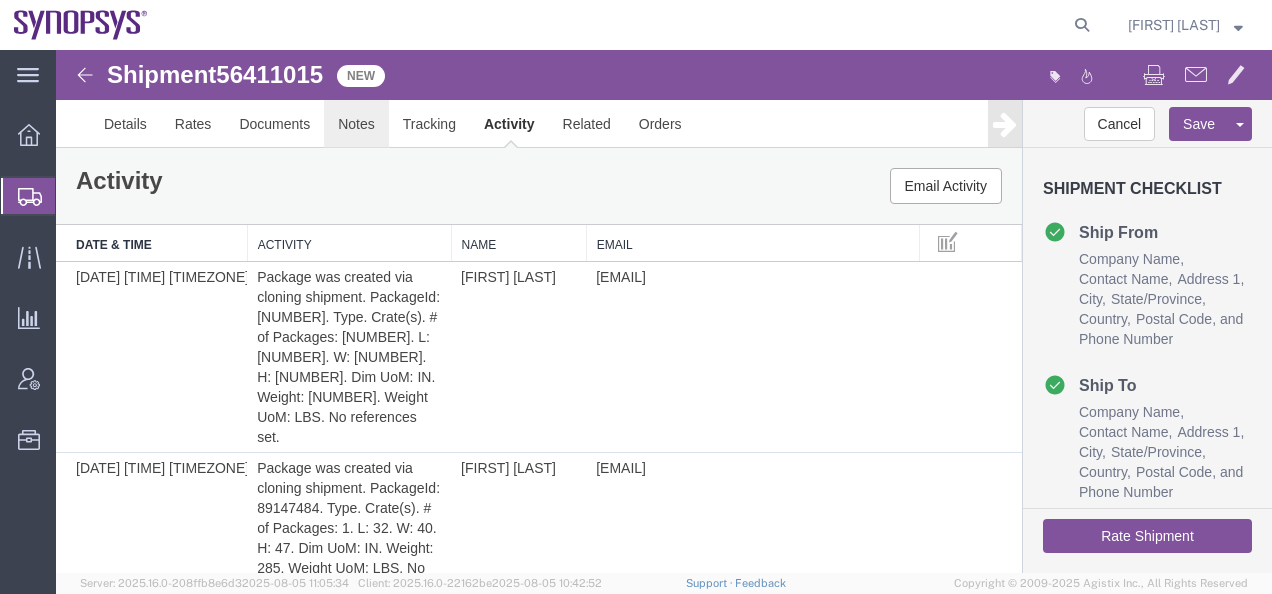 click on "Notes" at bounding box center (356, 124) 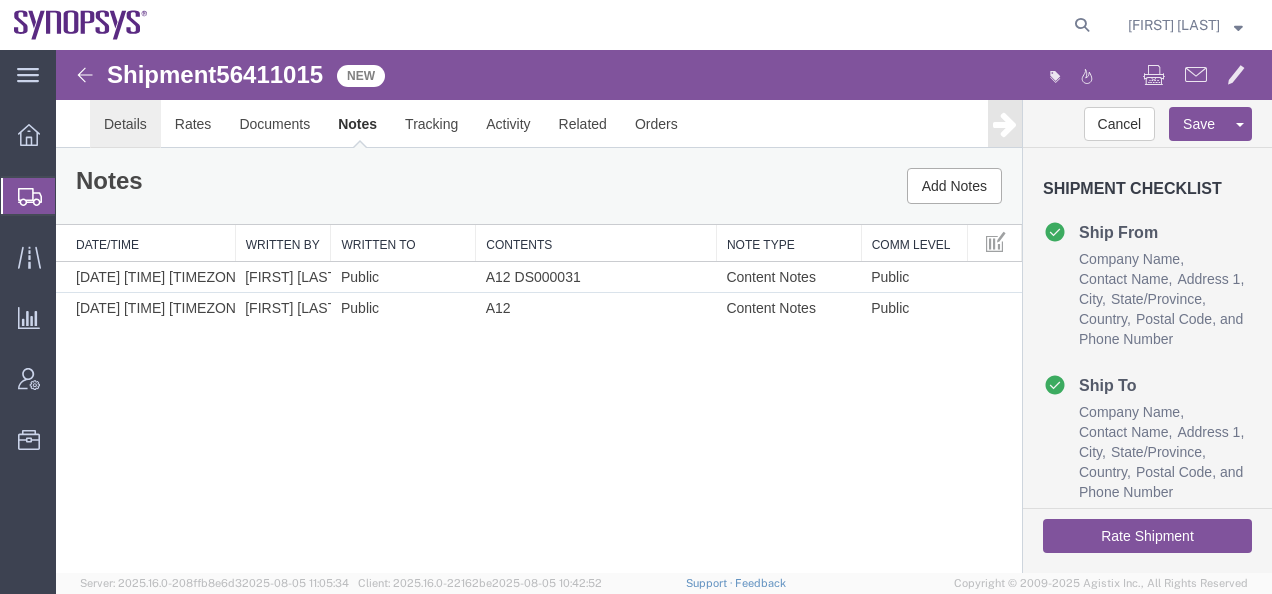 click on "Details" at bounding box center (125, 124) 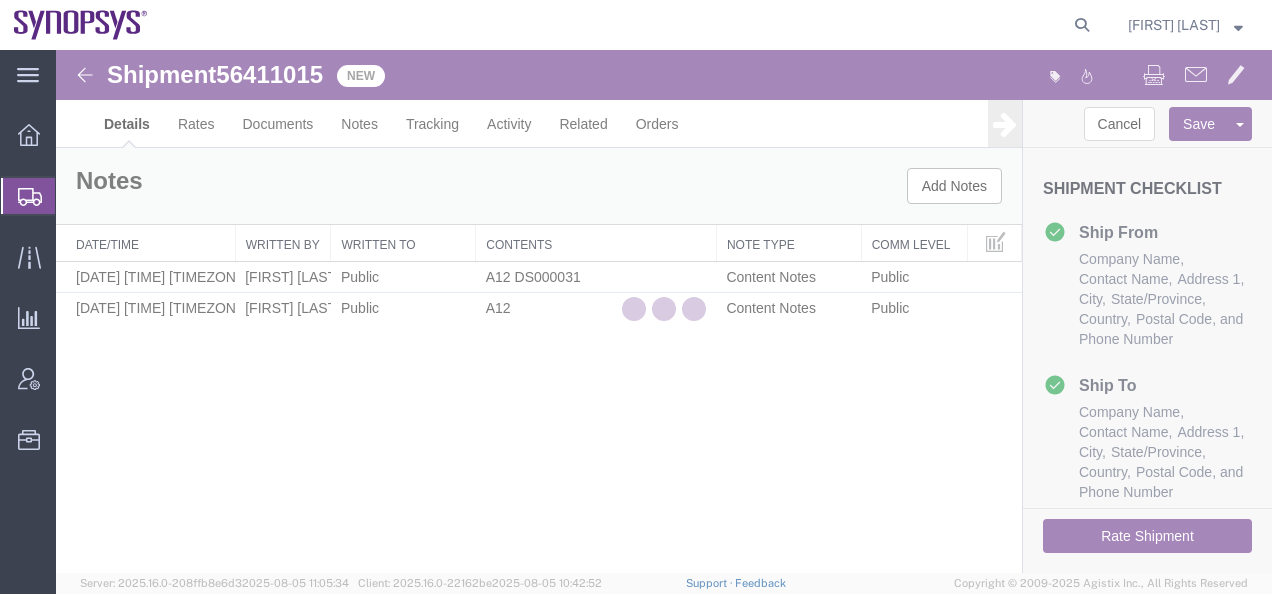 select on "65511" 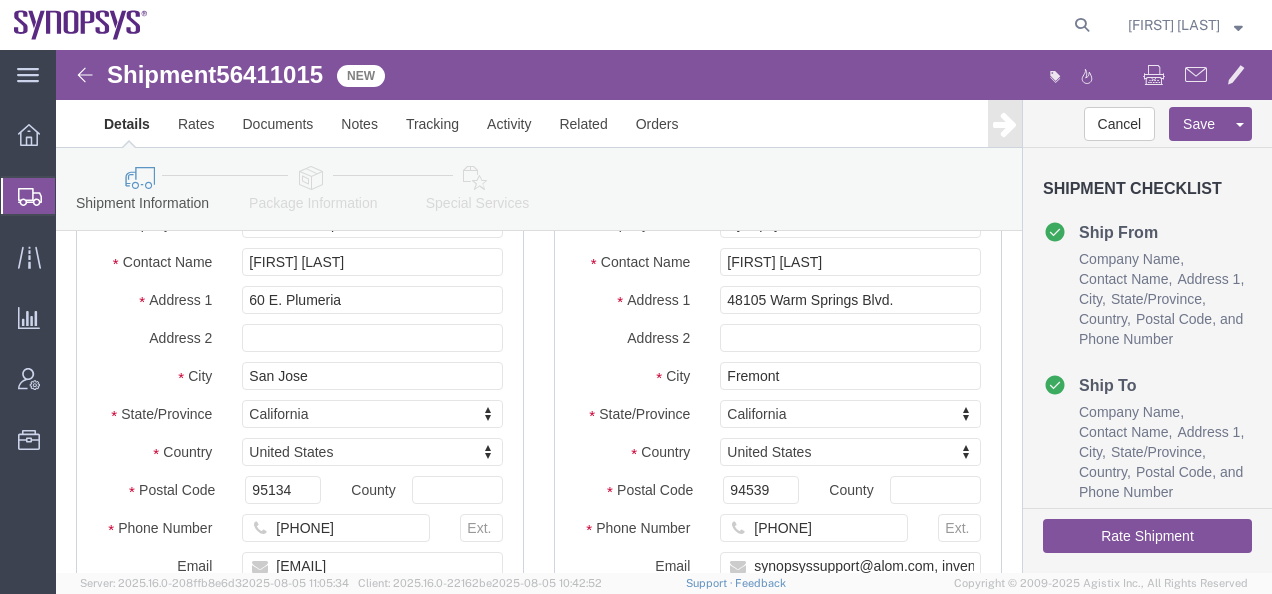 scroll, scrollTop: 300, scrollLeft: 0, axis: vertical 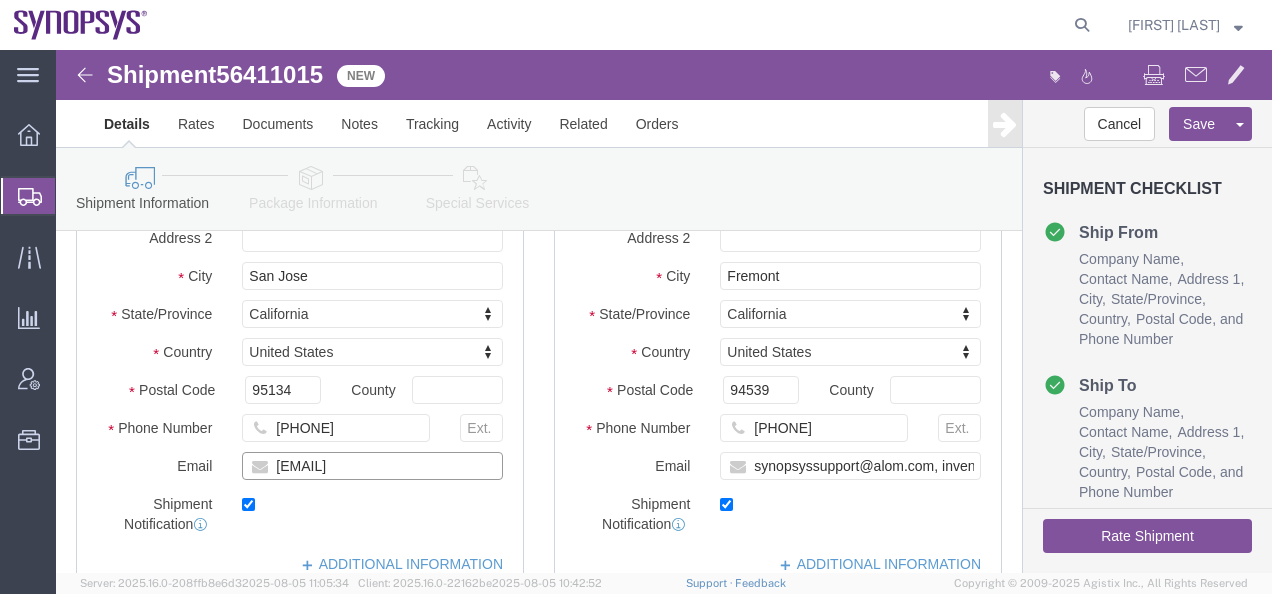drag, startPoint x: 387, startPoint y: 433, endPoint x: 217, endPoint y: 436, distance: 170.02647 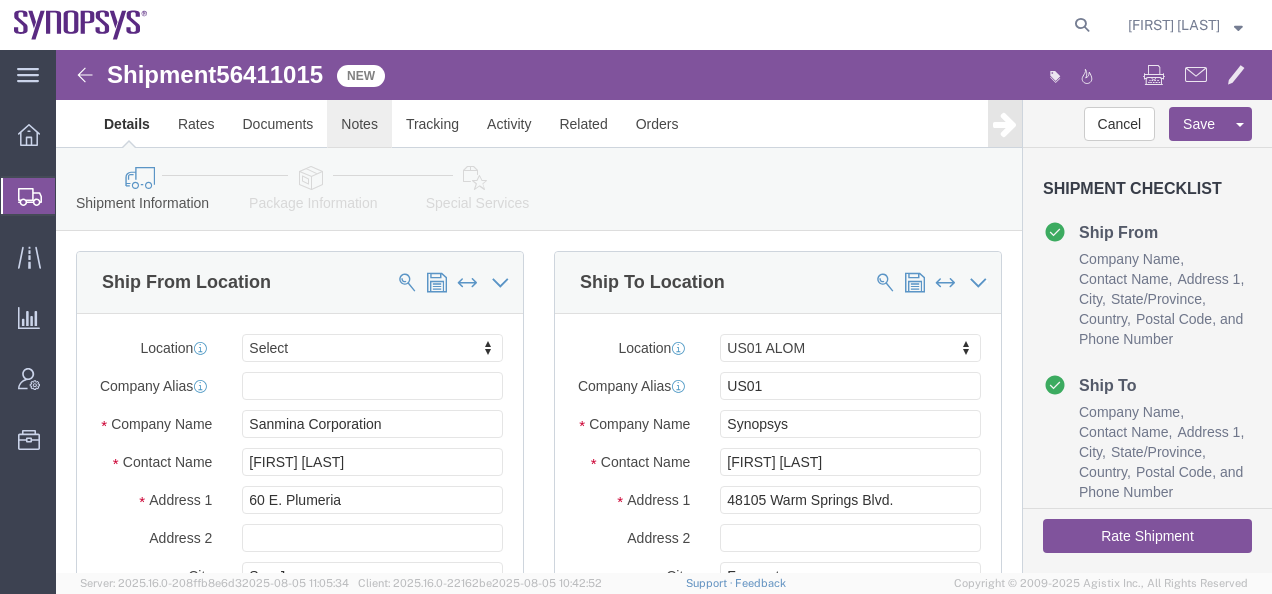 click on "Notes" 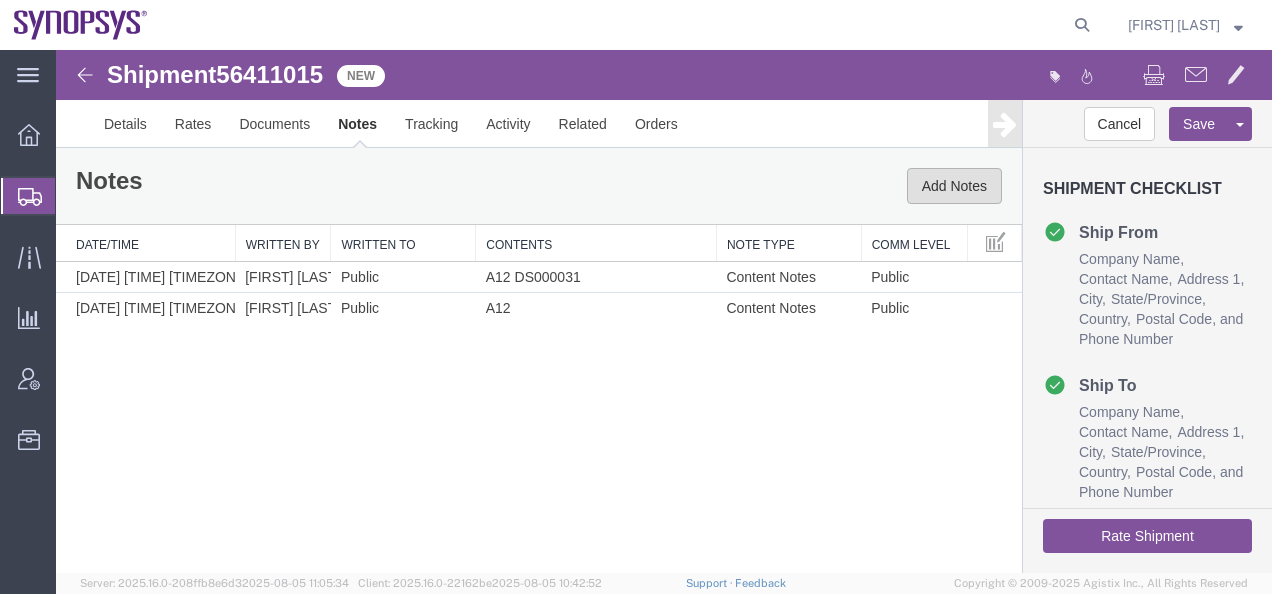 click on "Add Notes" at bounding box center (954, 186) 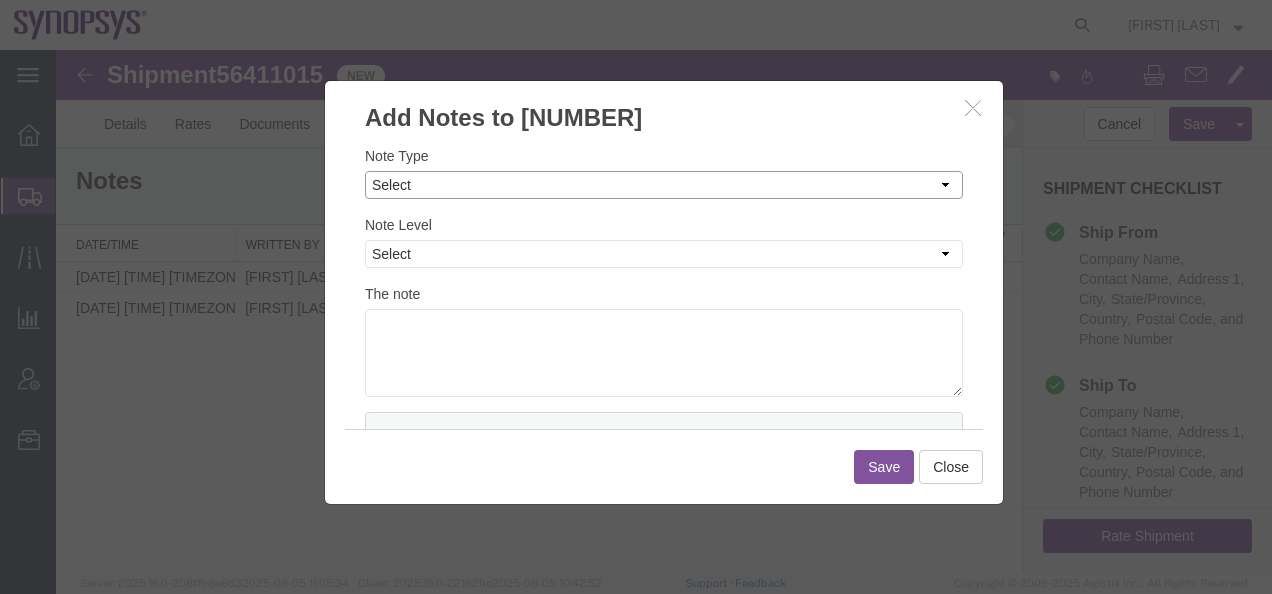 click on "Select Approval Bid Notes Carrier Change Notes Claim Notes Content Hazmat Notes Content Notes Declaration Statement Decline Shipment Notes Delivery Location Notes Delivery Notes Director Info Notes Error Code notes Fixed Lane Notes General Shipment Notes Hot Reason Invoice Notes Late Reason Notes On Behalf Of Notes Pick-up Location Notes Pickup Notes Preferred Carrier Notes Reason For Request Notes Service Status Notes Shipment Notification notes Special Handling Notes Transportation Notes" at bounding box center (664, 185) 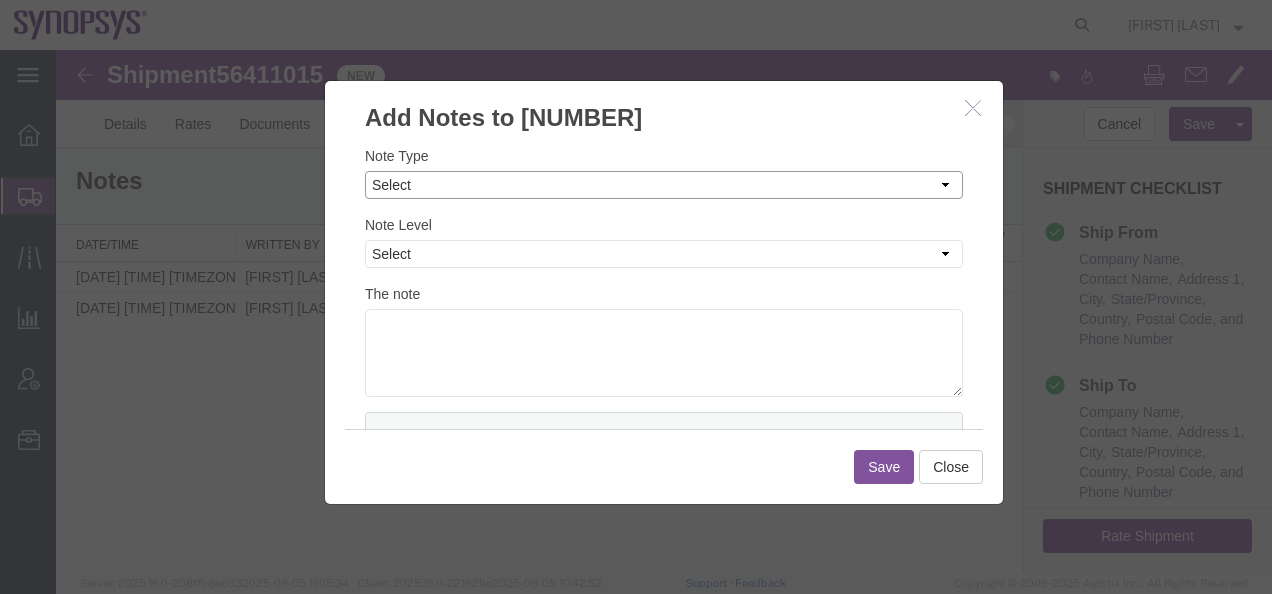 select on "CARRIER_CHANGE_NOTES" 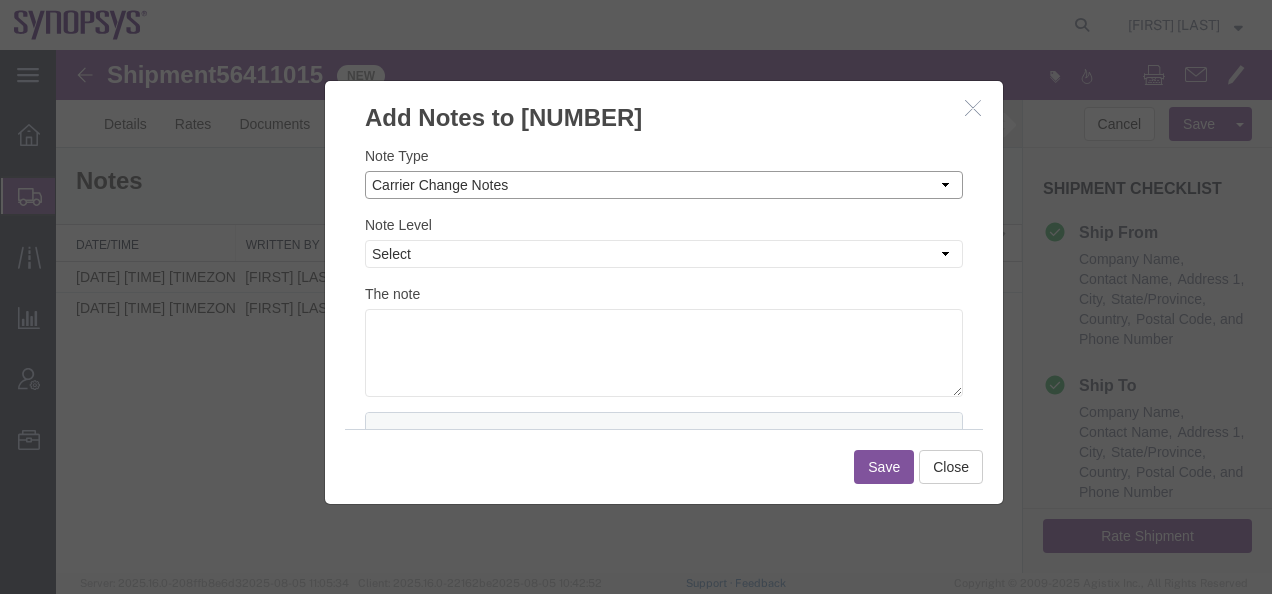 click on "Select Approval Bid Notes Carrier Change Notes Claim Notes Content Hazmat Notes Content Notes Declaration Statement Decline Shipment Notes Delivery Location Notes Delivery Notes Director Info Notes Error Code notes Fixed Lane Notes General Shipment Notes Hot Reason Invoice Notes Late Reason Notes On Behalf Of Notes Pick-up Location Notes Pickup Notes Preferred Carrier Notes Reason For Request Notes Service Status Notes Shipment Notification notes Special Handling Notes Transportation Notes" at bounding box center (664, 185) 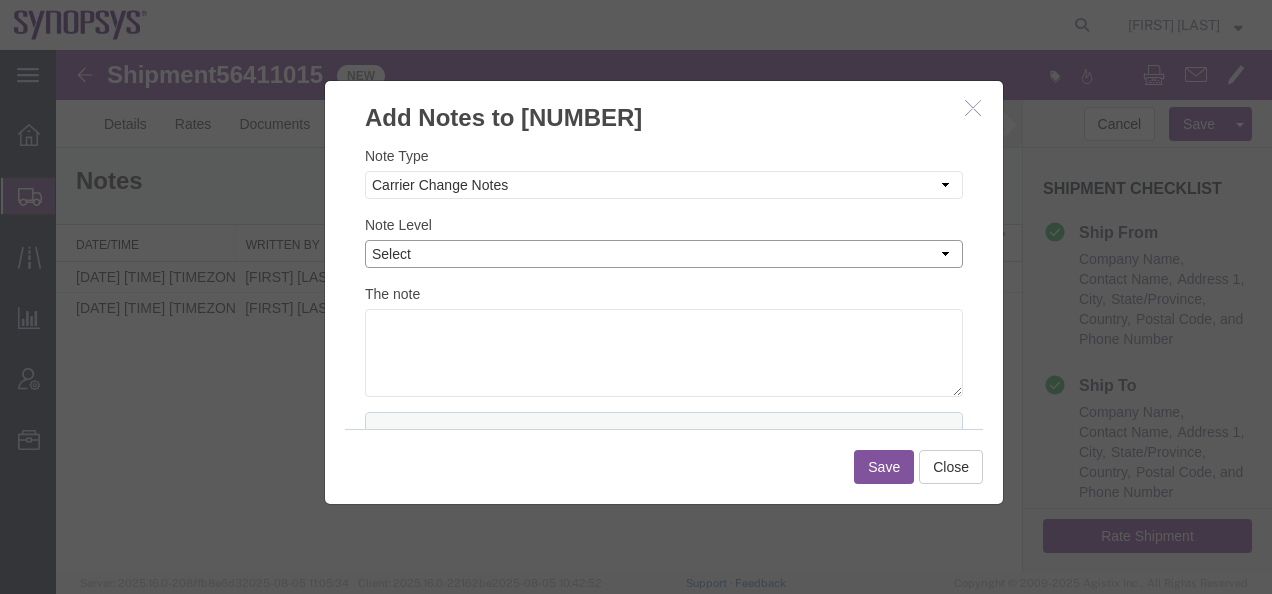 click on "Select Private to Account Private to Vendor Public" at bounding box center (664, 254) 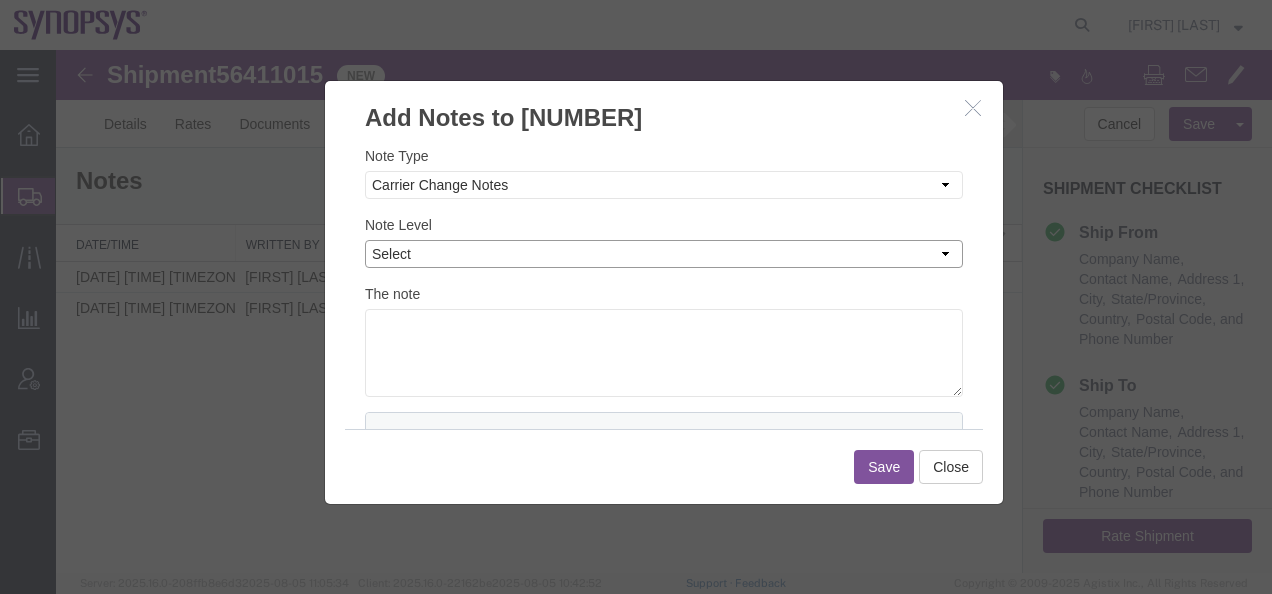 select on "PUBLIC" 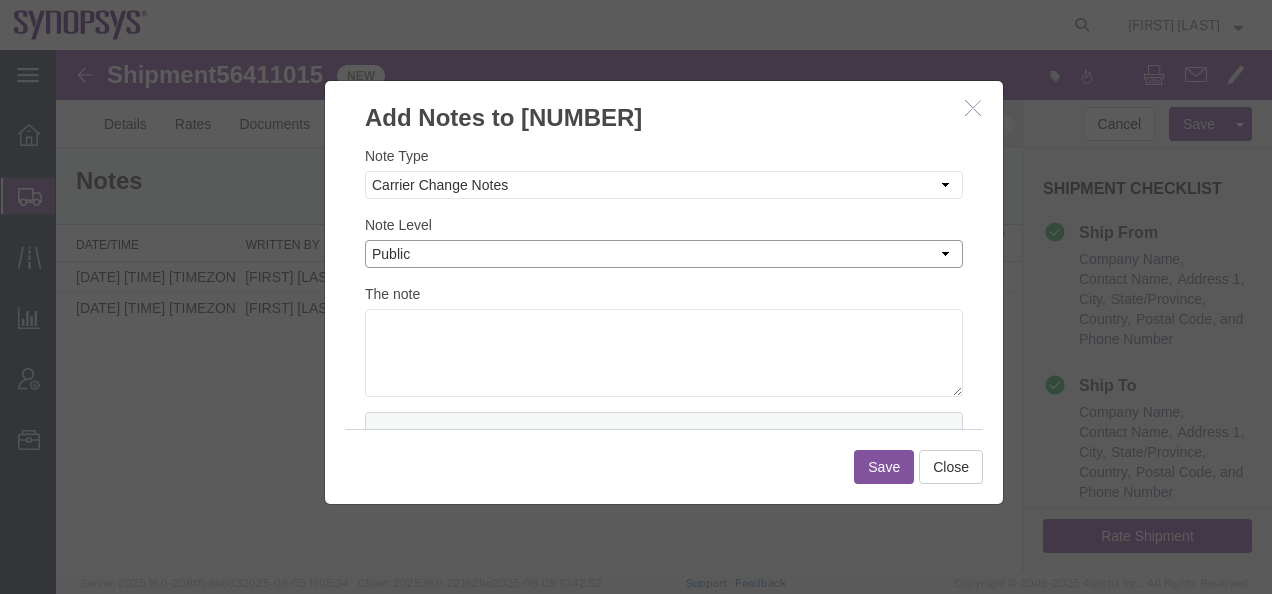 click on "Select Private to Account Private to Vendor Public" at bounding box center [664, 254] 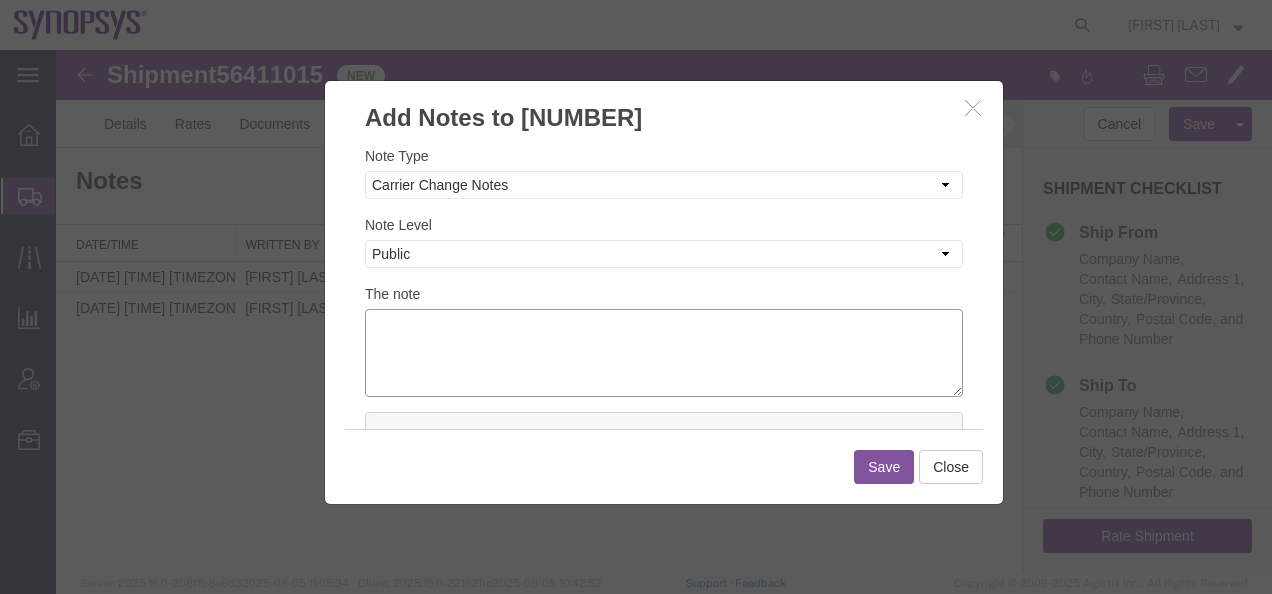 click at bounding box center (664, 353) 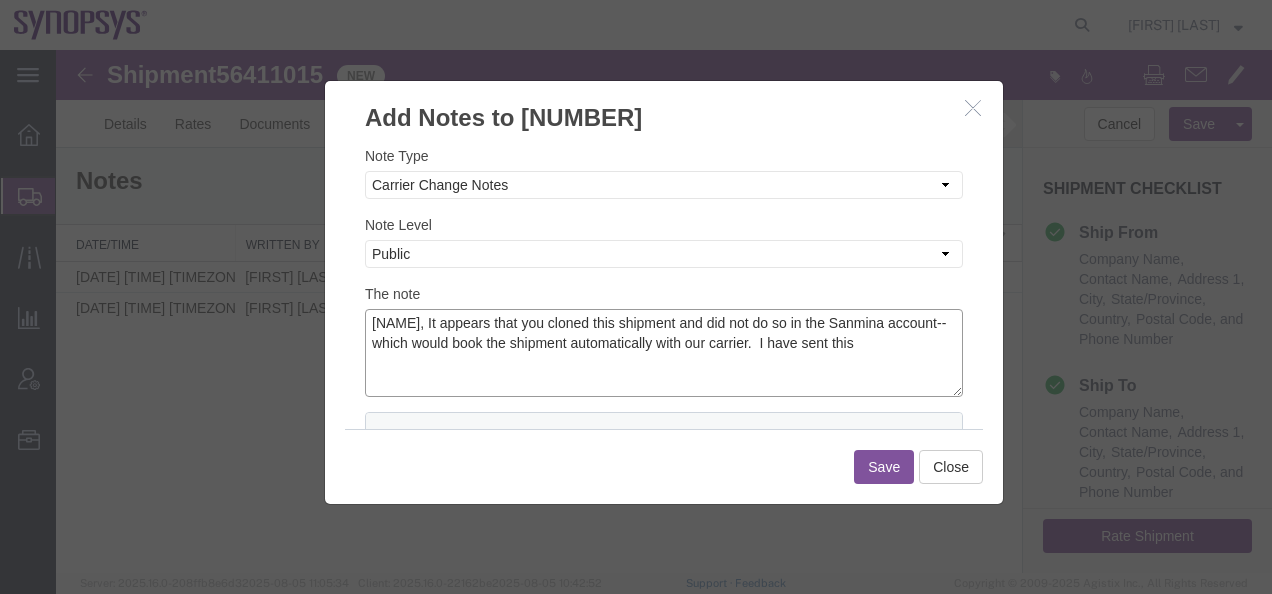 type on "[NAME], It appears that you cloned this shipment and did not do so in the Sanmina account--which would book the shipment automatically with our carrier.  I have sent this" 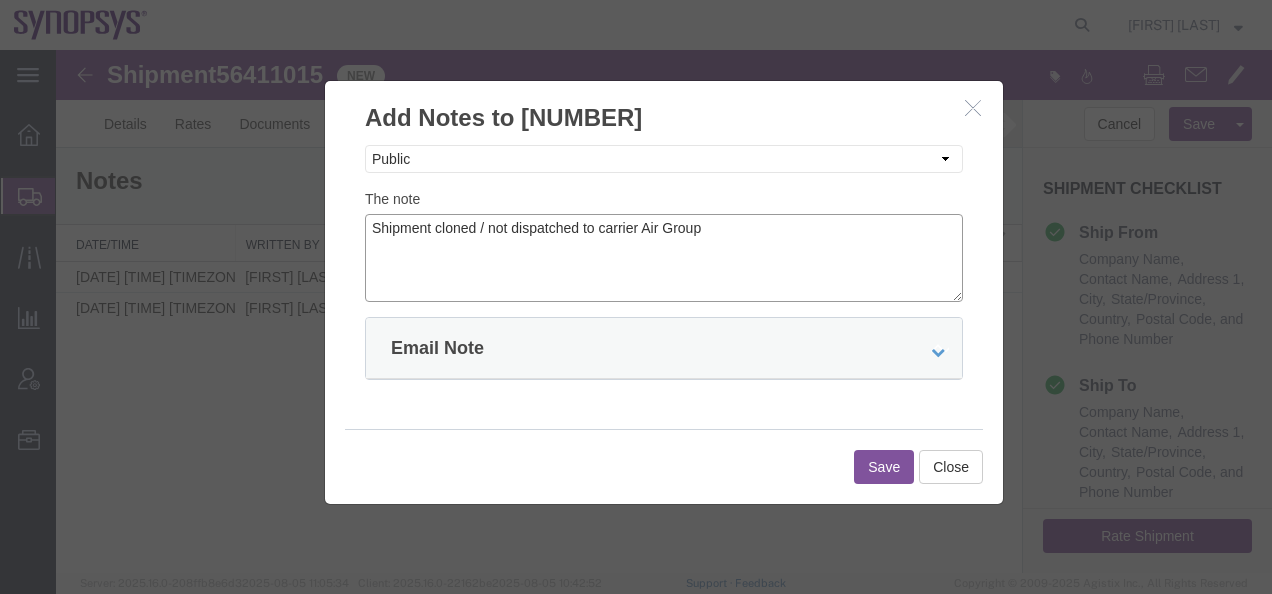 scroll, scrollTop: 96, scrollLeft: 0, axis: vertical 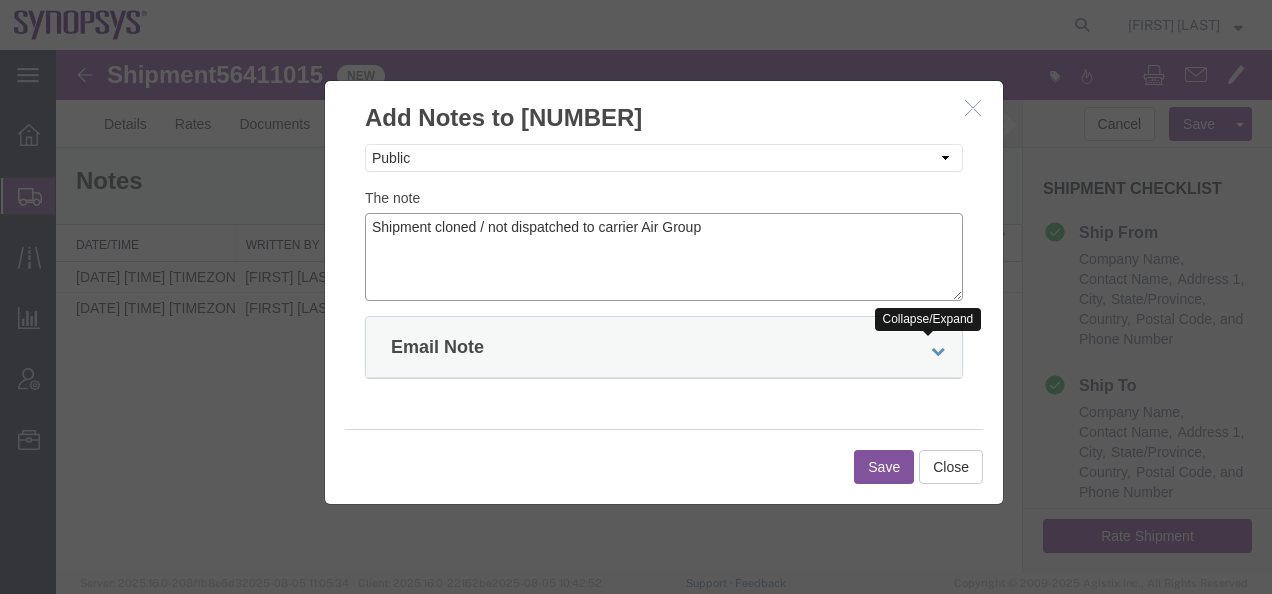 type on "Shipment cloned / not dispatched to carrier Air Group" 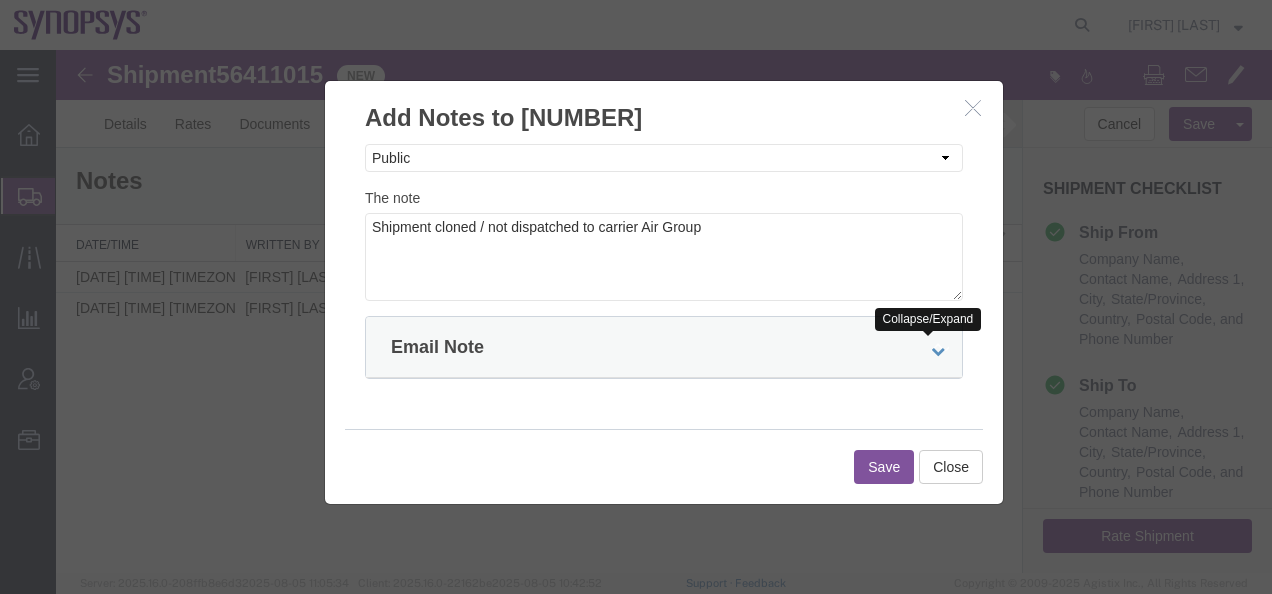 click at bounding box center (938, 351) 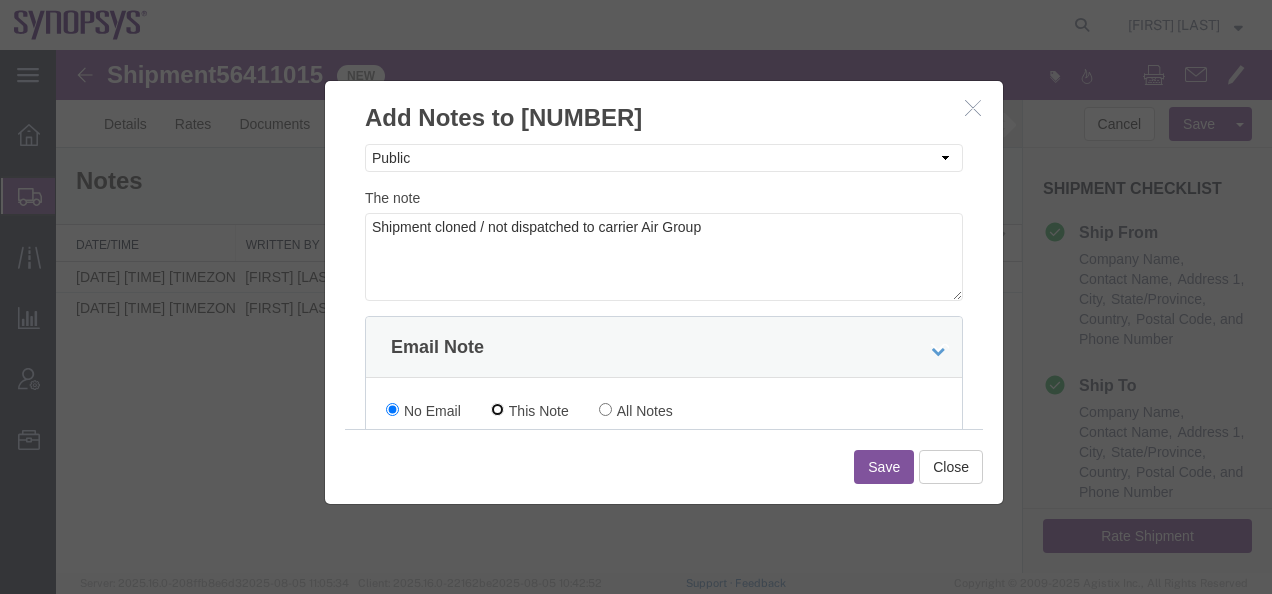 click on "This Note" at bounding box center (497, 409) 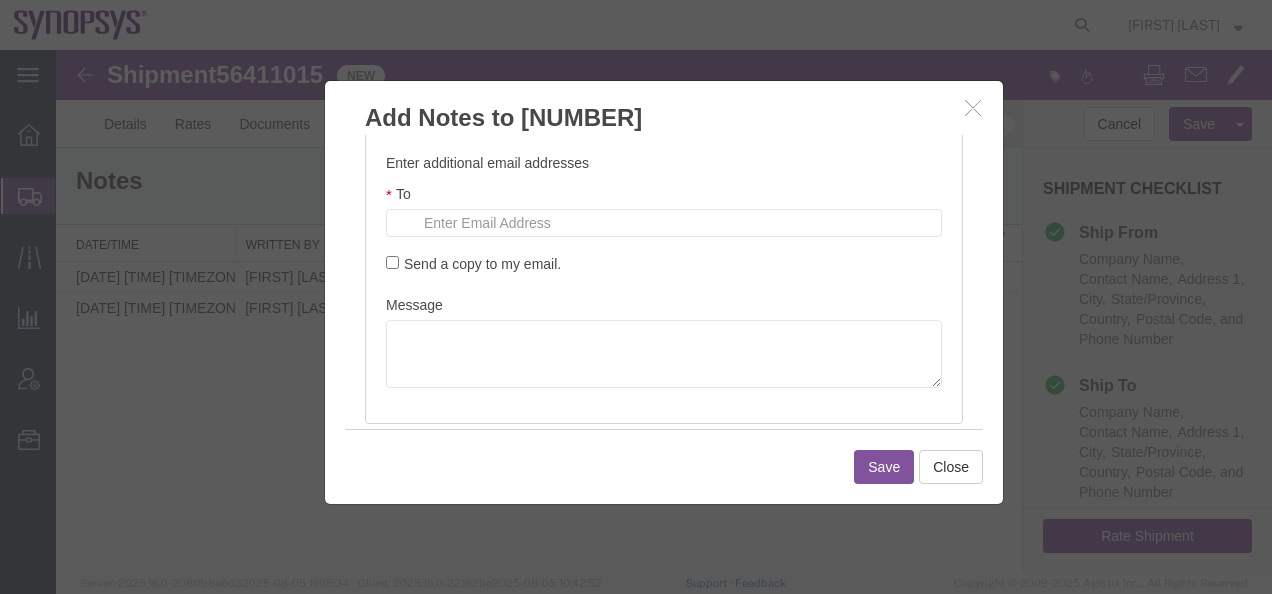 scroll, scrollTop: 396, scrollLeft: 0, axis: vertical 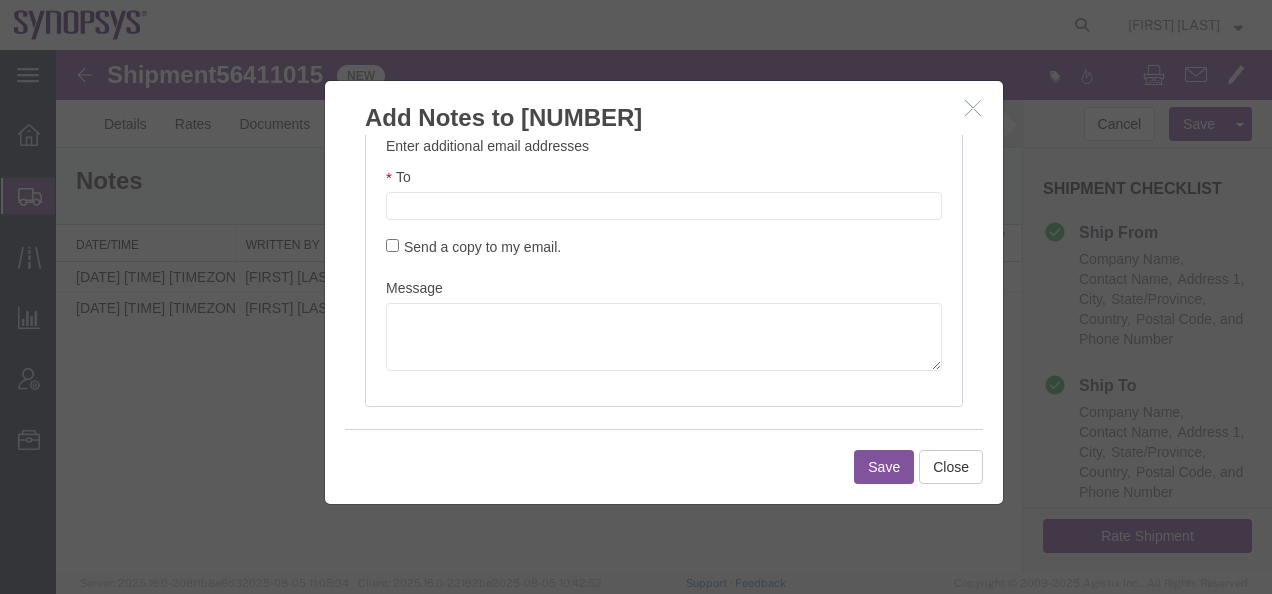 click at bounding box center [531, 206] 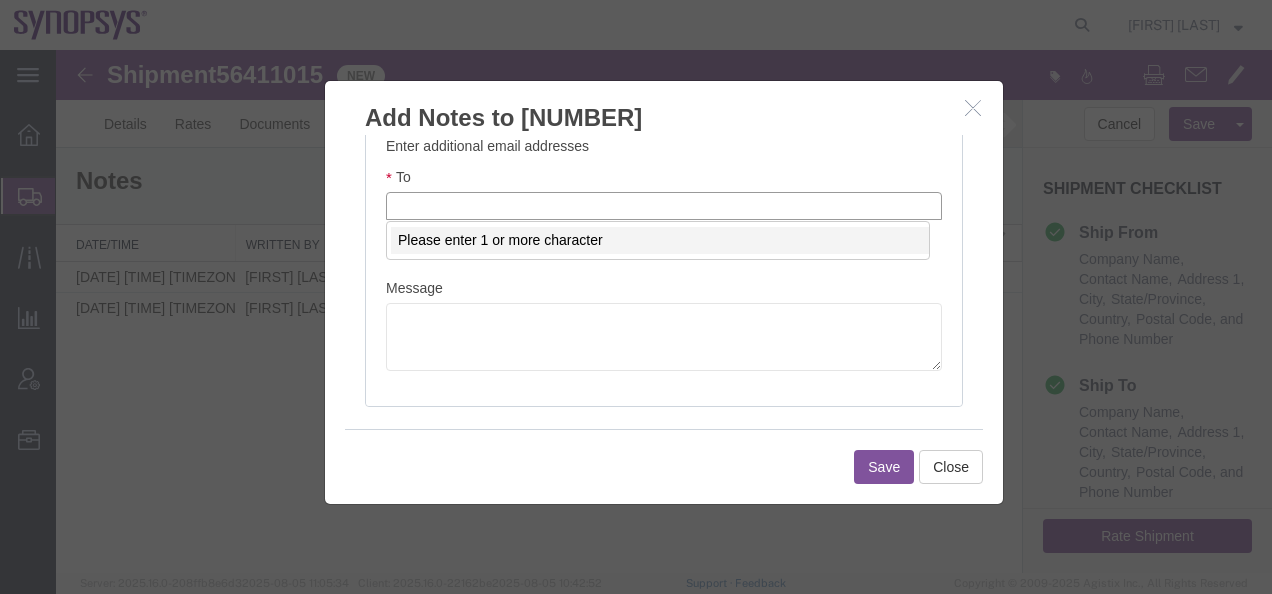 paste on "[EMAIL]" 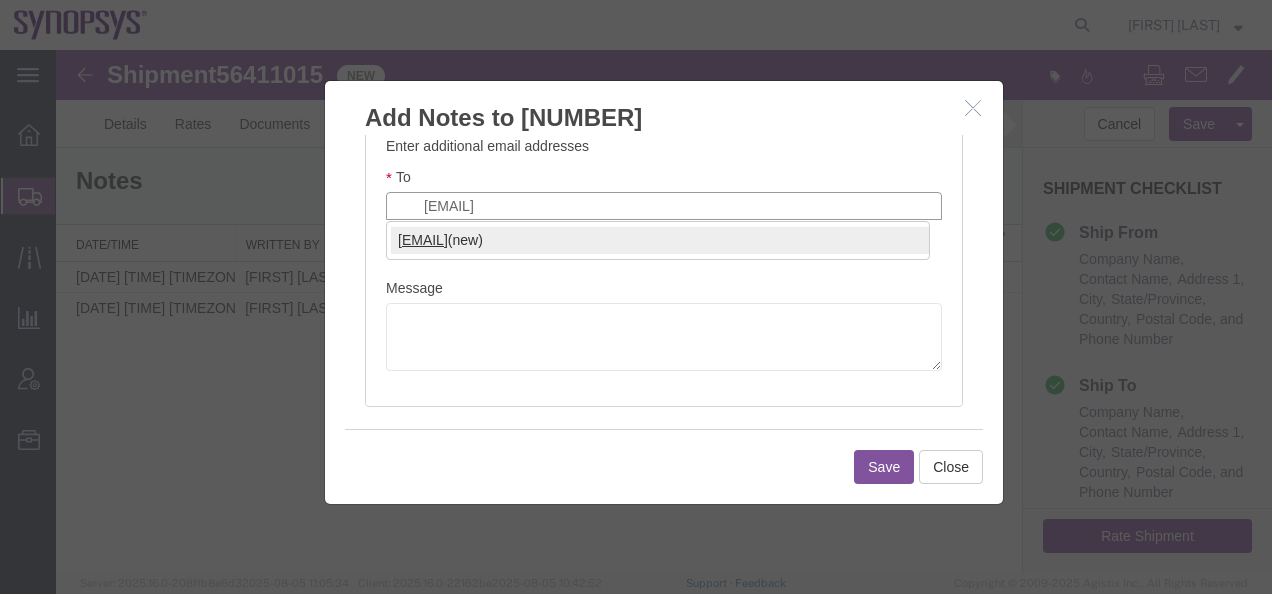 type on "[EMAIL]" 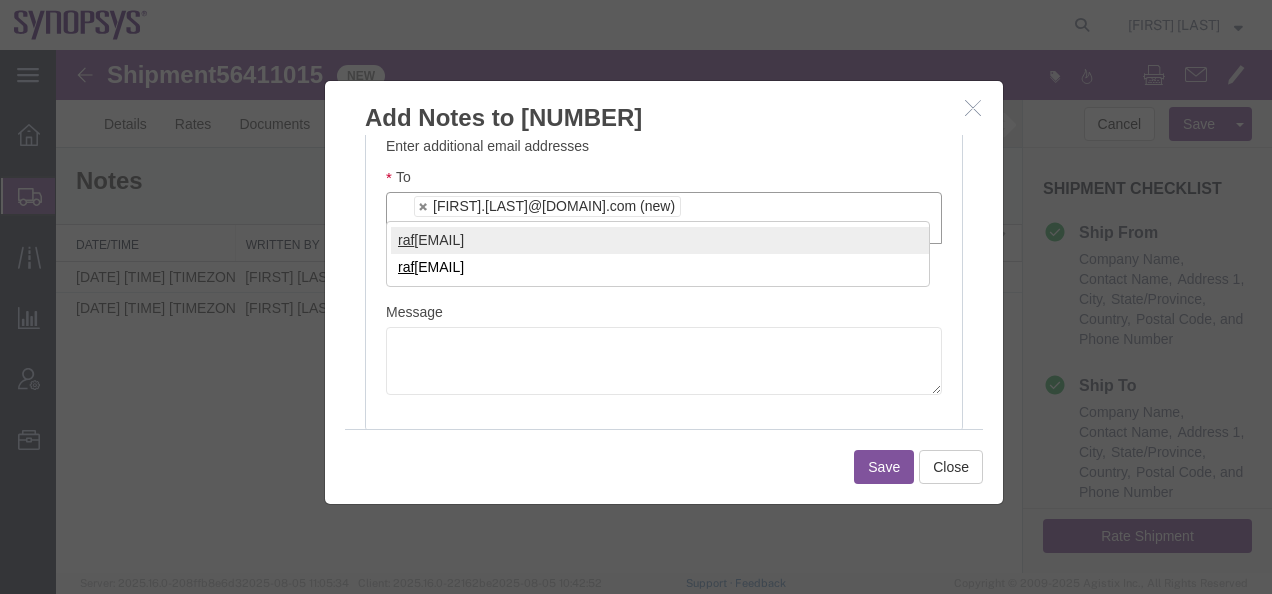 type on "raf" 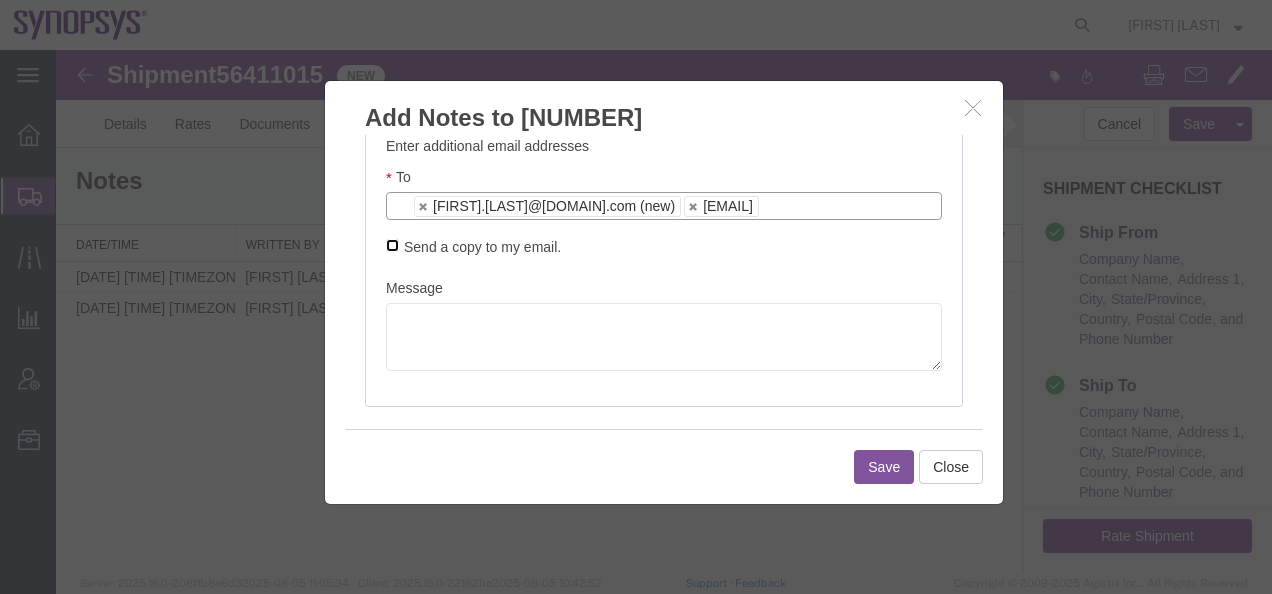 click on "Send a copy to my email." at bounding box center [392, 245] 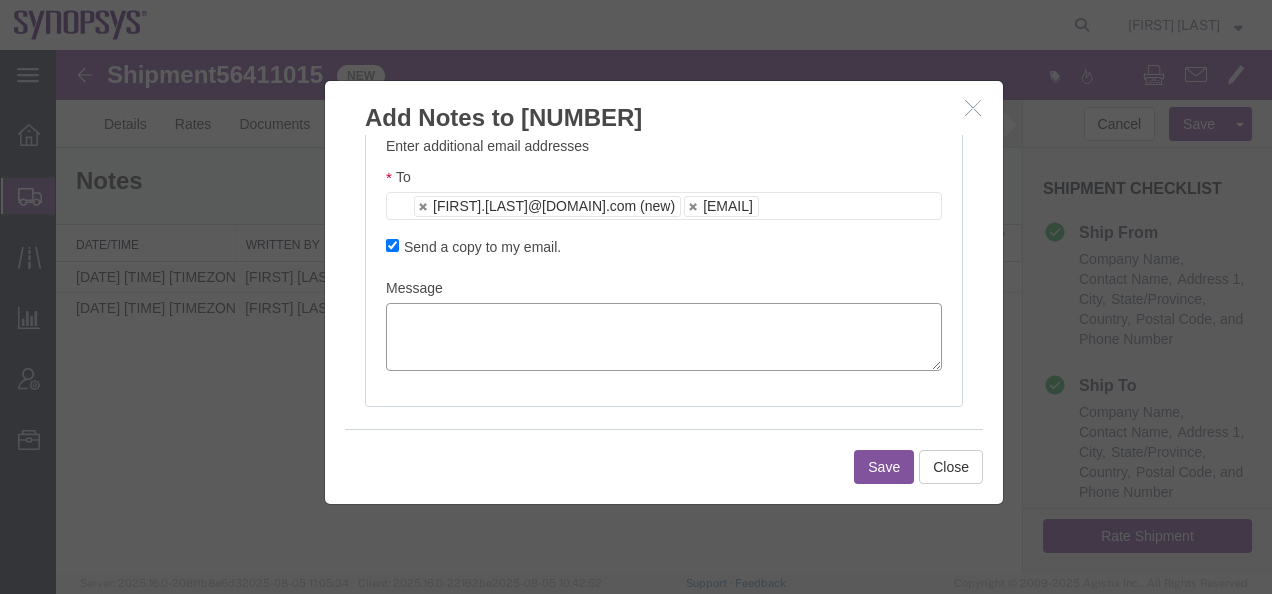 click at bounding box center [664, 337] 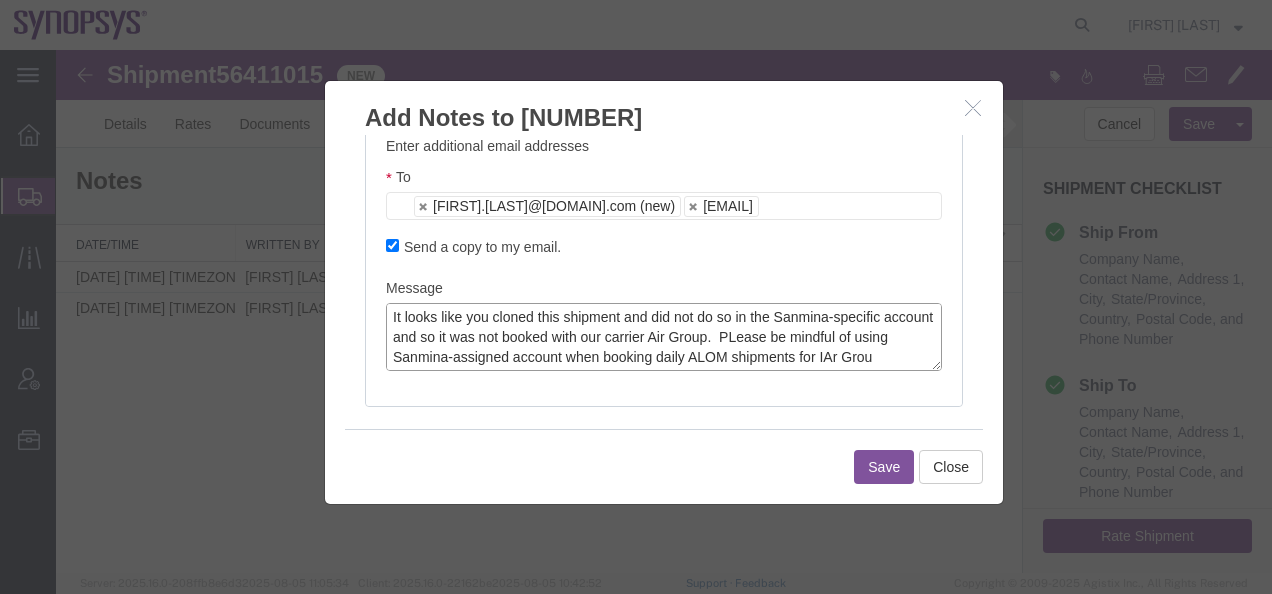 scroll, scrollTop: 20, scrollLeft: 0, axis: vertical 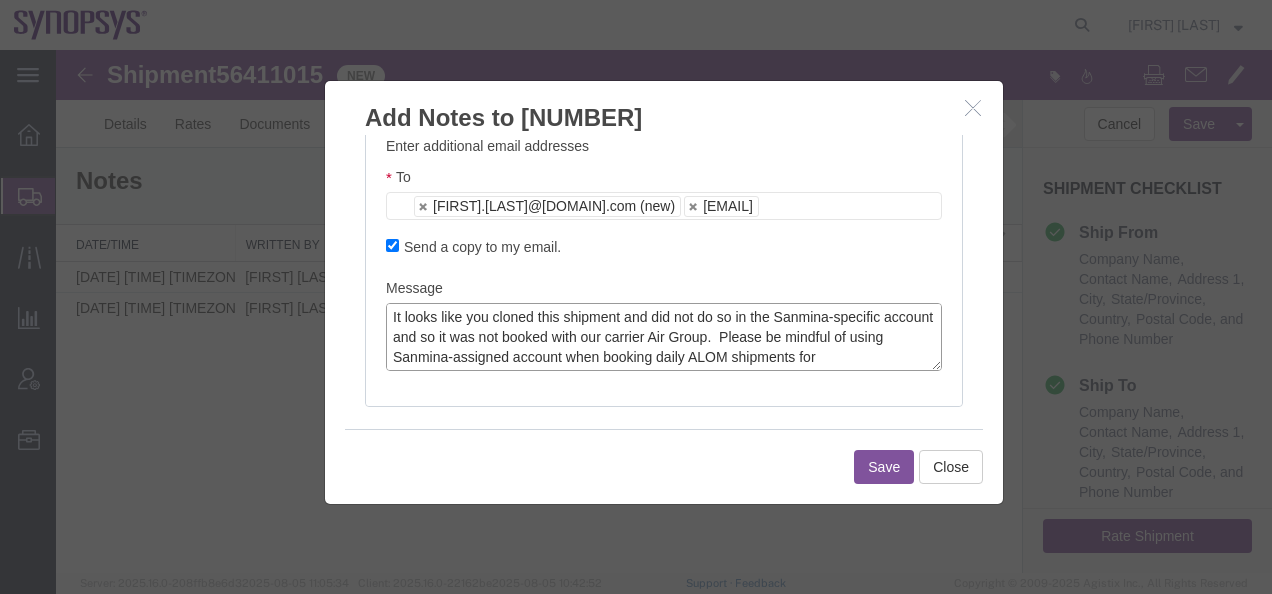 click on "Hi Lisa,
It looks like you cloned this shipment and did not do so in the Sanmina-specific account and so it was not booked with our carrier Air Group.  Please be mindful of using Sanmina-assigned account when booking daily ALOM shipments for" at bounding box center [664, 337] 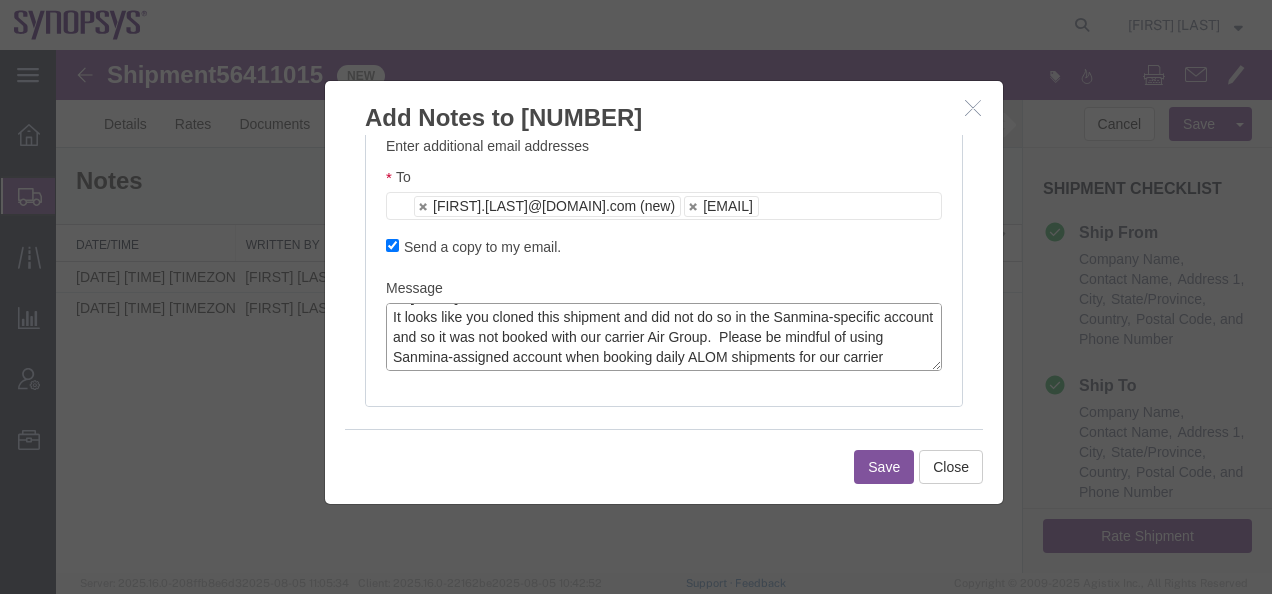 scroll, scrollTop: 34, scrollLeft: 0, axis: vertical 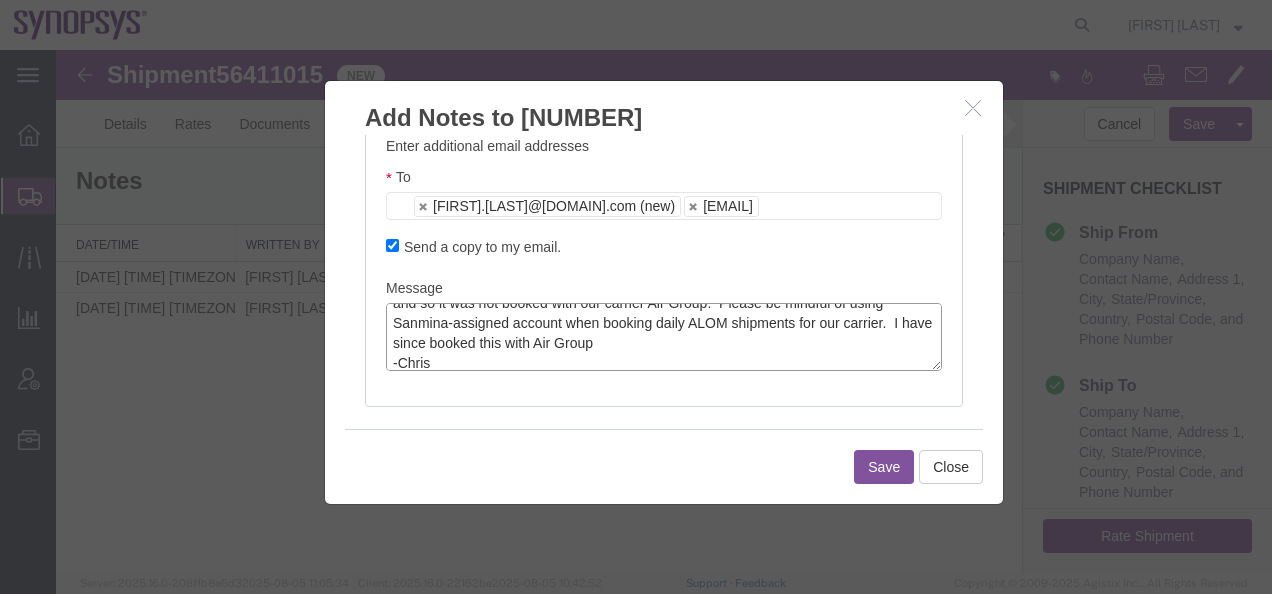 type on "Hi [FIRST],
It looks like you cloned this shipment and did not do so in the Sanmina-specific account and so it was not booked with our carrier Air Group.  Please be mindful of using Sanmina-assigned account when booking daily ALOM shipments for our carrier.  I have since booked this with Air Group
-Chris" 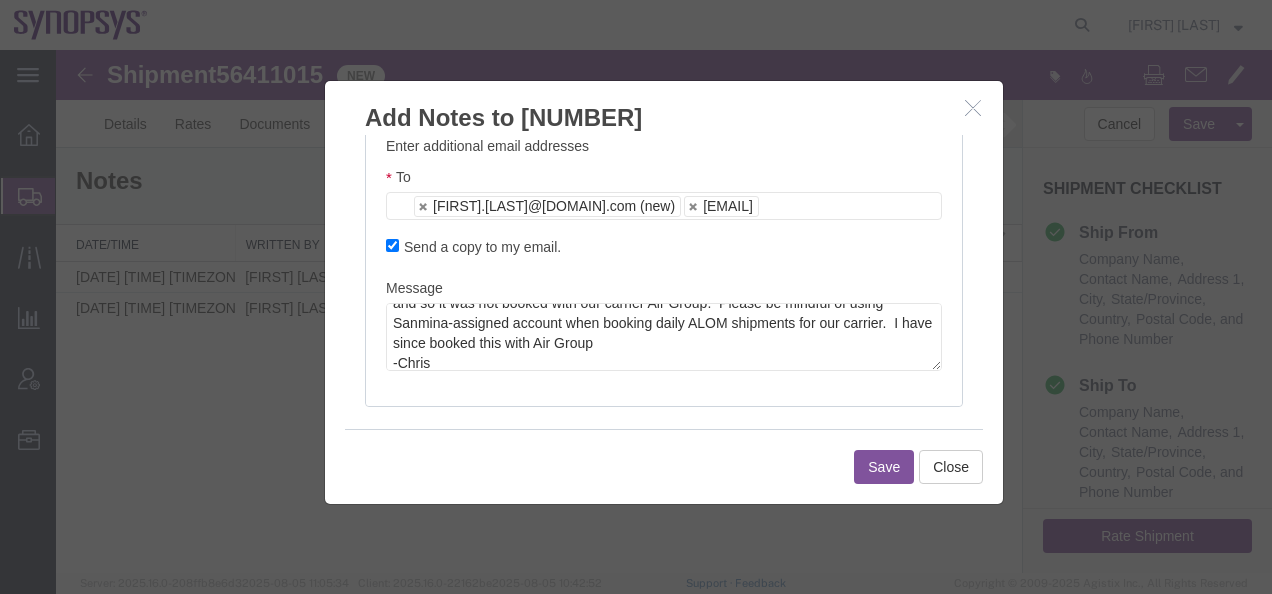 click on "Save" at bounding box center (884, 467) 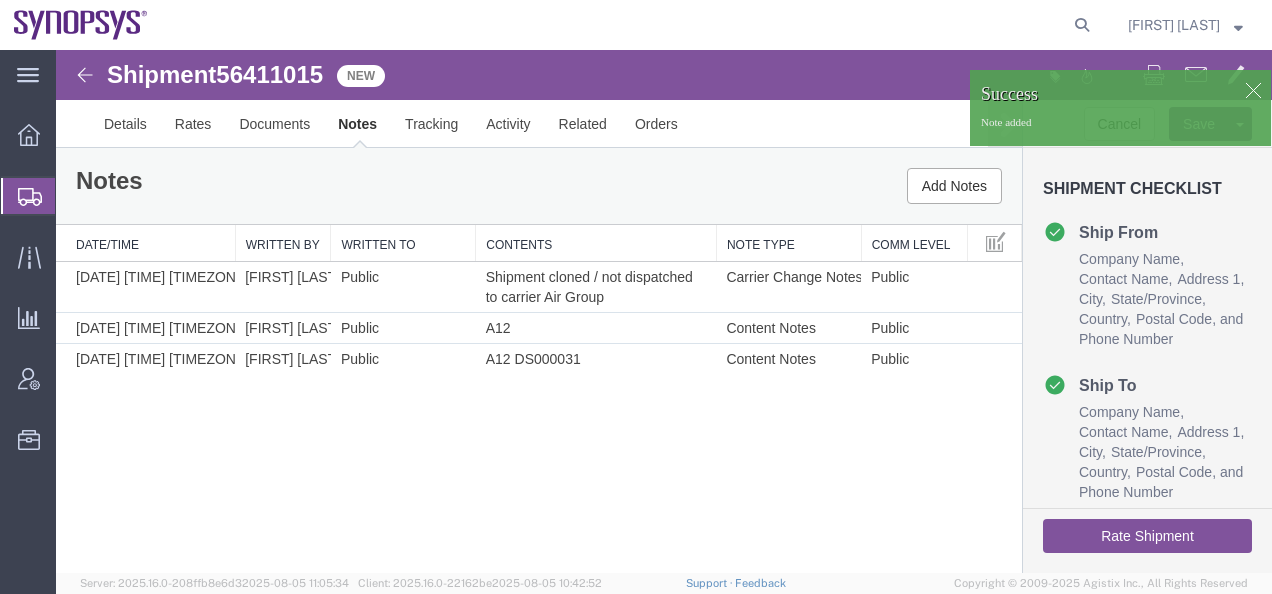 click on "Rate Shipment" at bounding box center [1147, 536] 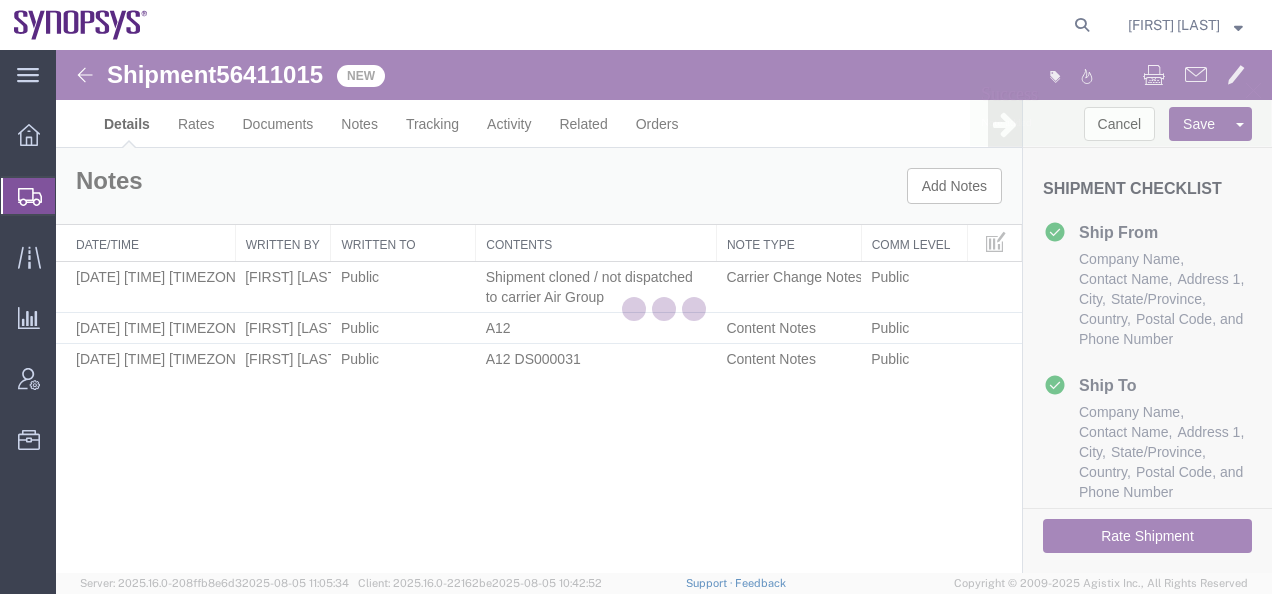 select on "65511" 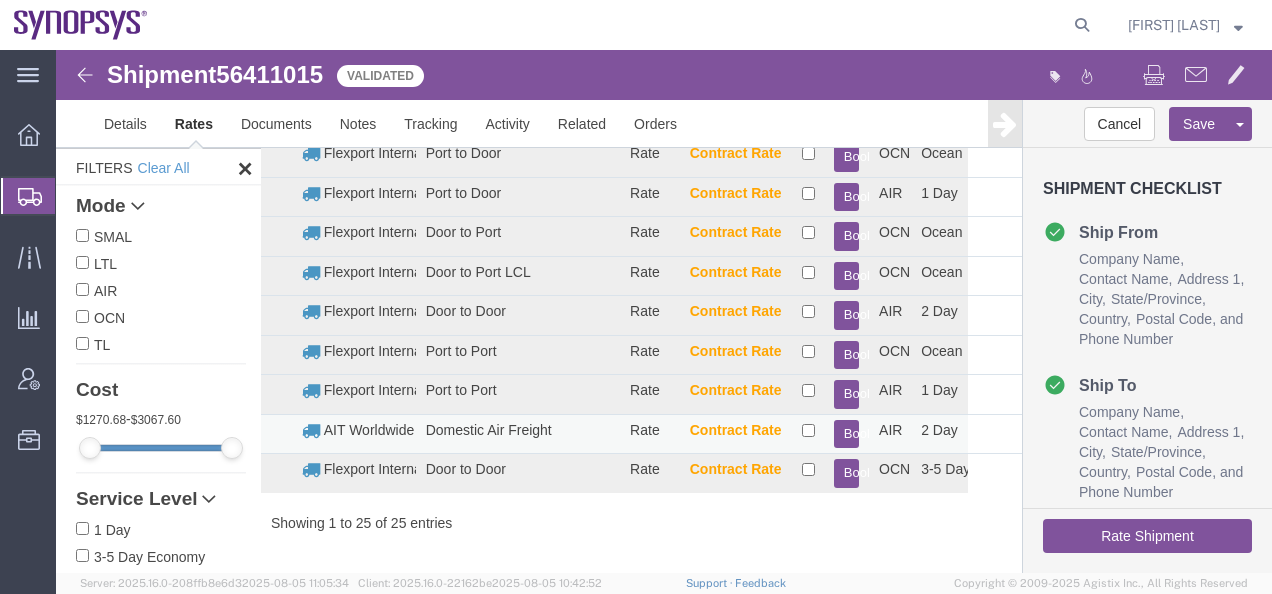scroll, scrollTop: 660, scrollLeft: 0, axis: vertical 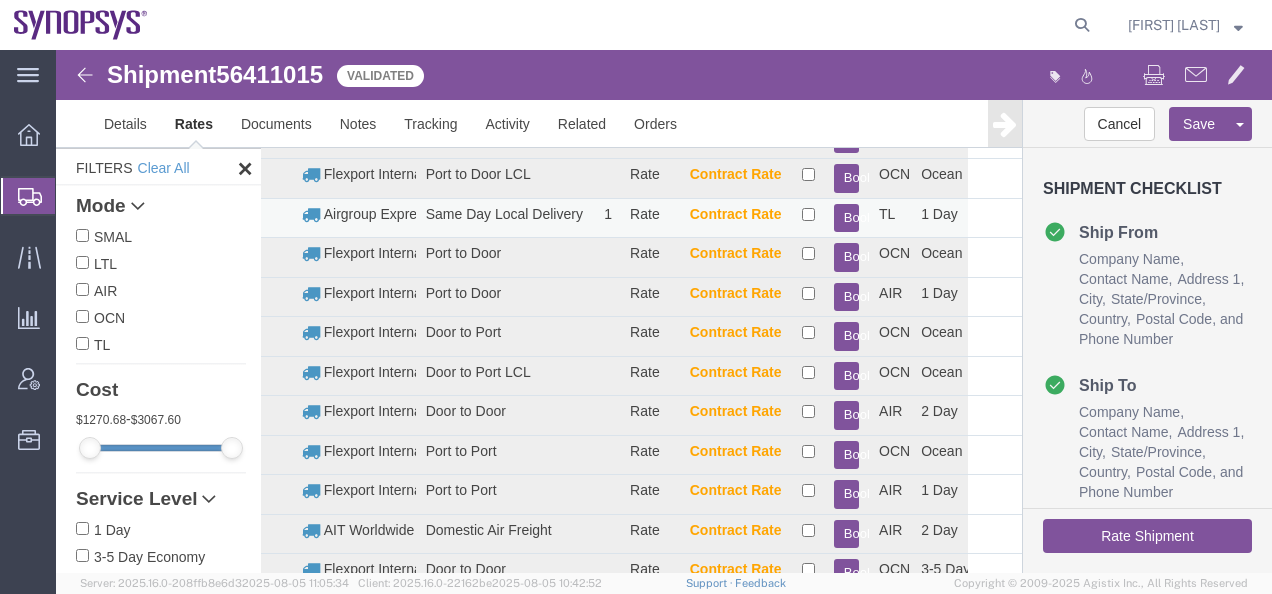click on "Book" at bounding box center (846, 218) 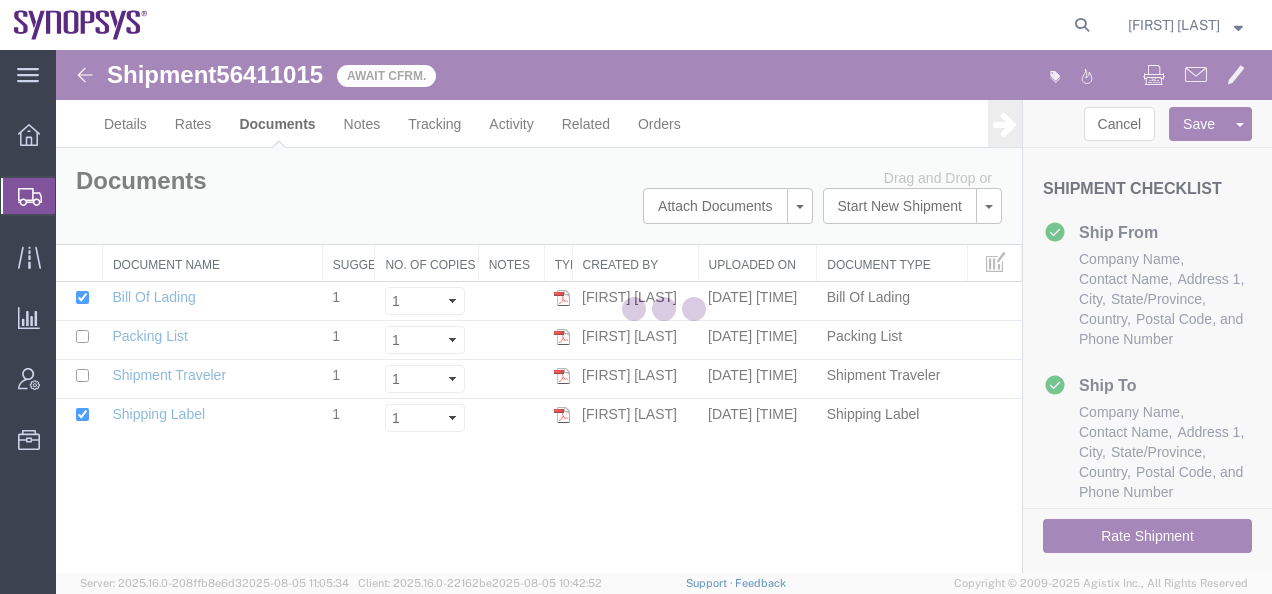 scroll, scrollTop: 0, scrollLeft: 0, axis: both 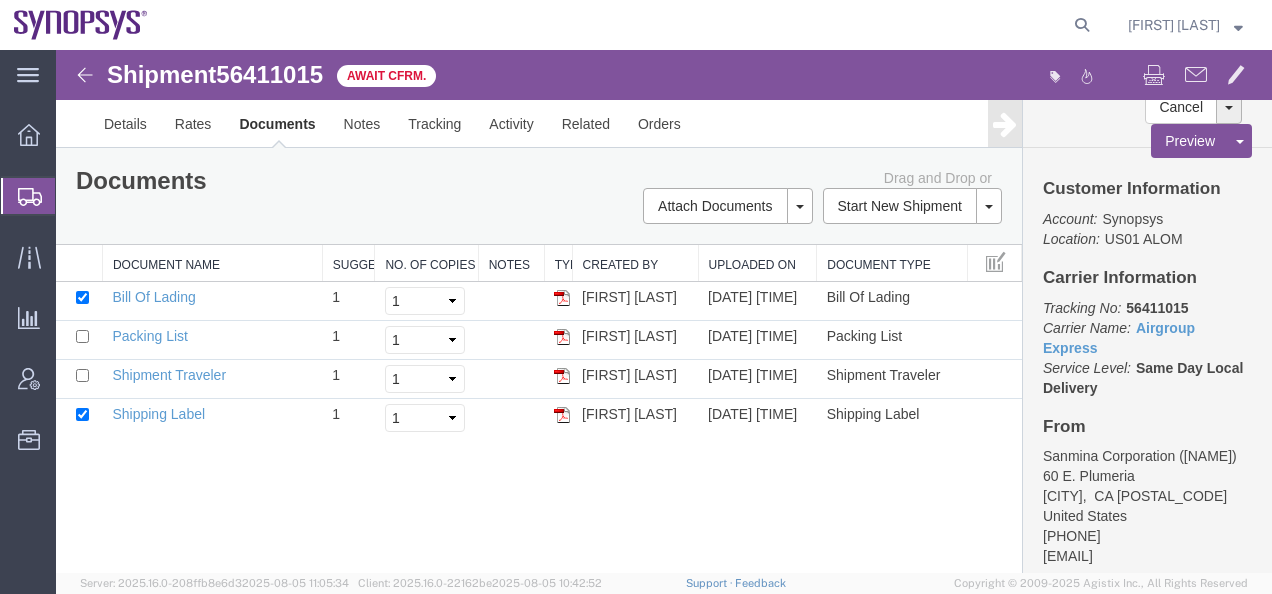 click at bounding box center [85, 75] 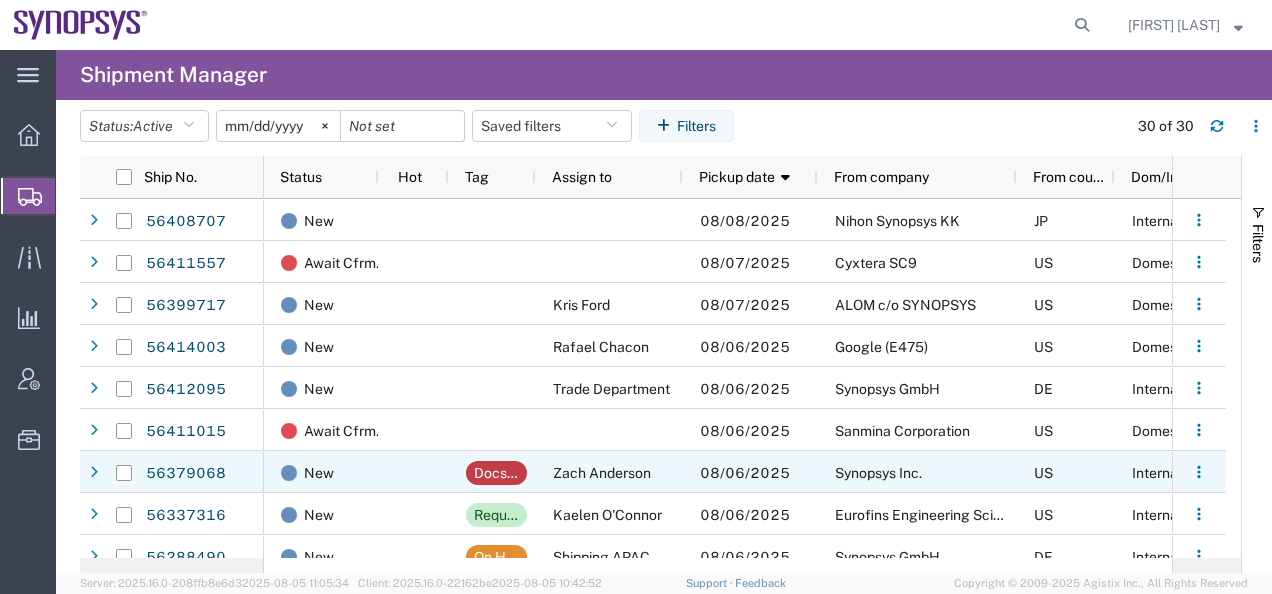 scroll, scrollTop: 100, scrollLeft: 0, axis: vertical 